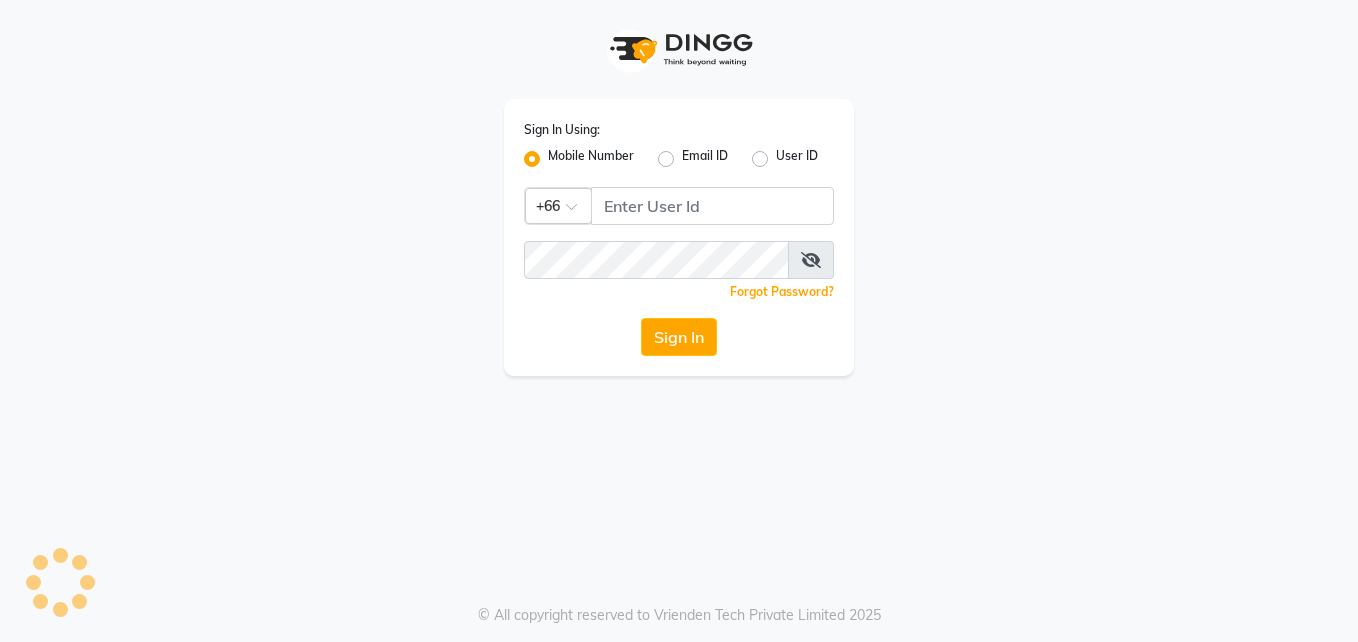 scroll, scrollTop: 0, scrollLeft: 0, axis: both 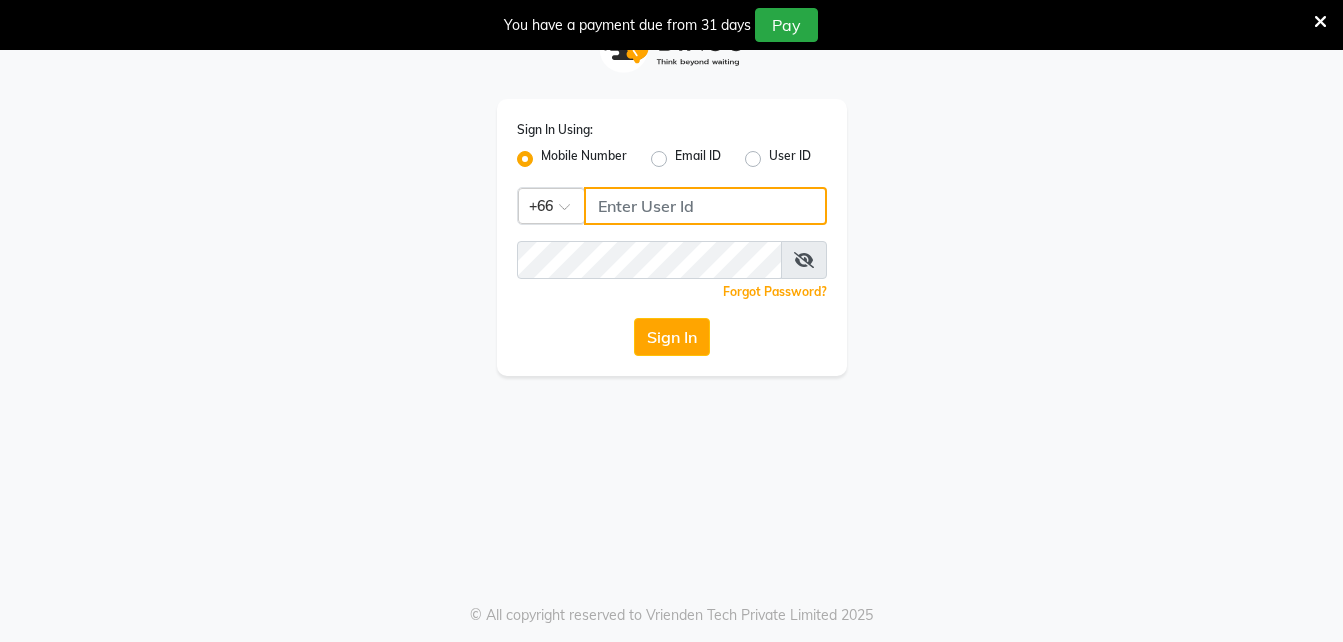 click 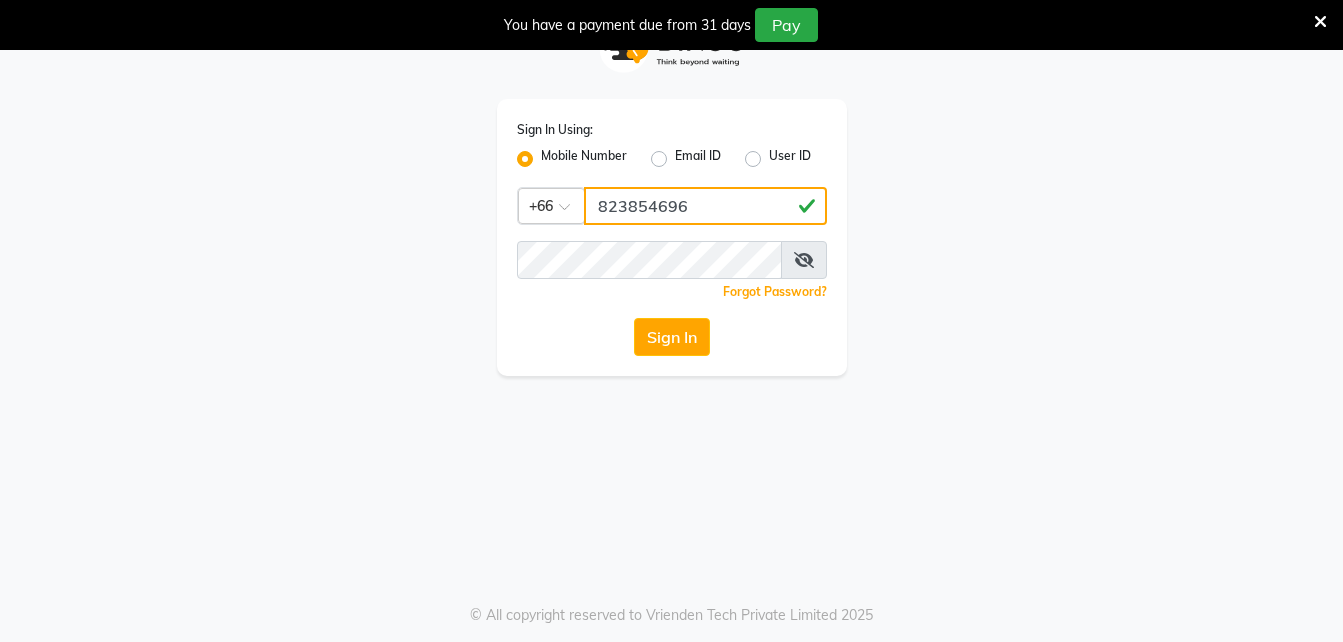 type on "823854696" 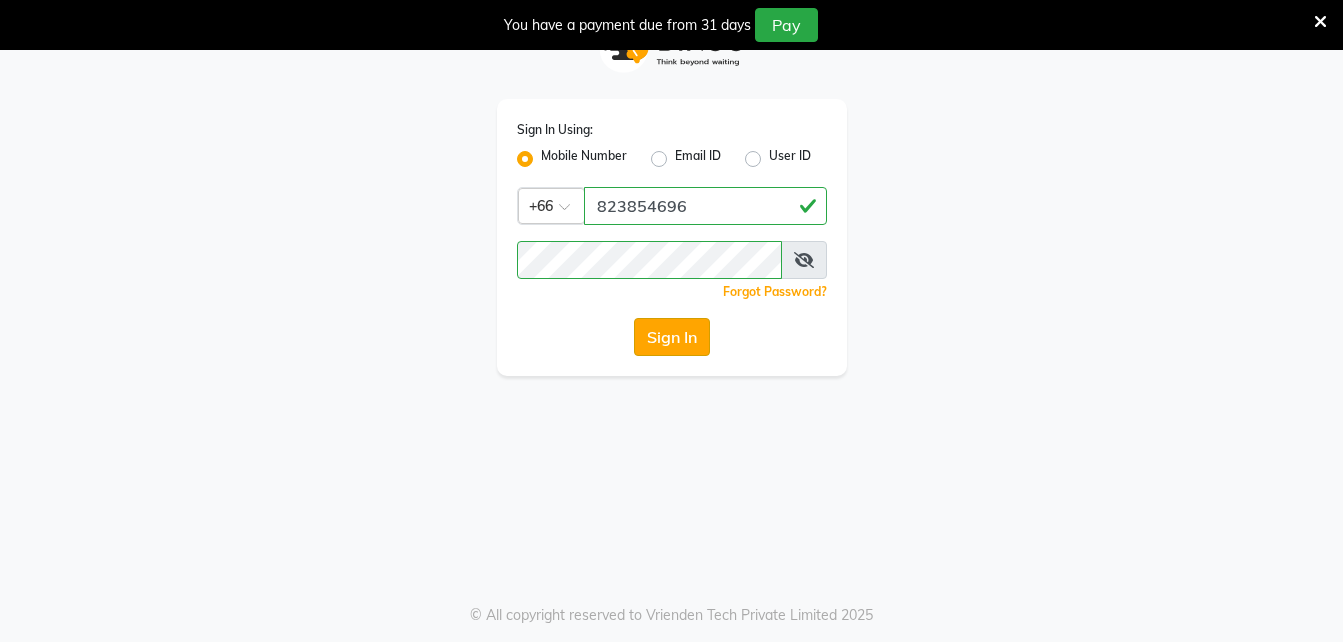 click on "Sign In" 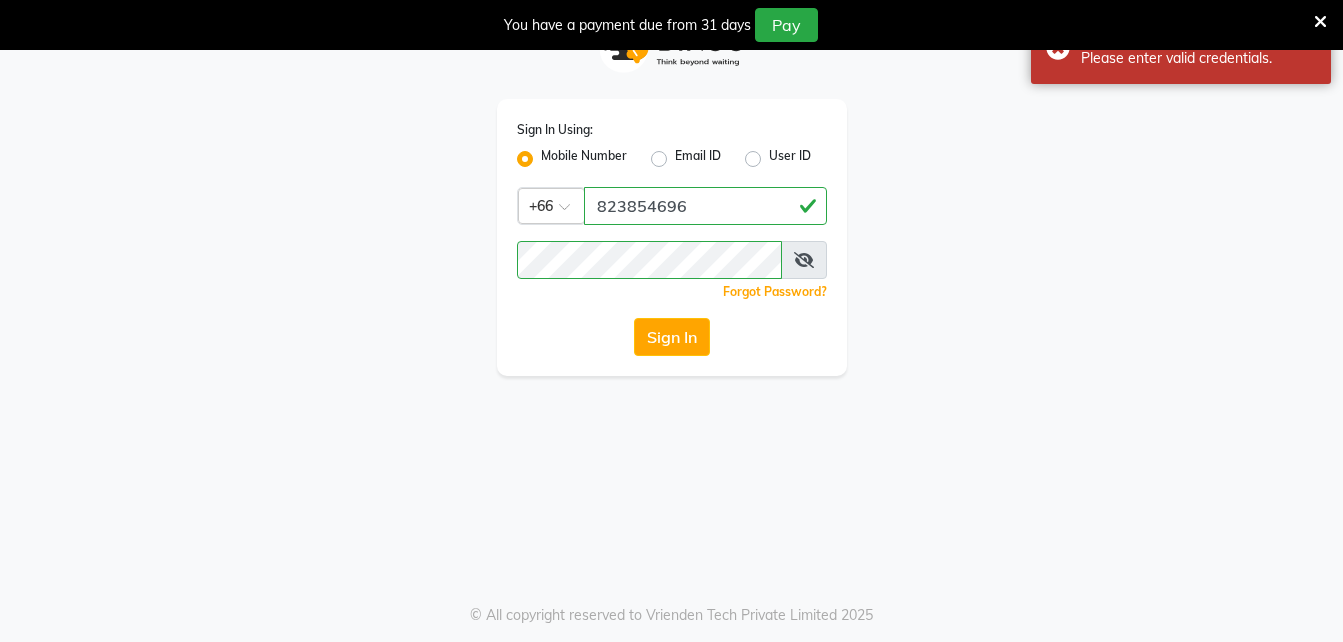 click at bounding box center [804, 260] 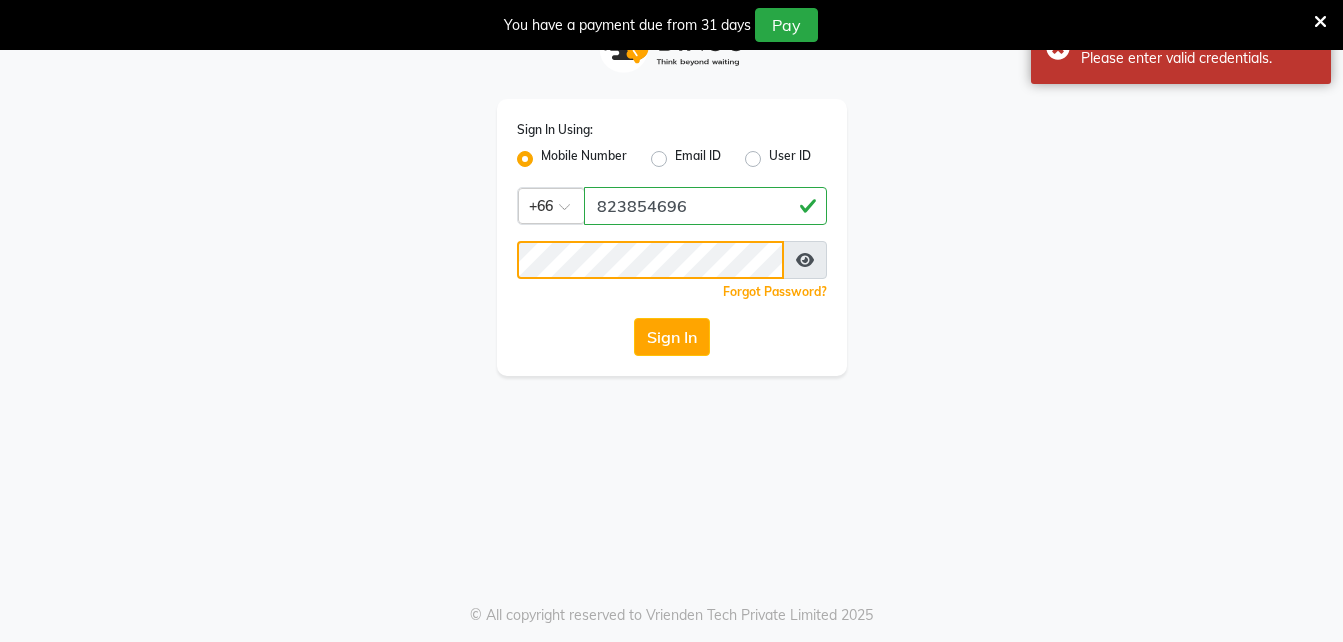 click on "Sign In" 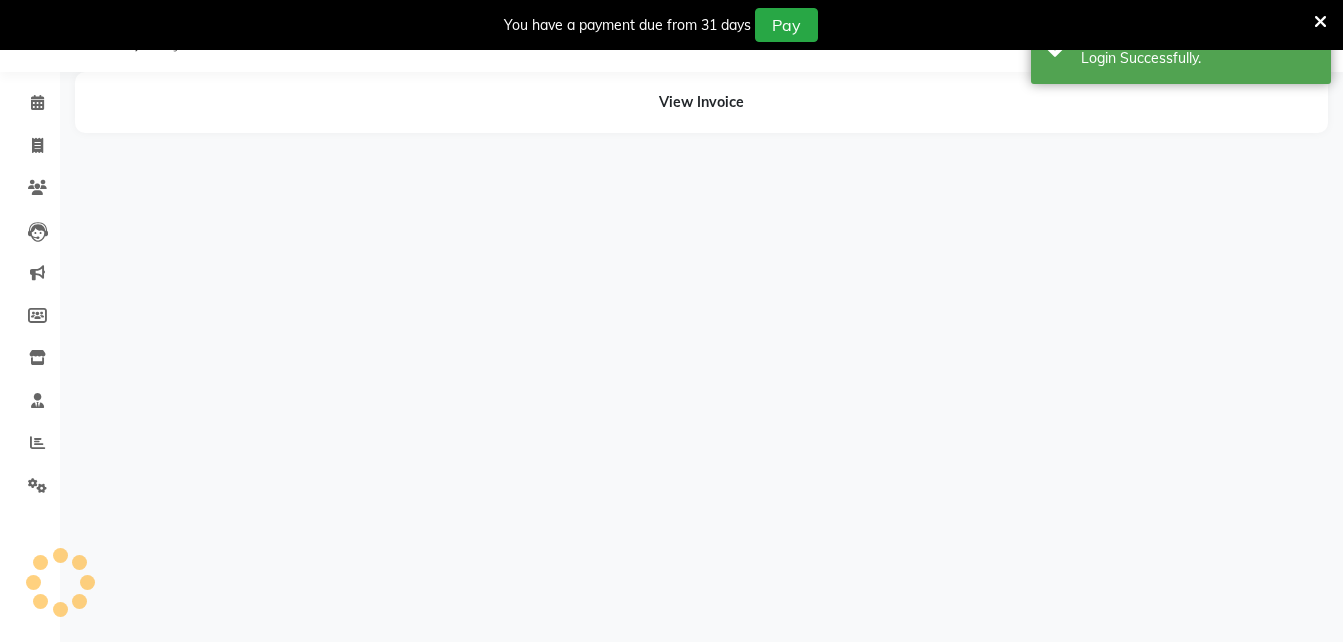click at bounding box center [1320, 21] 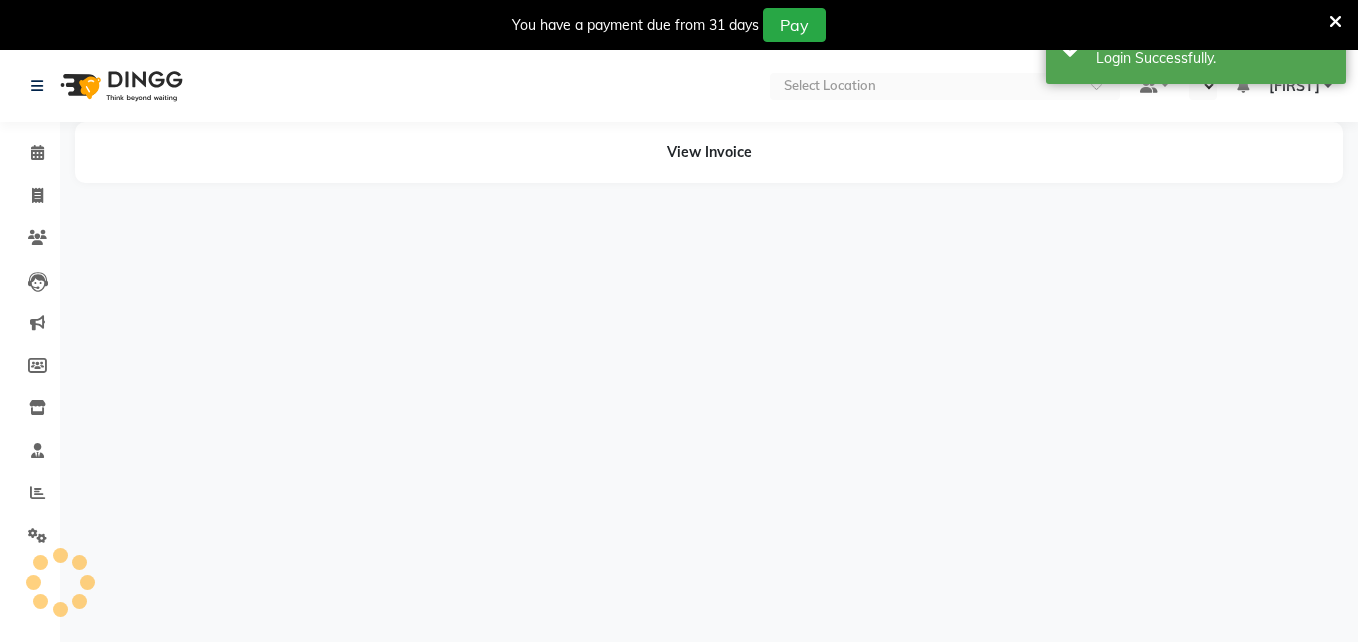 select on "en" 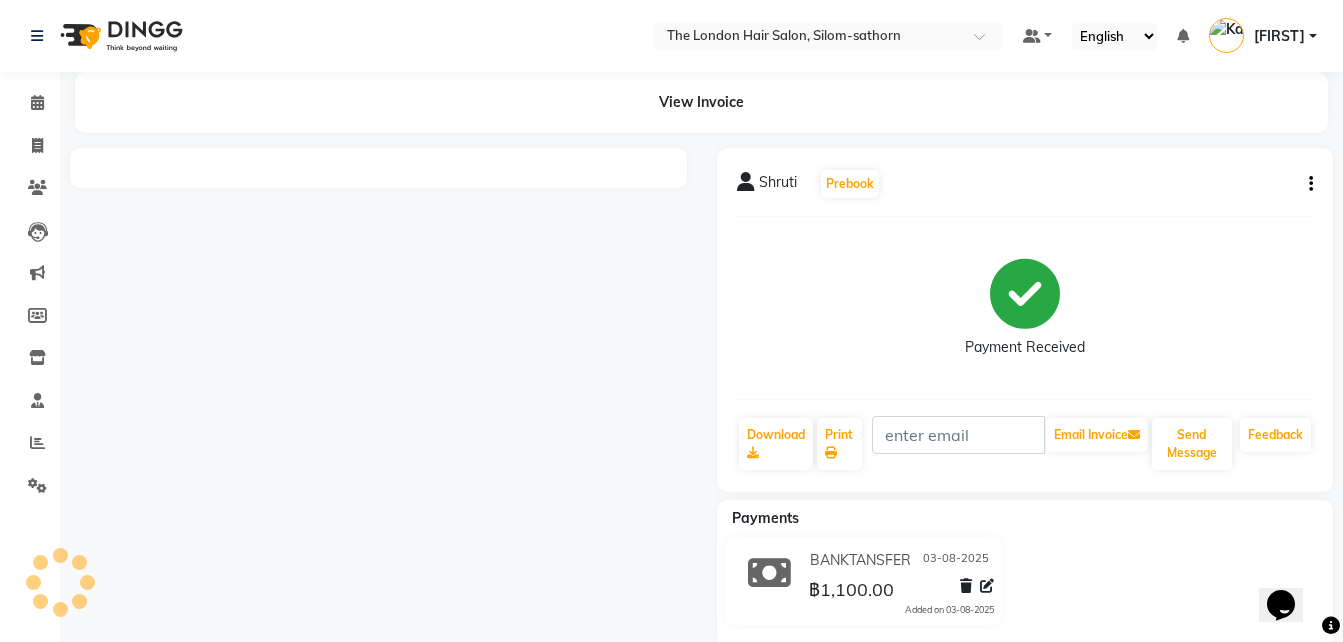 scroll, scrollTop: 0, scrollLeft: 0, axis: both 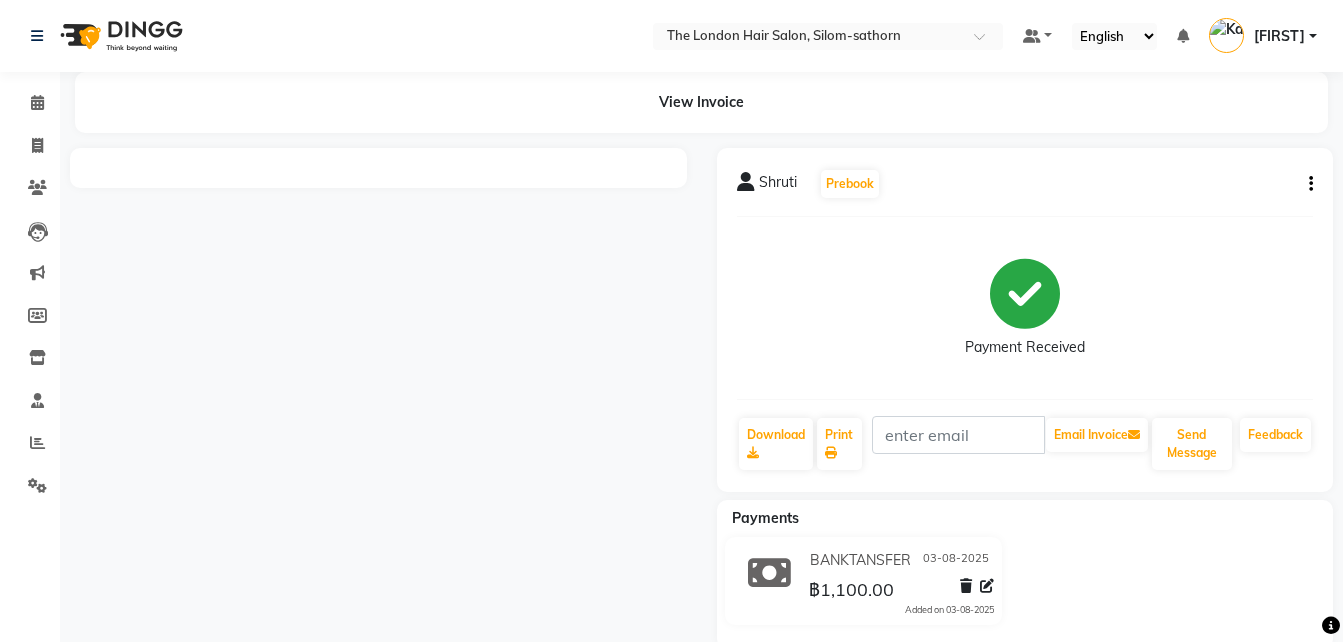 click on "Payment Received" 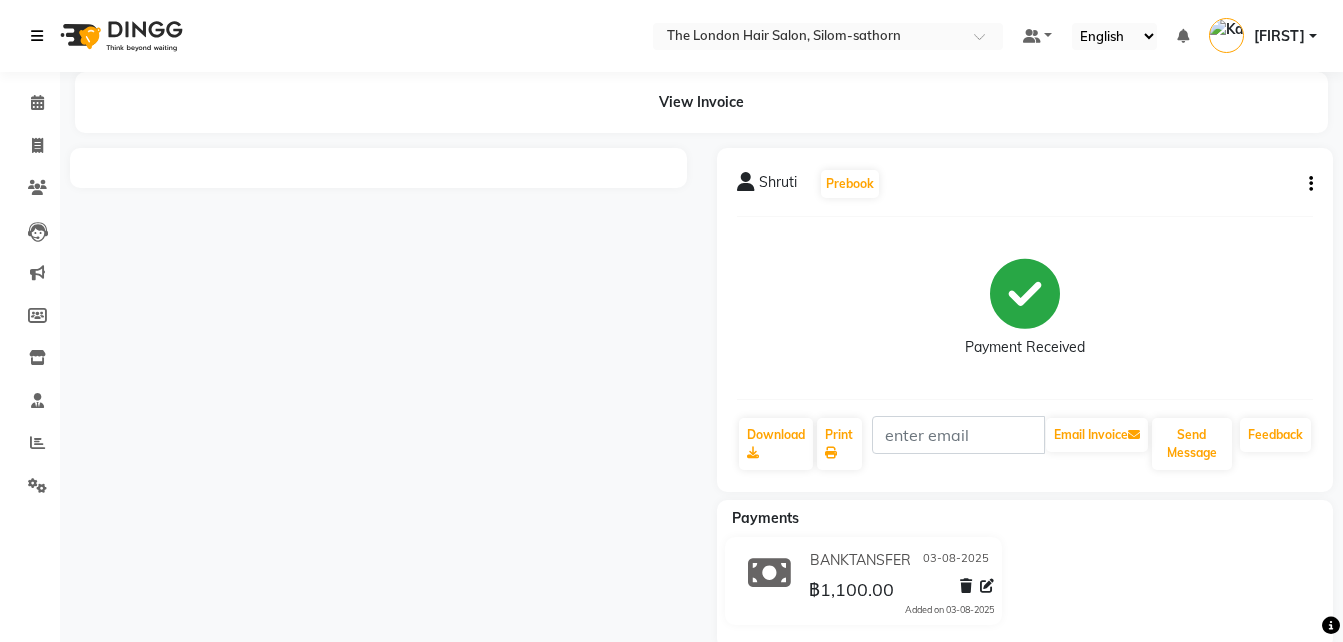 click at bounding box center (37, 36) 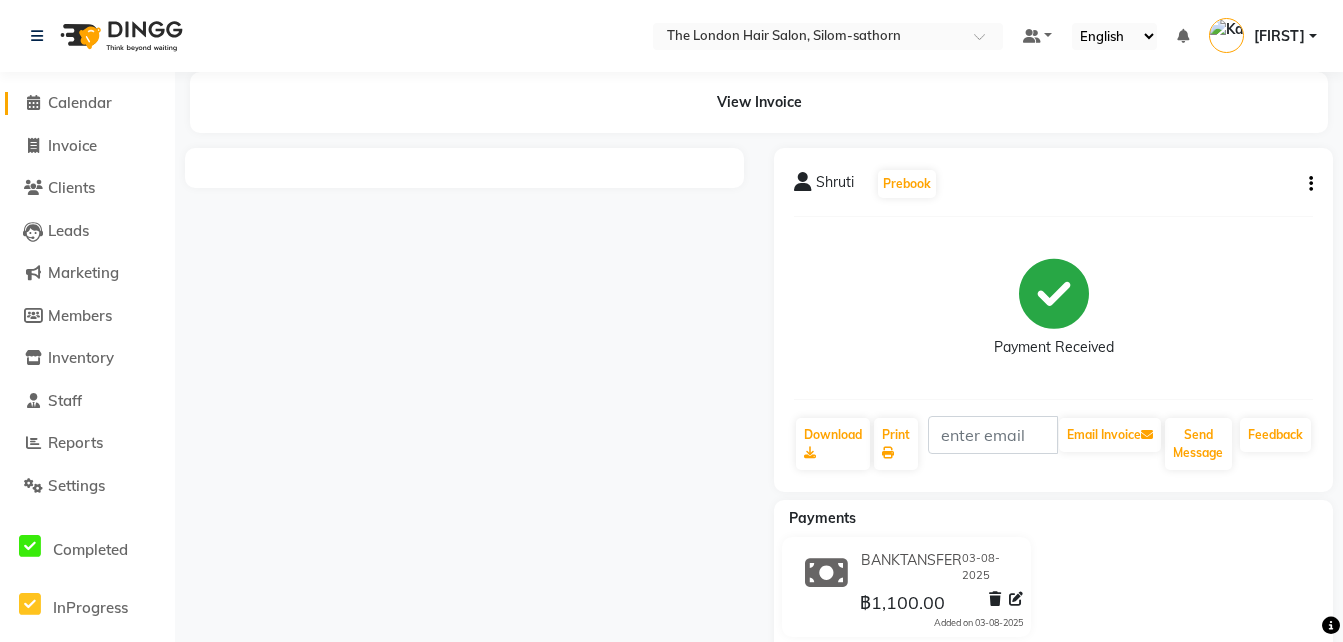 click on "Calendar" 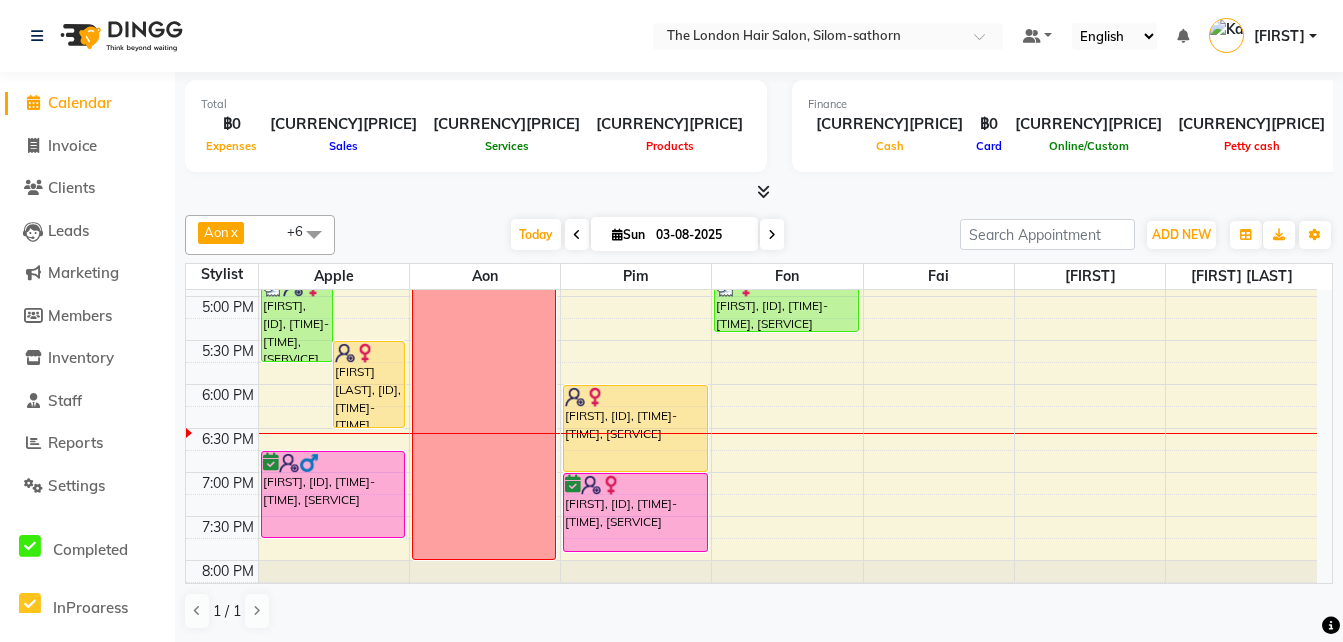 scroll, scrollTop: 762, scrollLeft: 0, axis: vertical 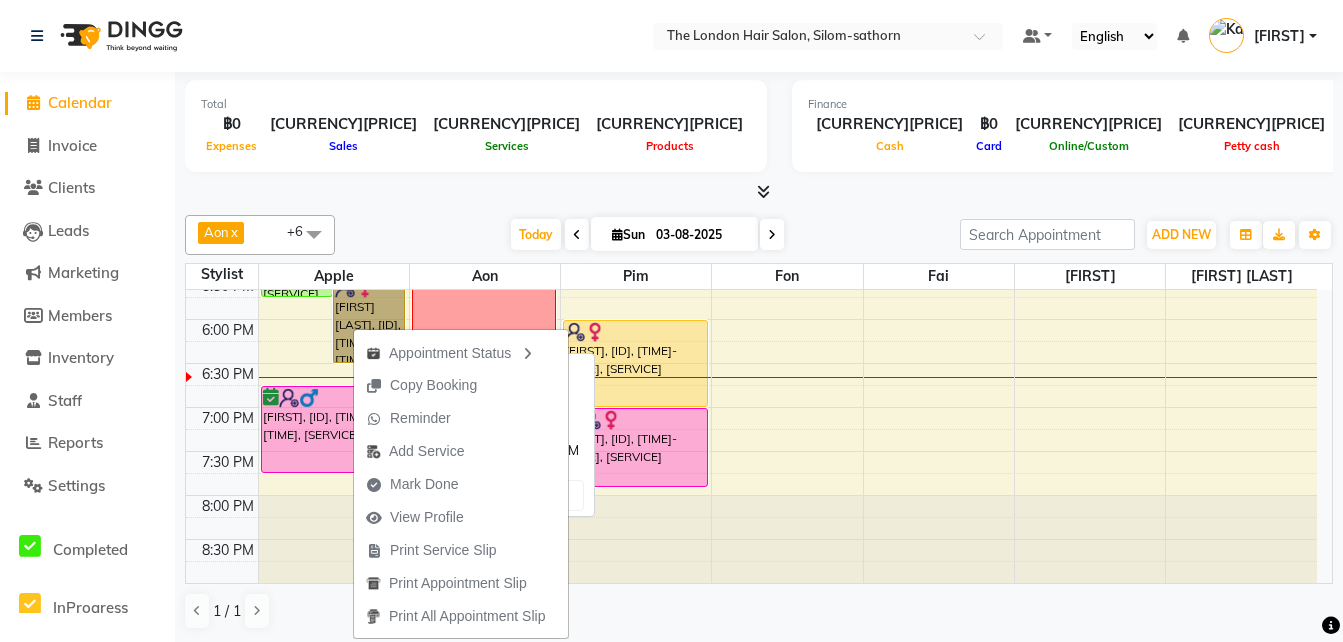 click on "[FIRST] [LAST], [ID], [TIME]-[TIME], [SERVICE]" at bounding box center (369, 319) 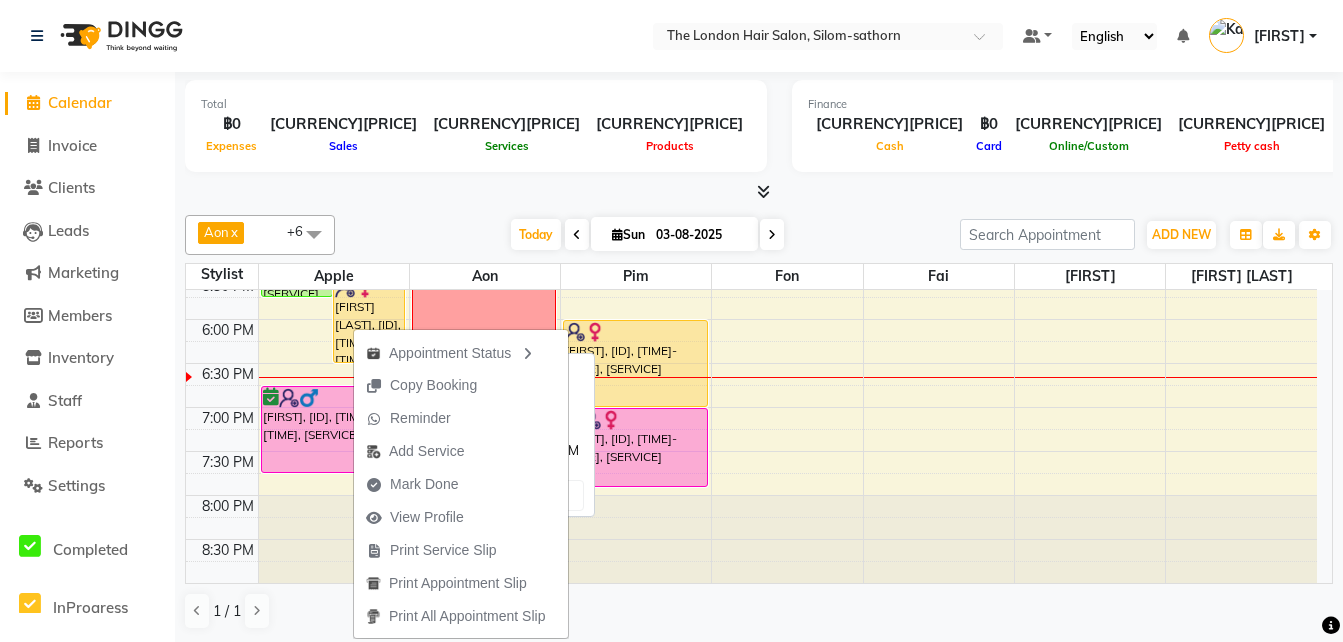 select on "1" 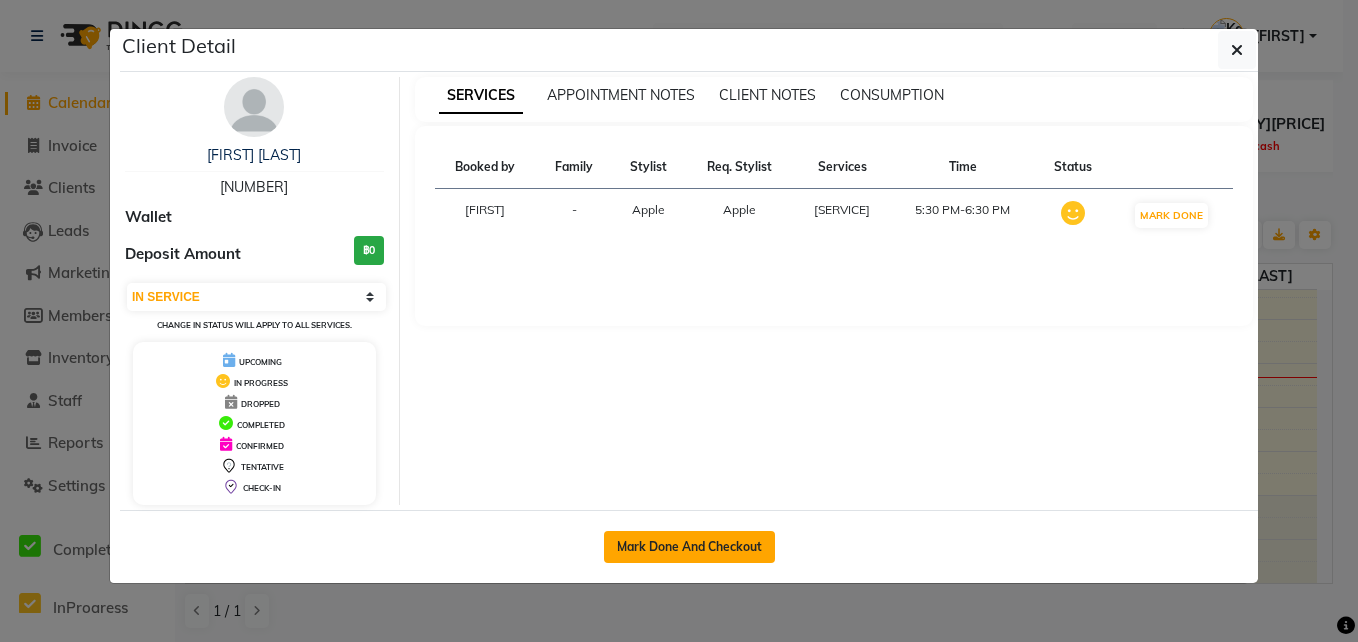 click on "Mark Done And Checkout" 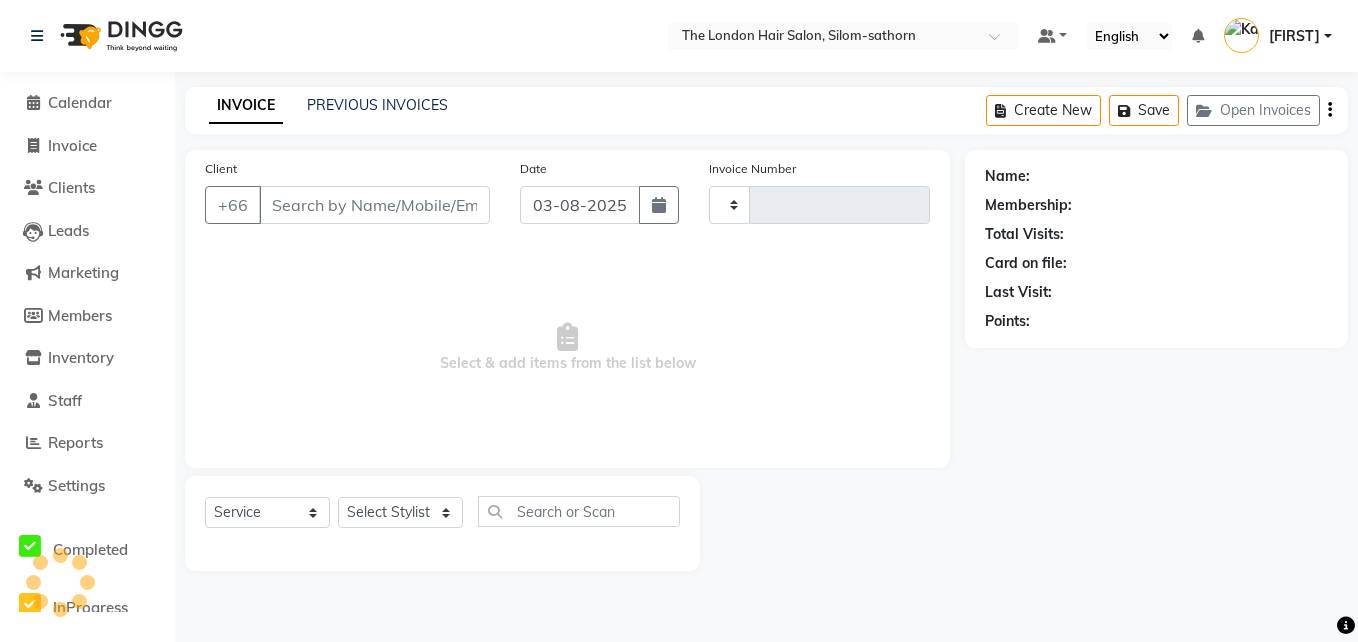 type on "1223" 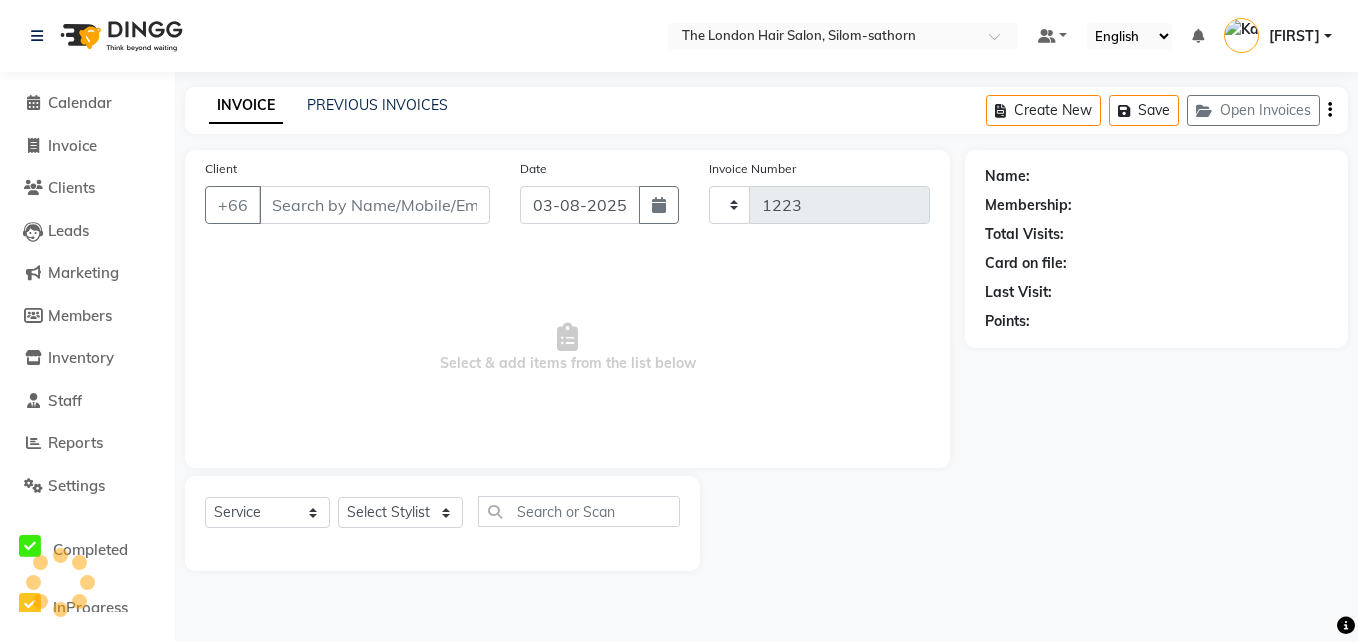 select on "6977" 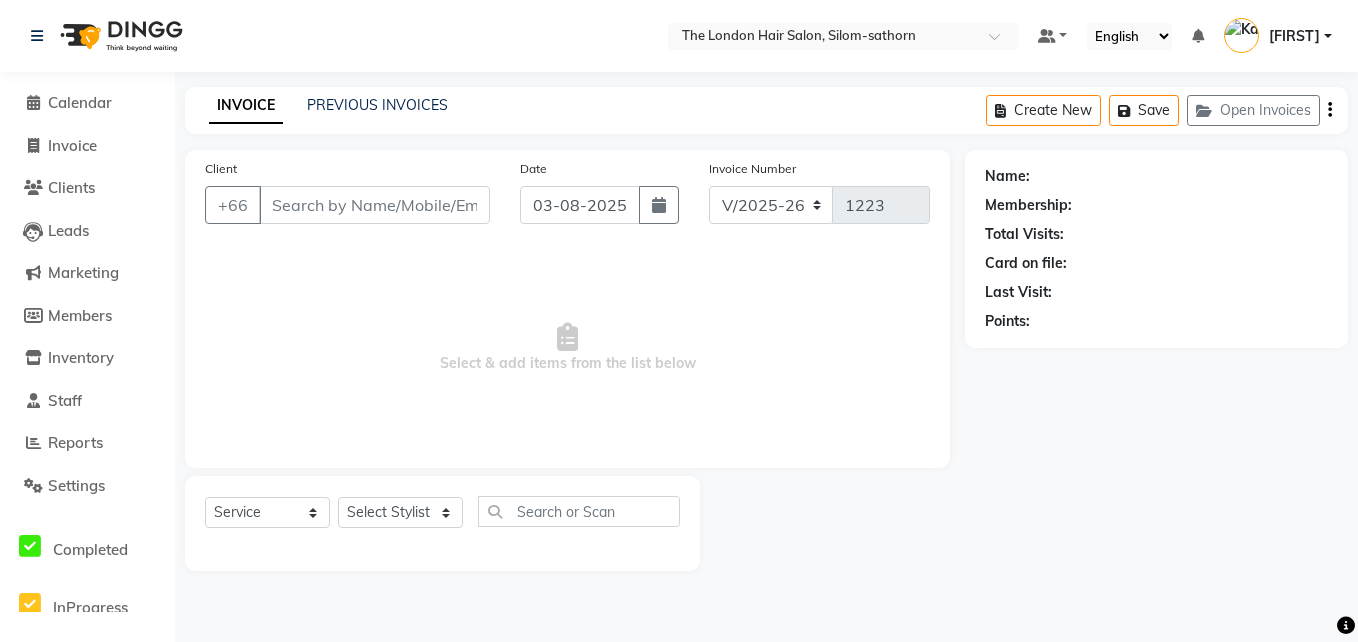 type on "[NUMBER]" 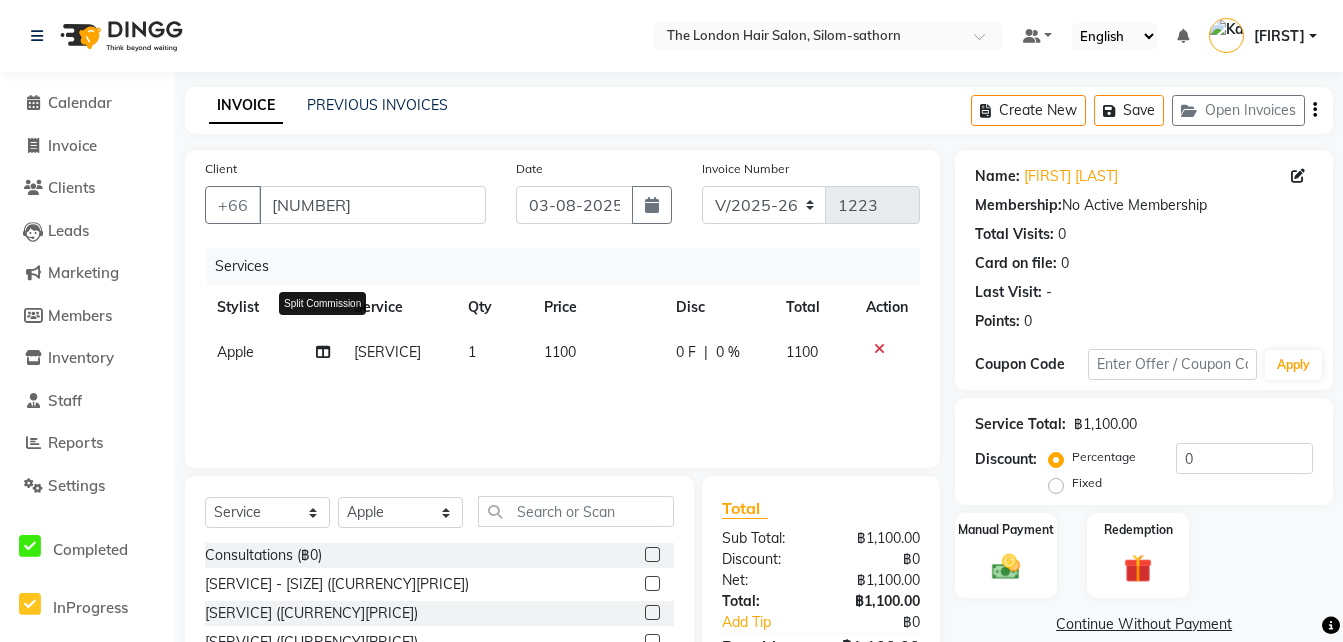 click 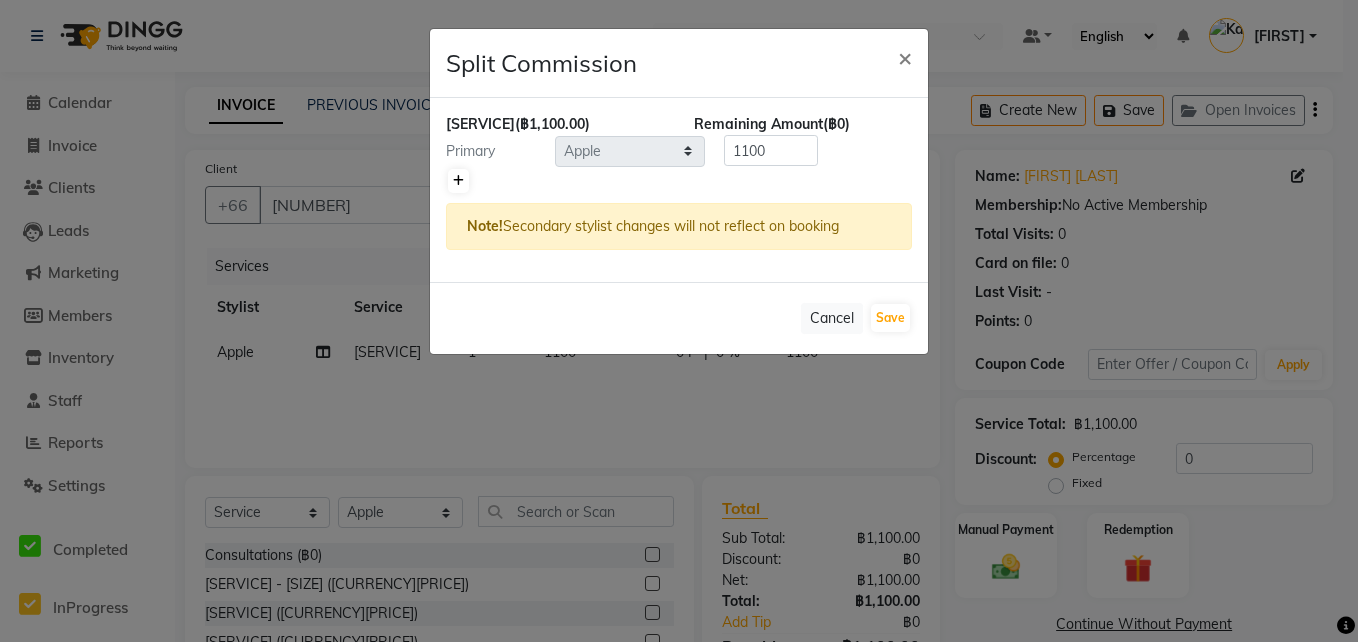 click 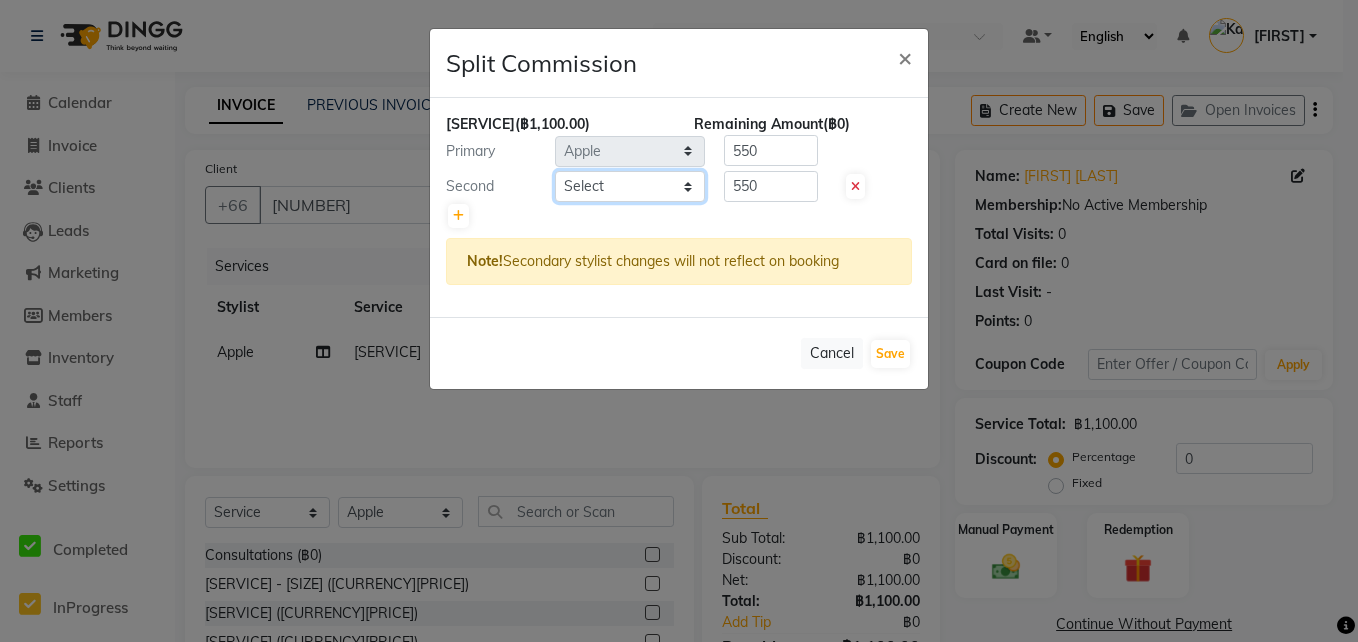 click on "Select [NAME] [NAME] [NAME] [NAME] [NAME] [NAME] [NAME] [NAME]" 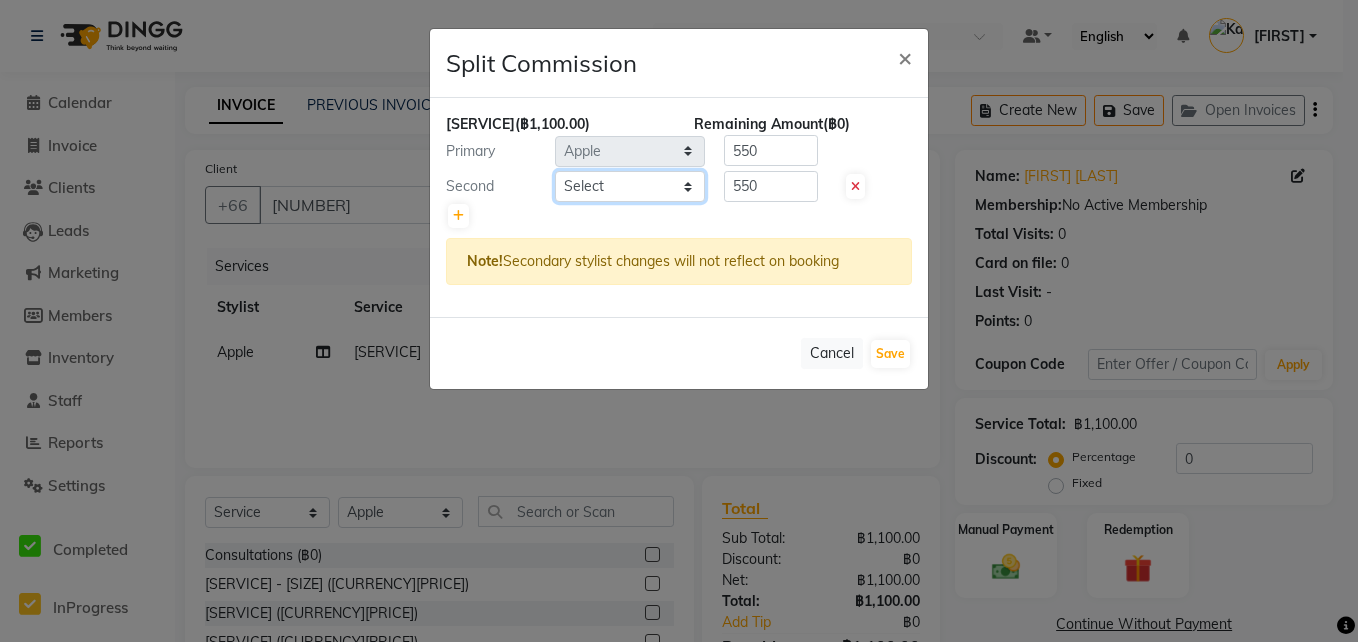 select on "56711" 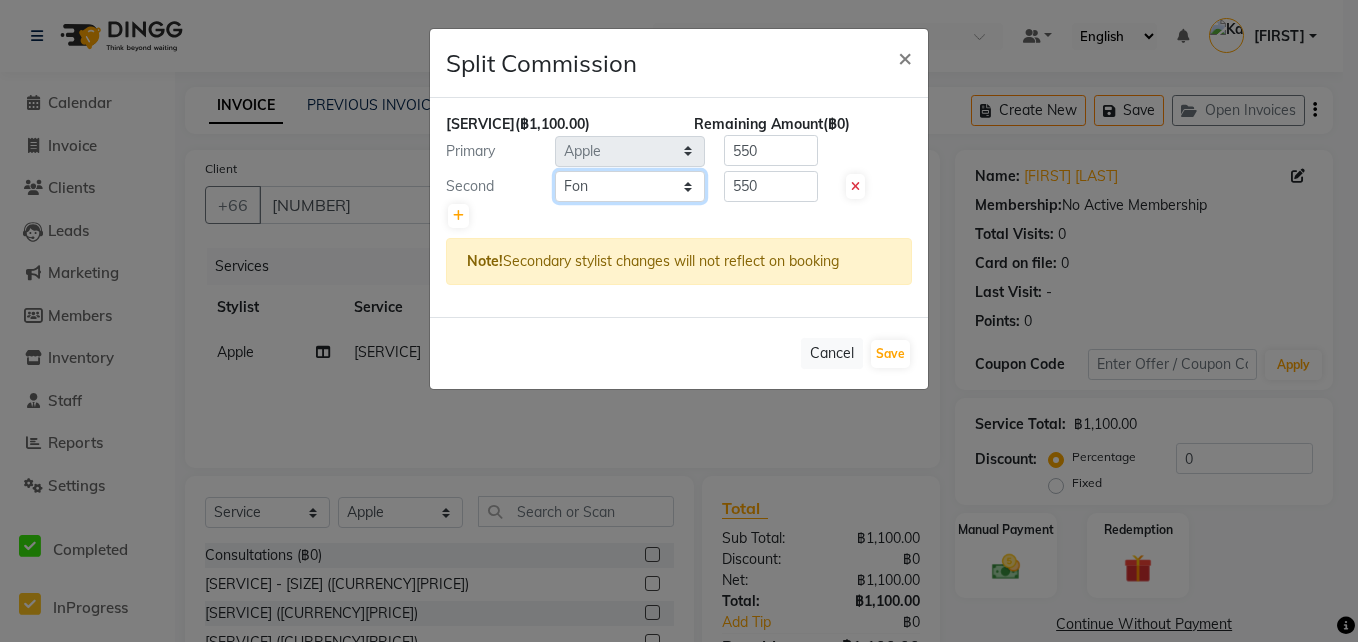 click on "Select [NAME] [NAME] [NAME] [NAME] [NAME] [NAME] [NAME] [NAME]" 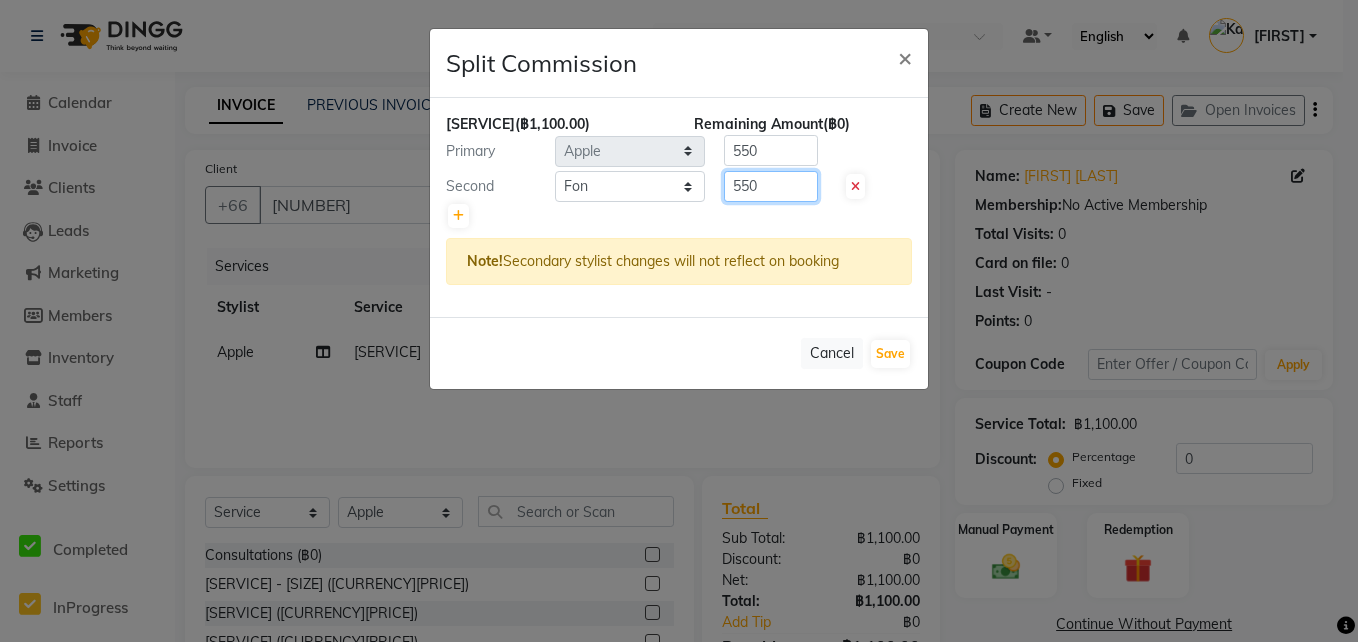 click on "550" 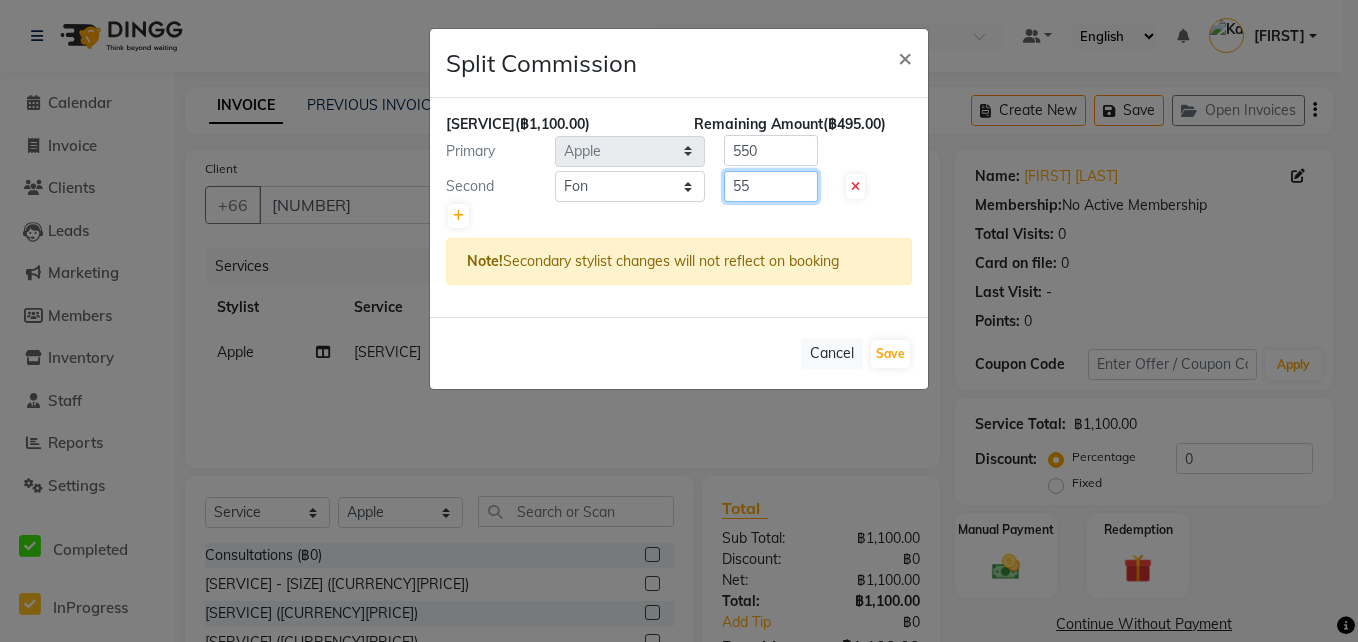 type on "5" 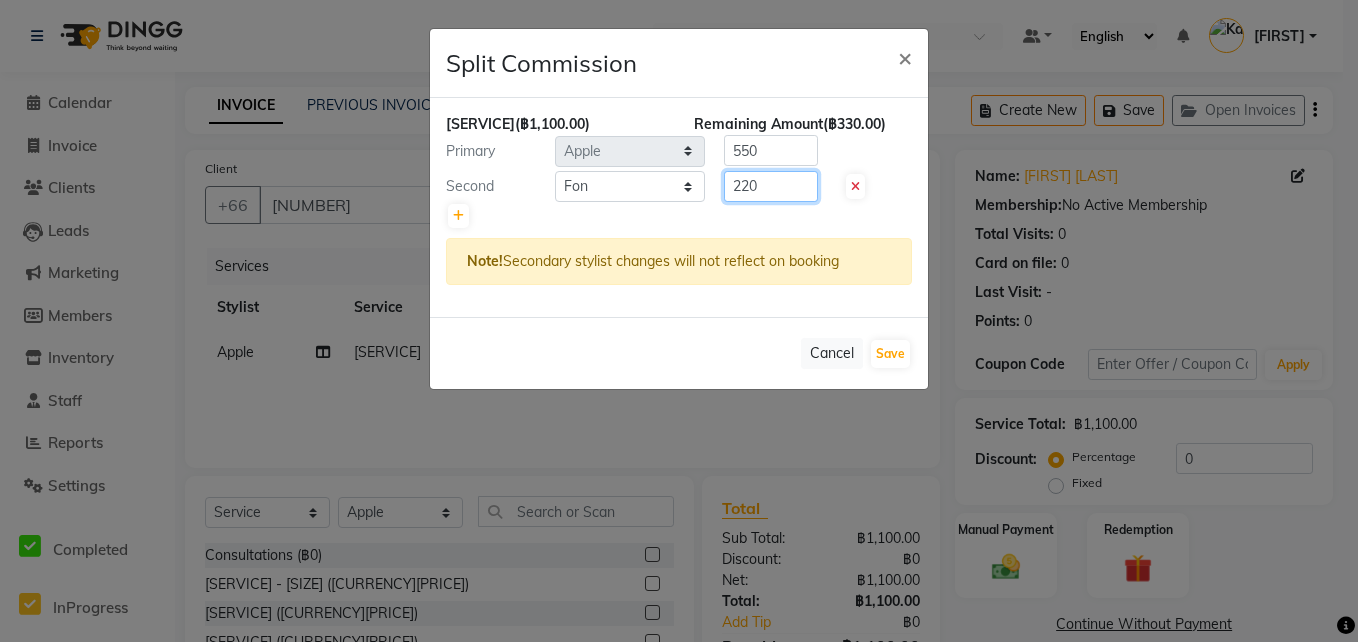 type on "220" 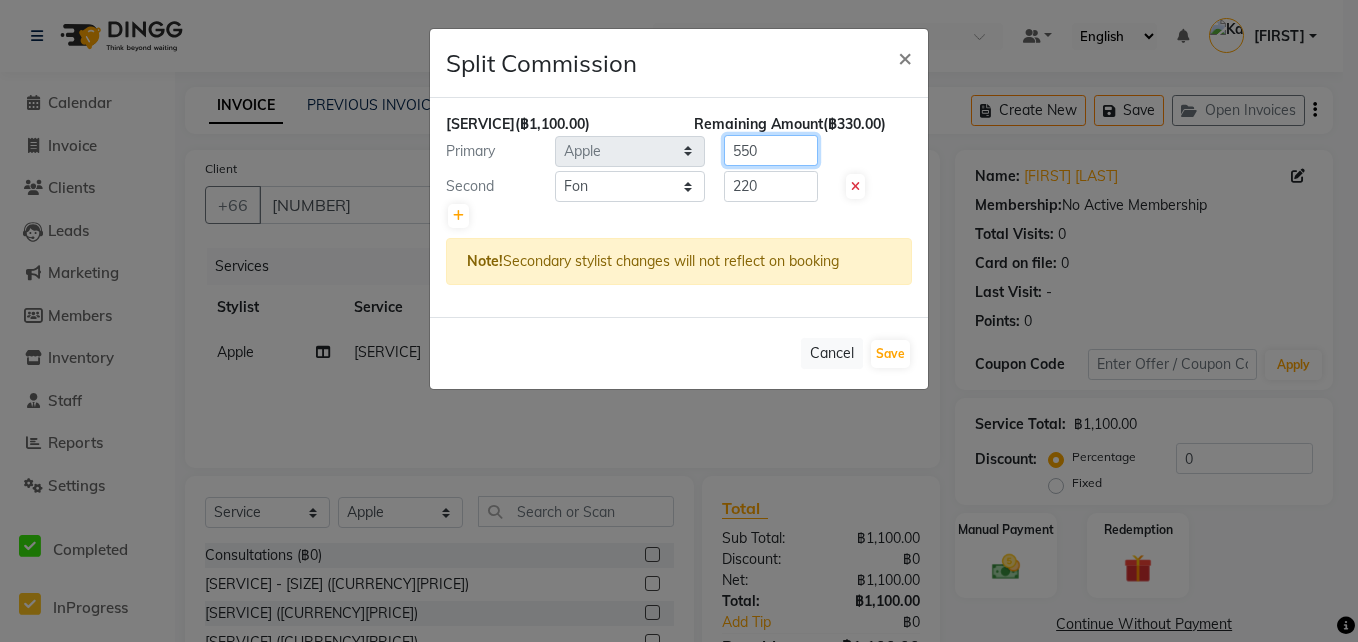 click on "550" 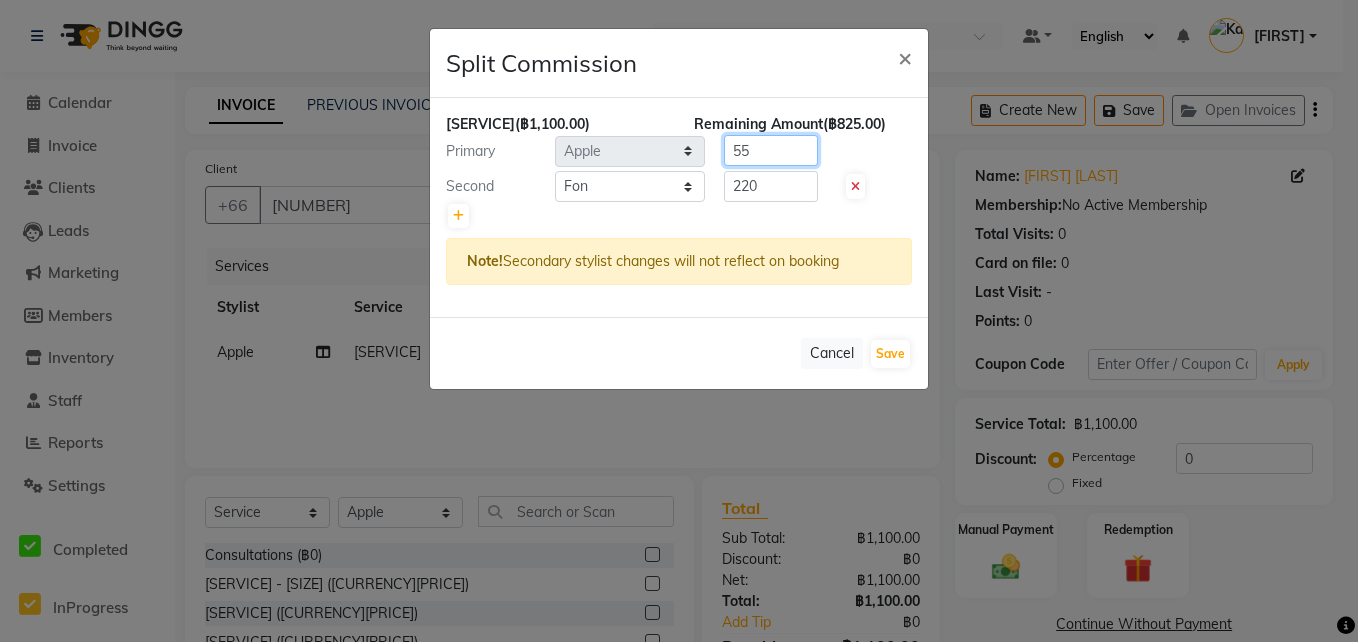 type on "5" 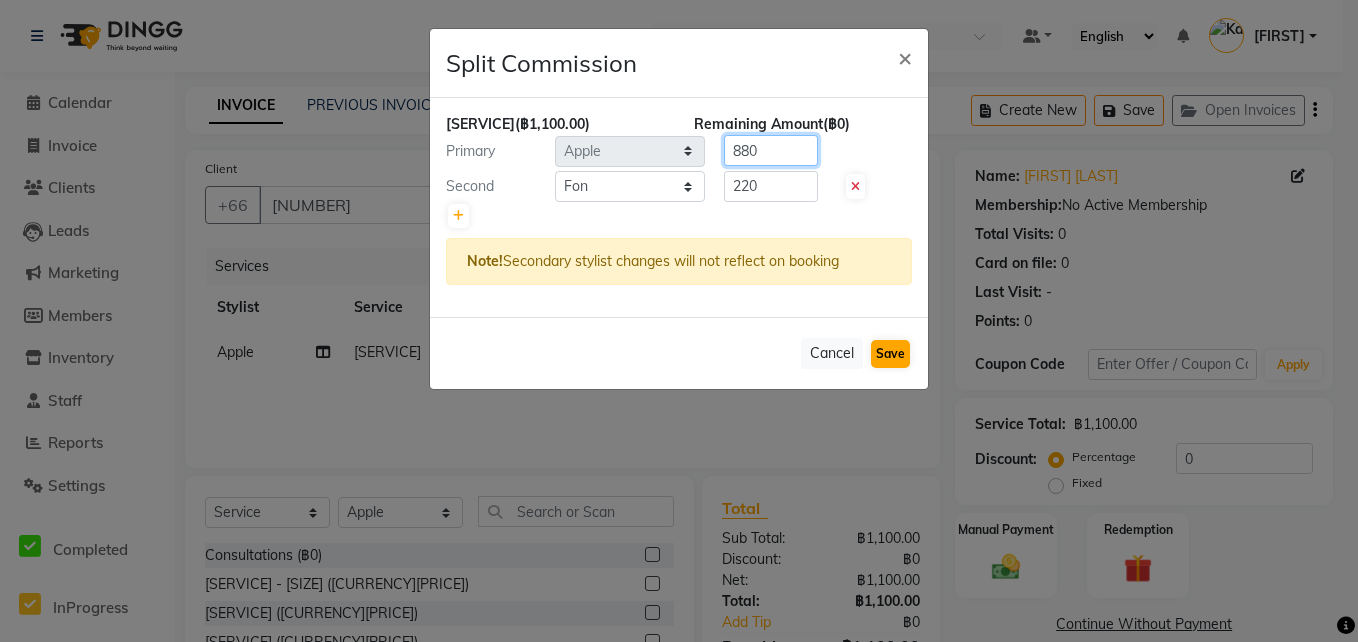 type on "880" 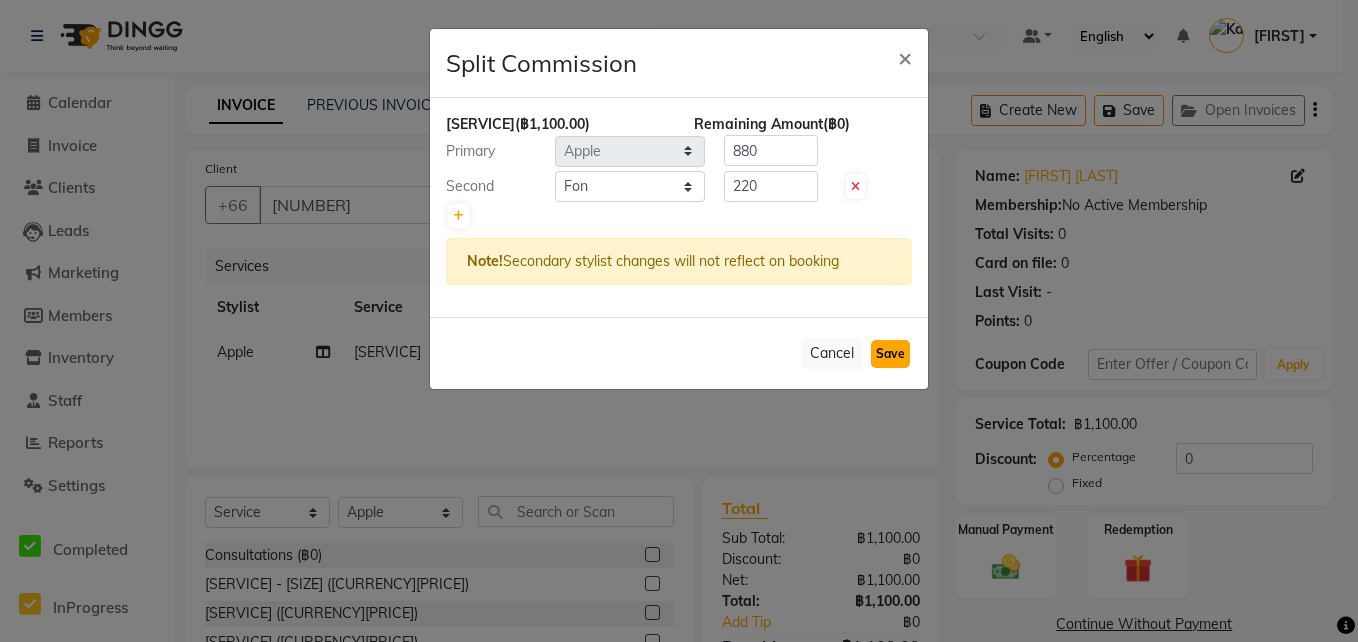 click on "Save" 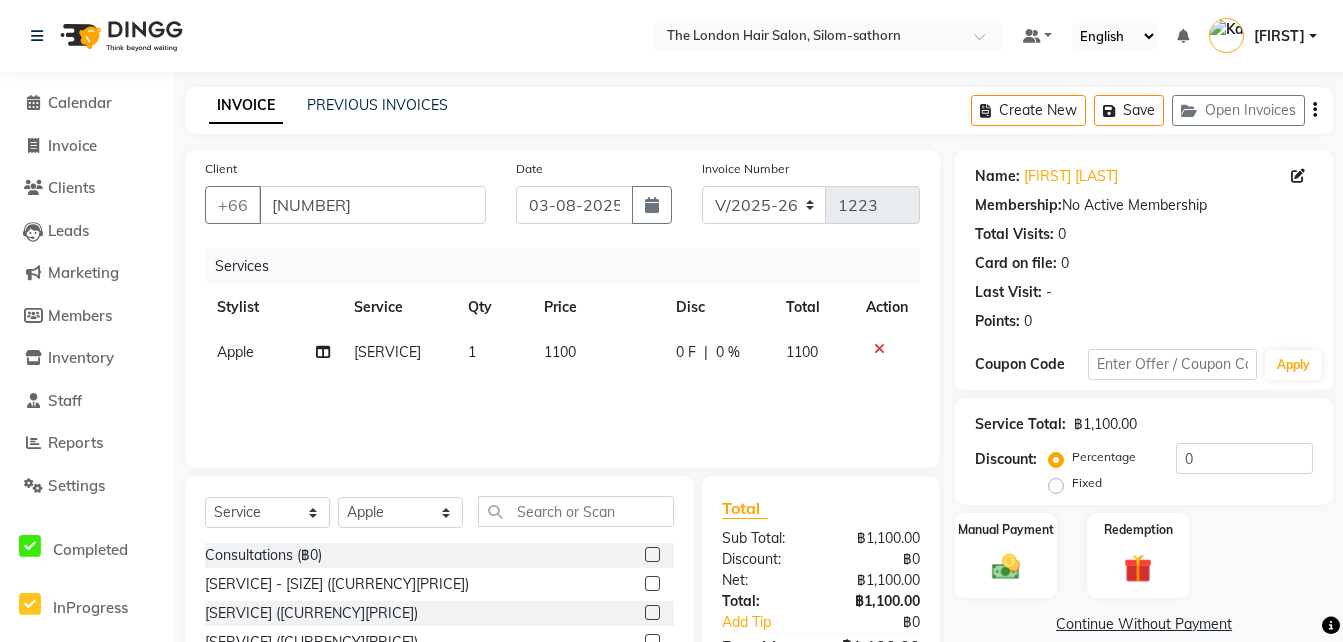scroll, scrollTop: 180, scrollLeft: 0, axis: vertical 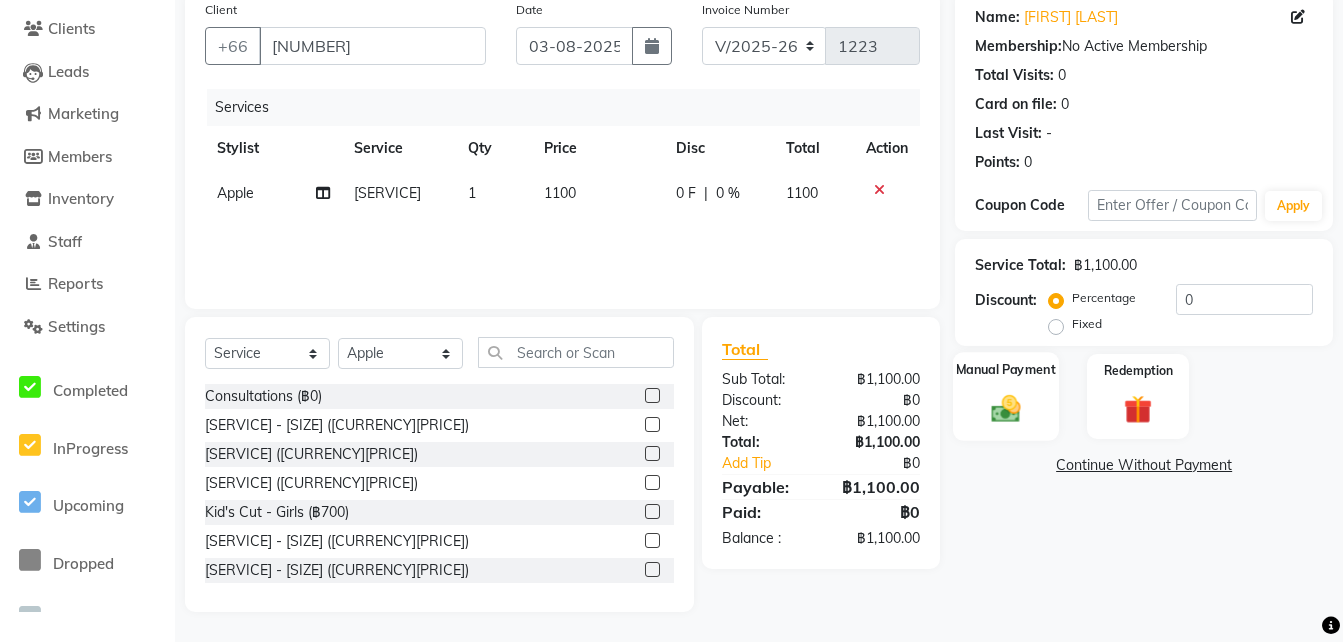click 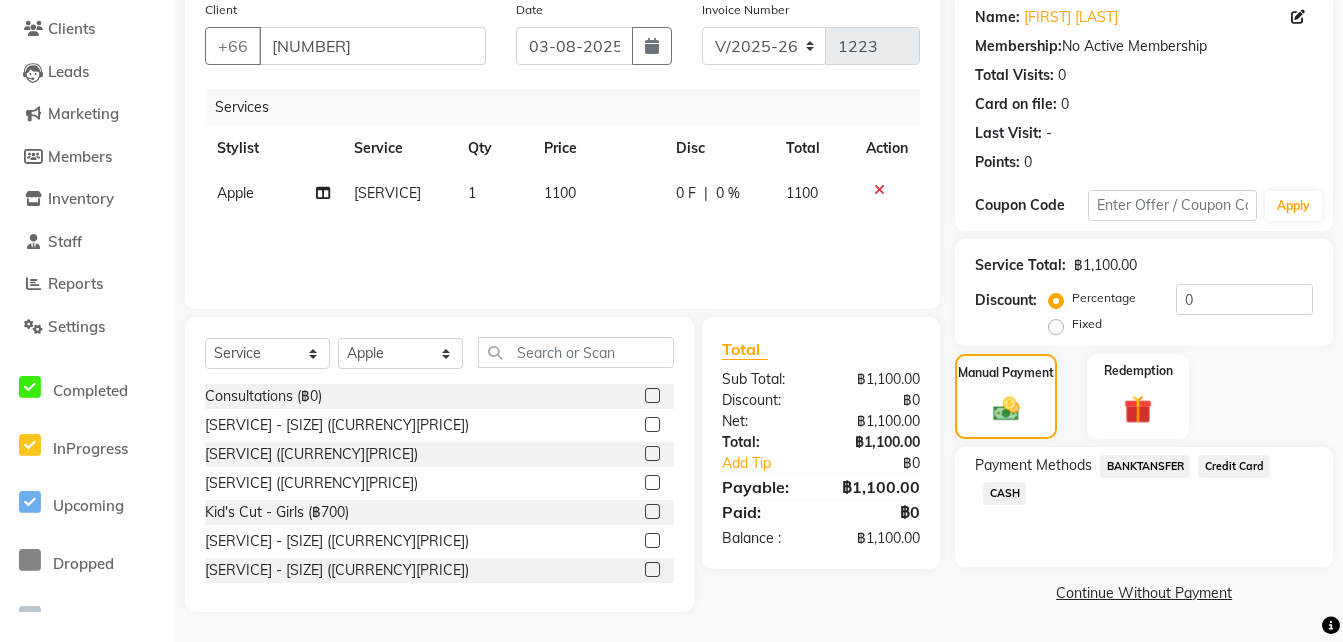 click on "CASH" 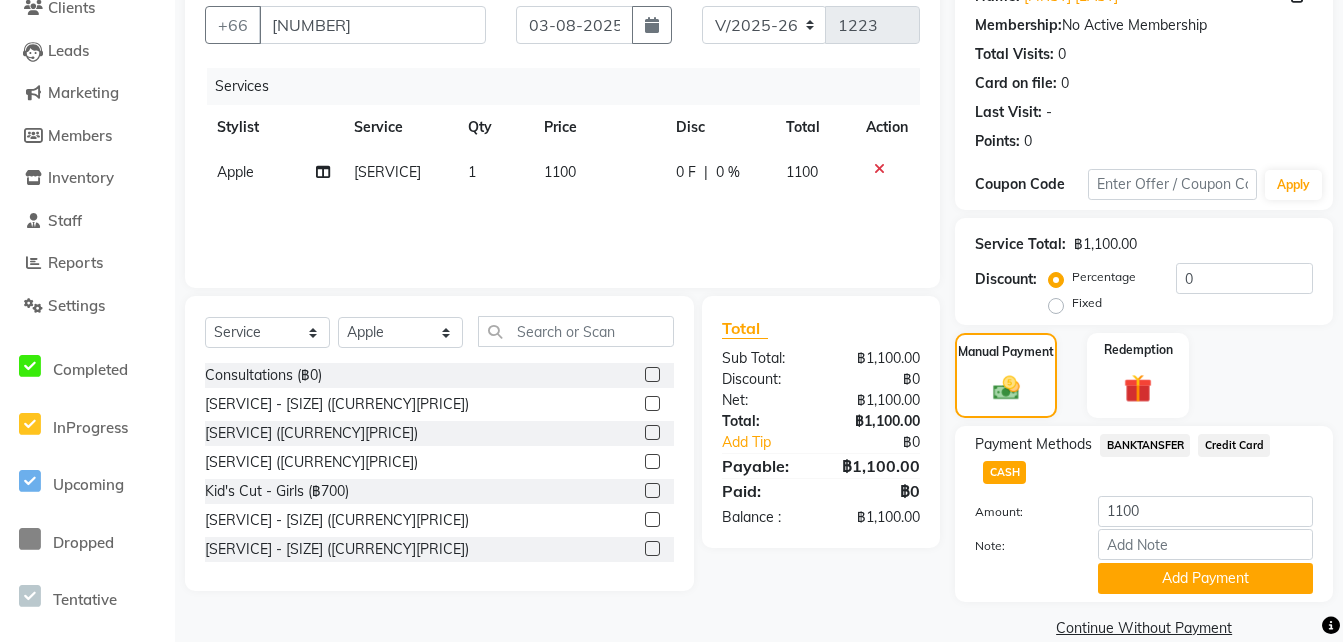 scroll, scrollTop: 211, scrollLeft: 0, axis: vertical 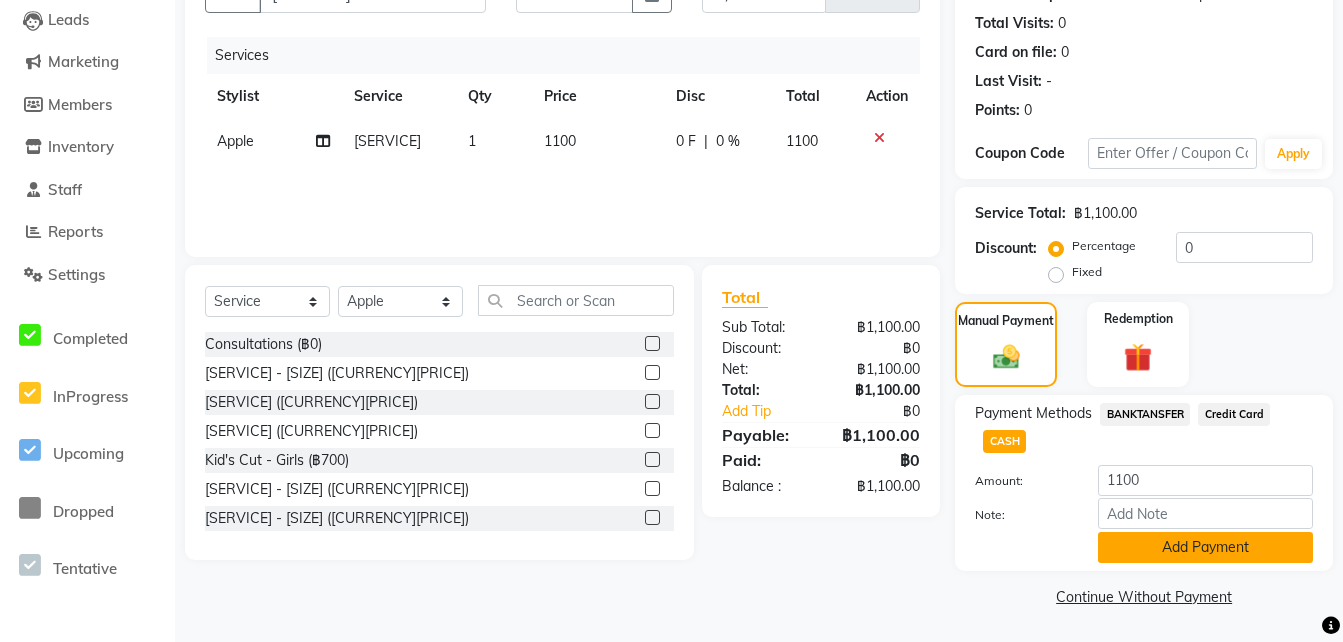 click on "Add Payment" 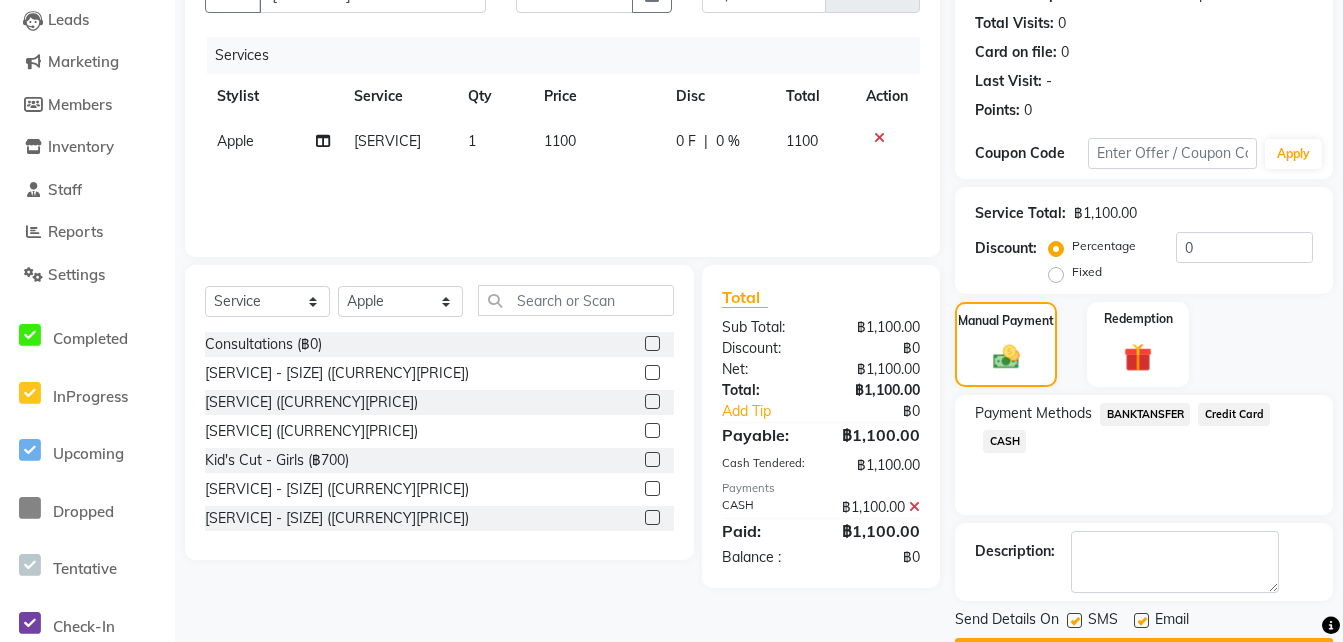 scroll, scrollTop: 268, scrollLeft: 0, axis: vertical 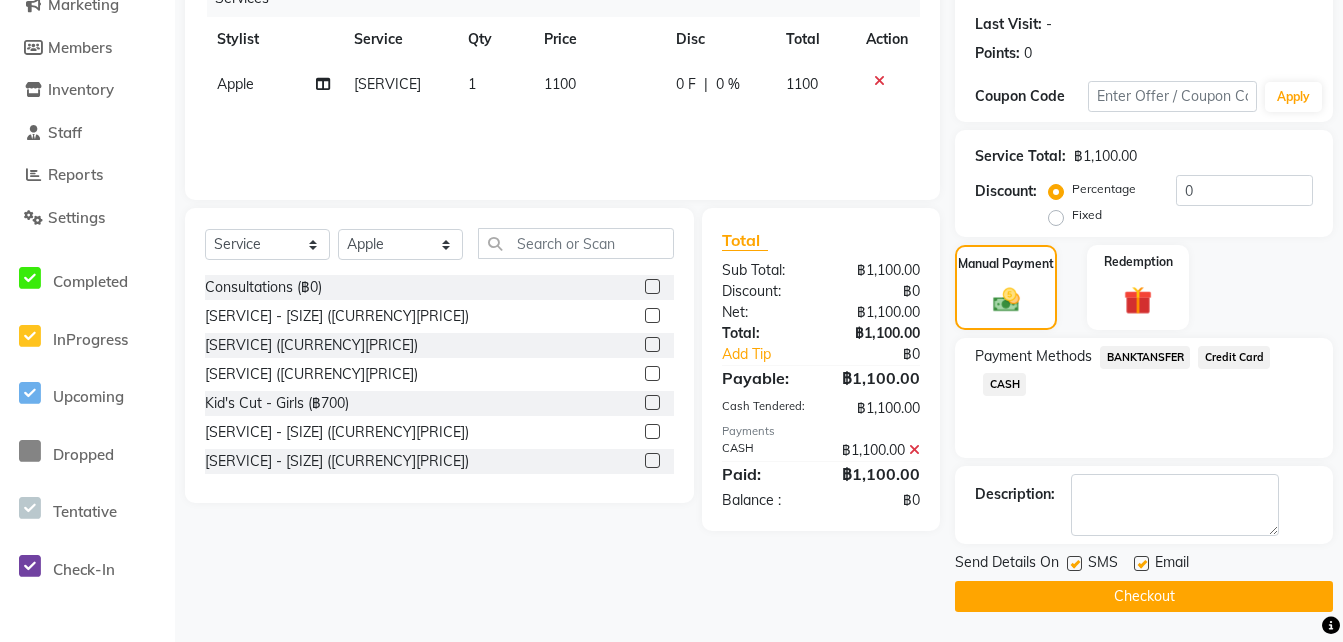 click on "Checkout" 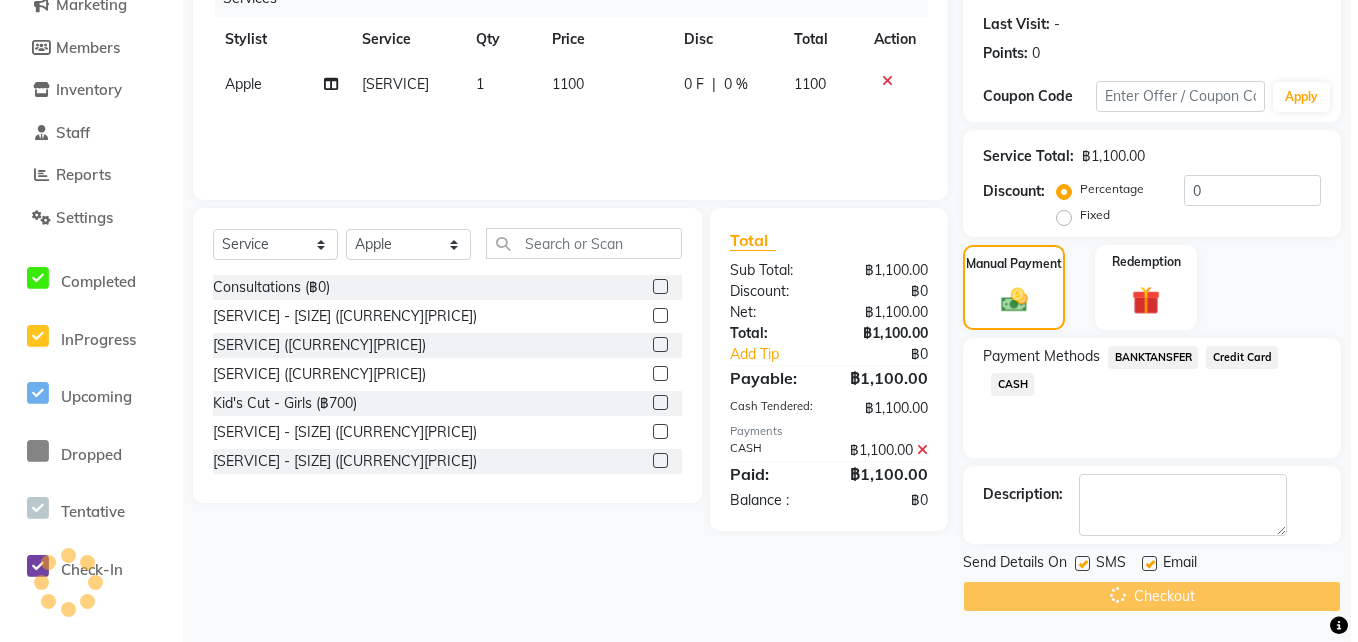 scroll, scrollTop: 0, scrollLeft: 0, axis: both 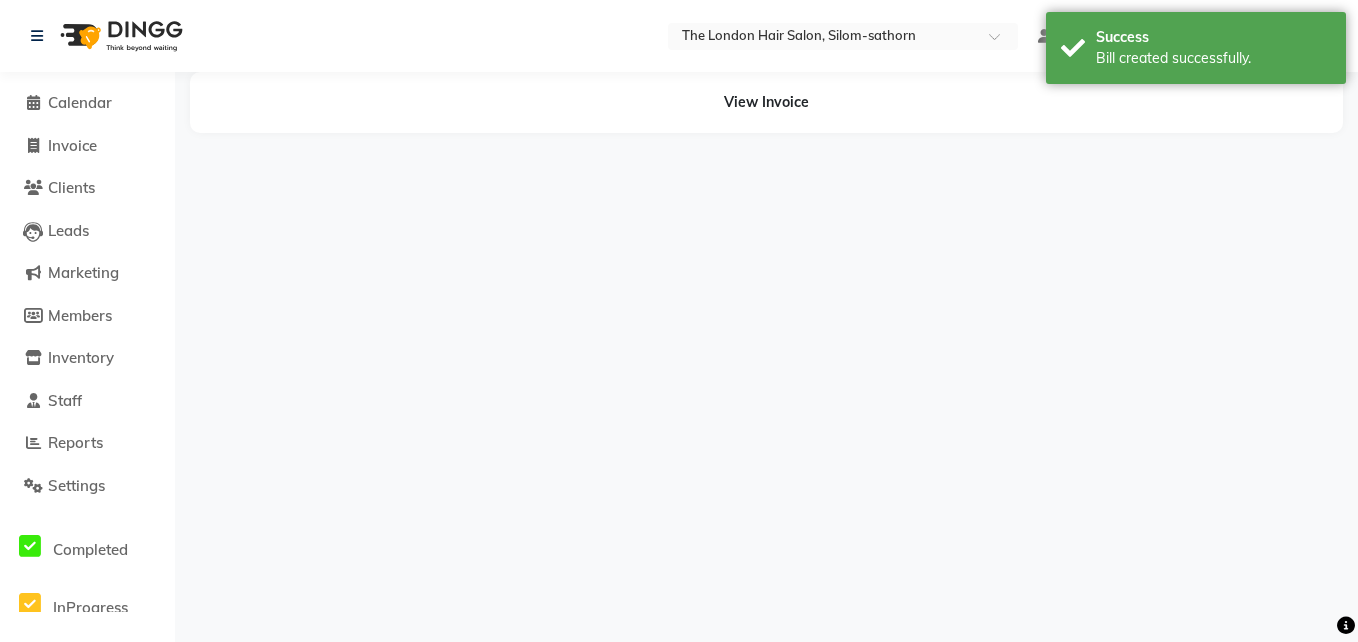 select on "56710" 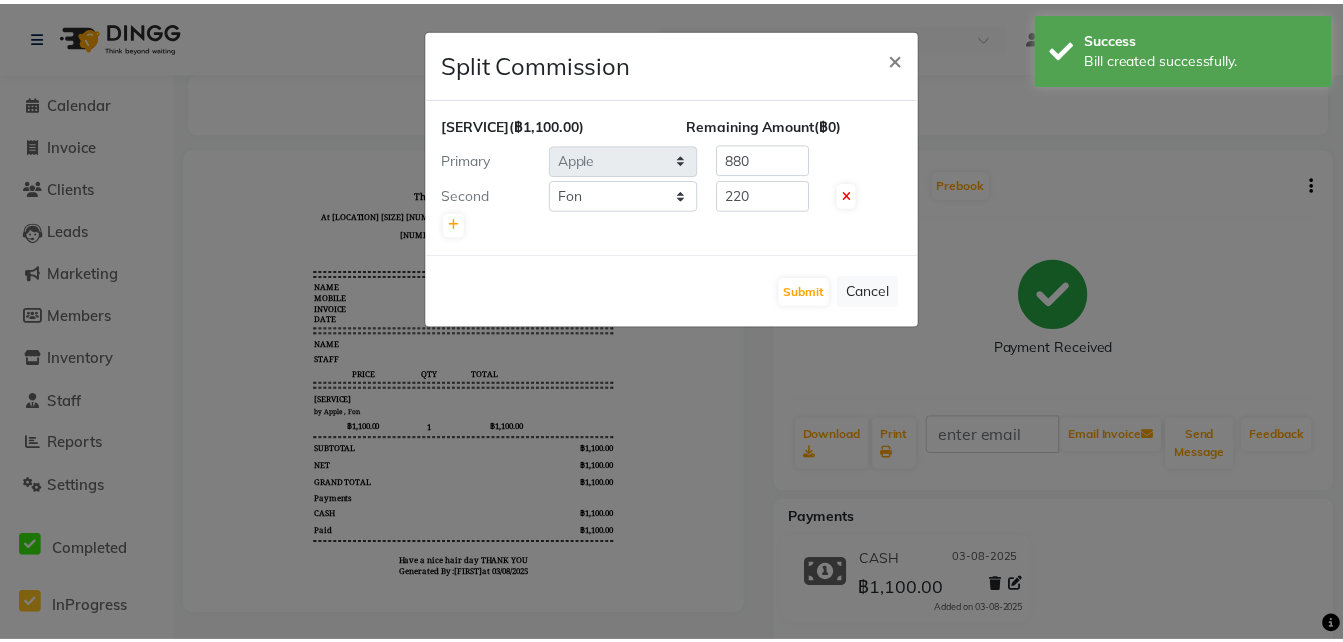 scroll, scrollTop: 0, scrollLeft: 0, axis: both 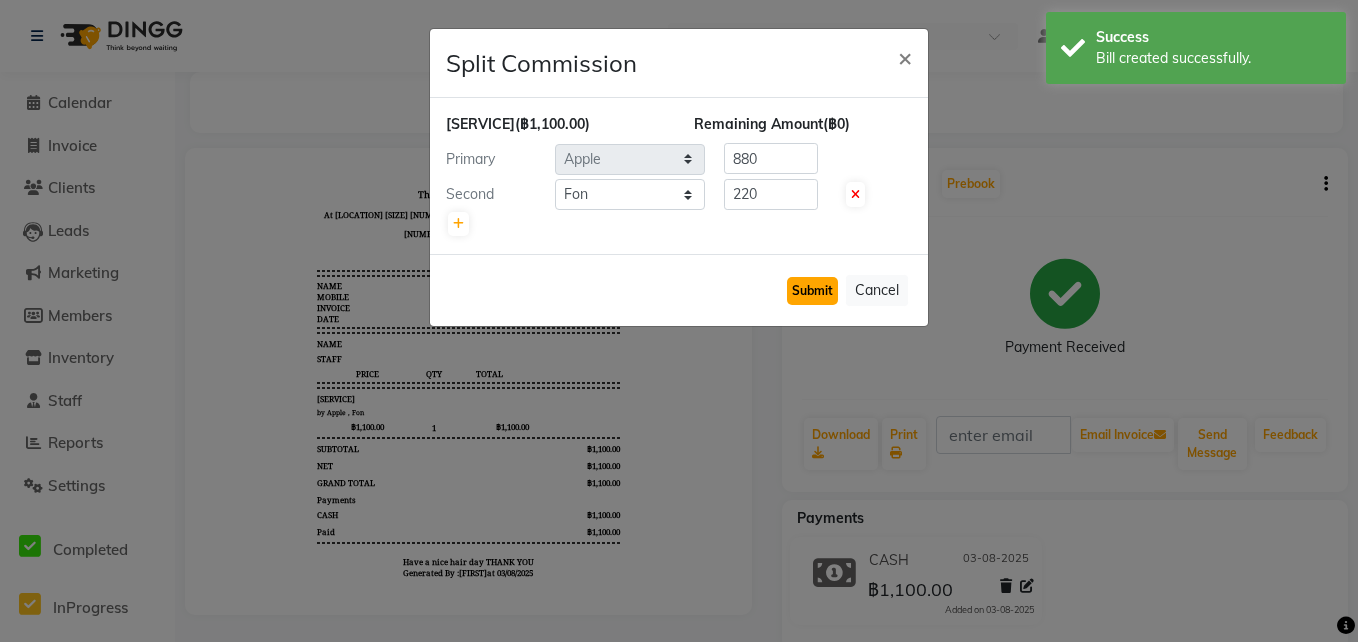 click on "Submit" 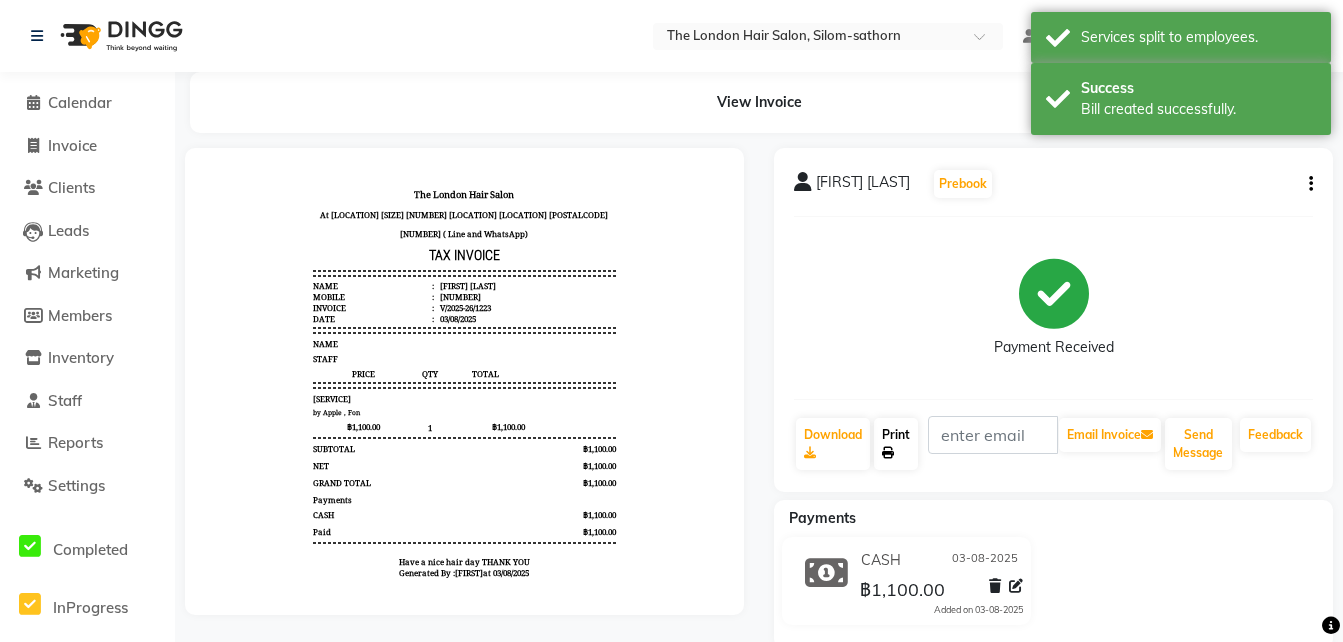 click on "Print" 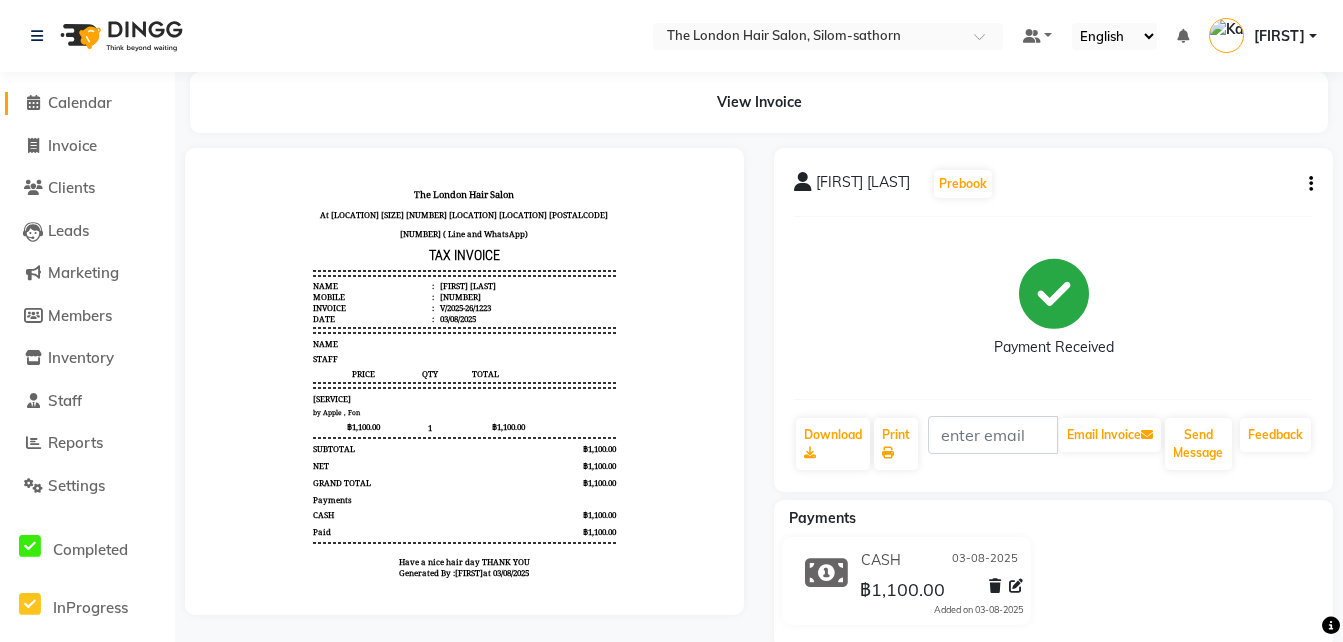 click on "Calendar" 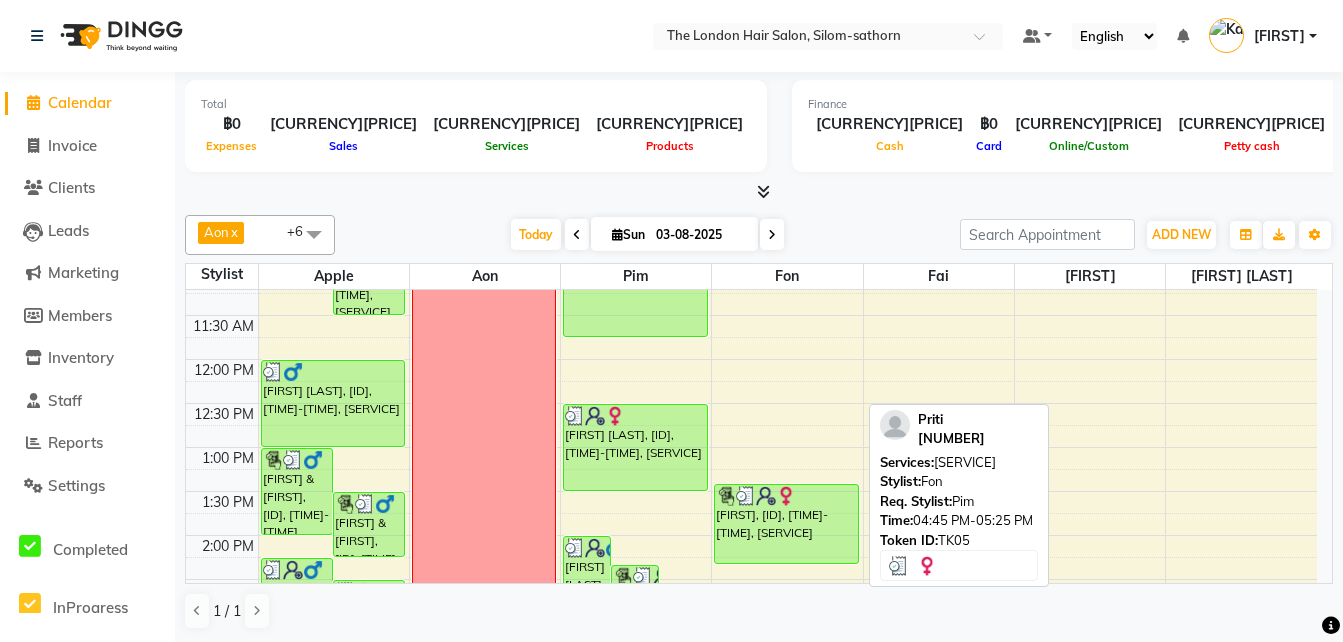 scroll, scrollTop: 0, scrollLeft: 0, axis: both 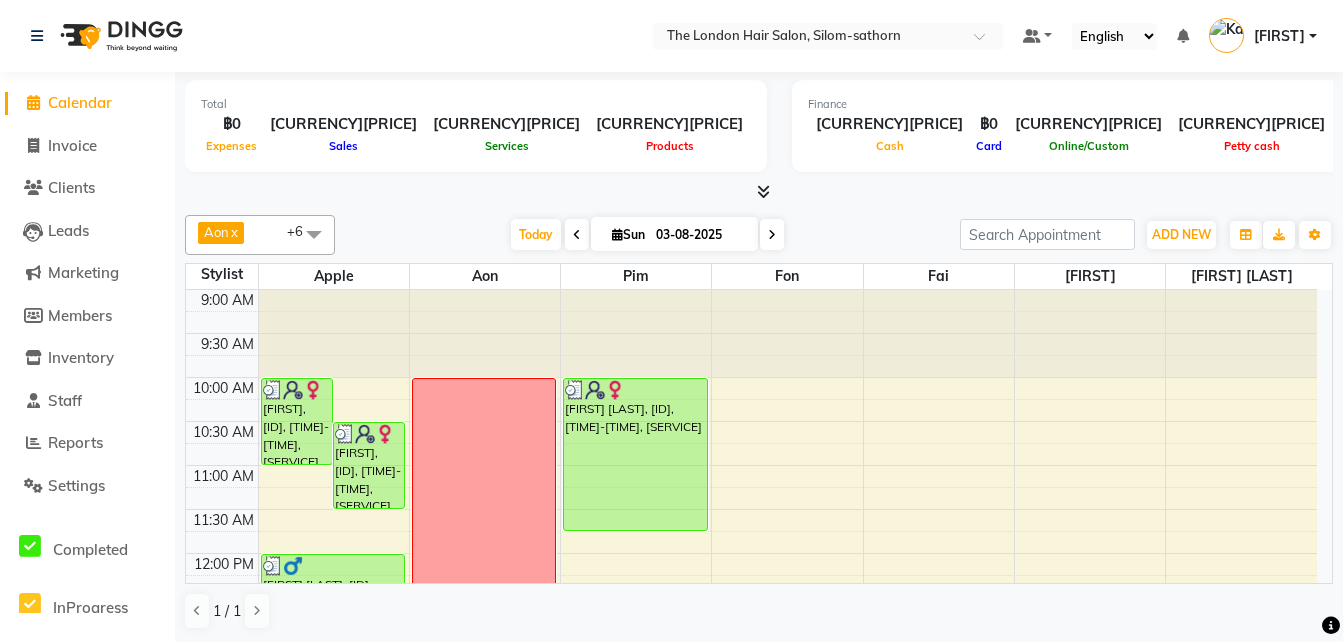 click at bounding box center [772, 235] 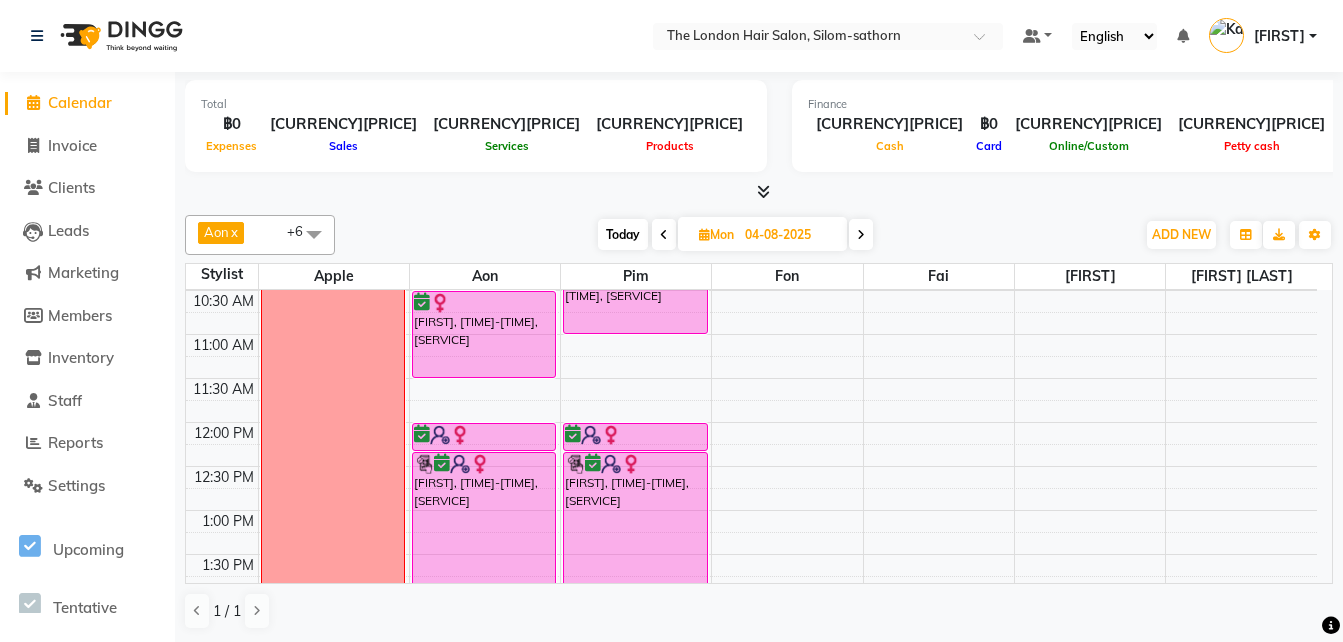 scroll, scrollTop: 0, scrollLeft: 0, axis: both 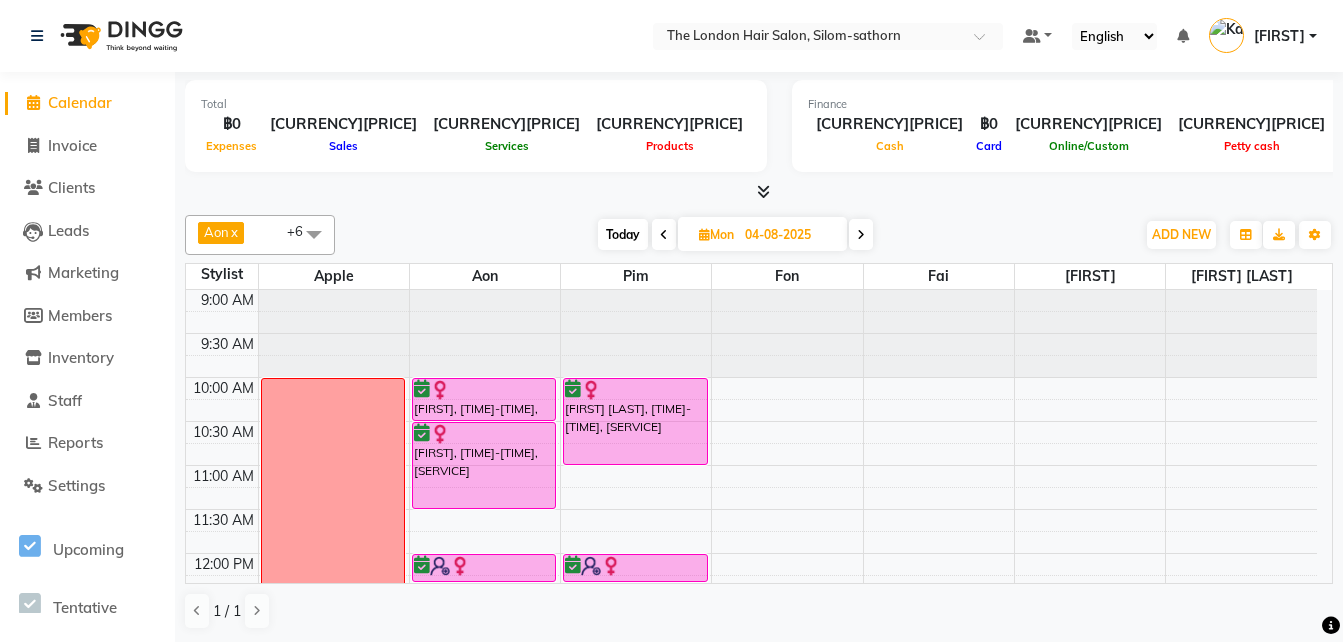 click at bounding box center [861, 234] 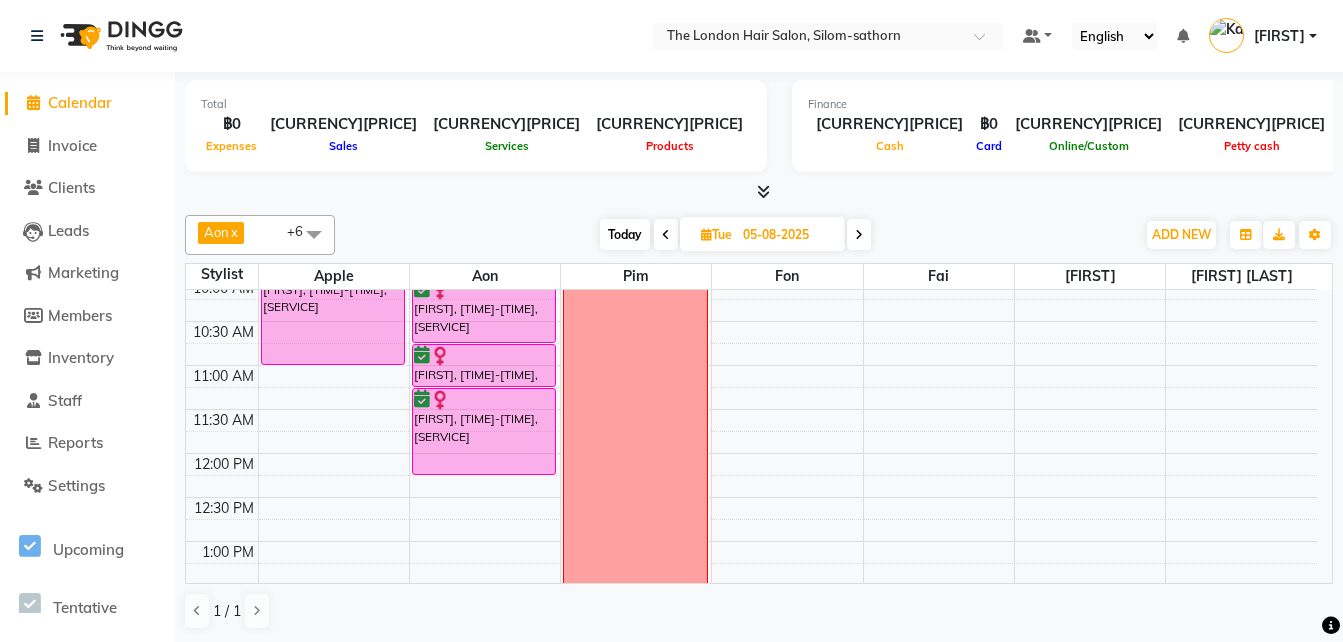 scroll, scrollTop: 100, scrollLeft: 0, axis: vertical 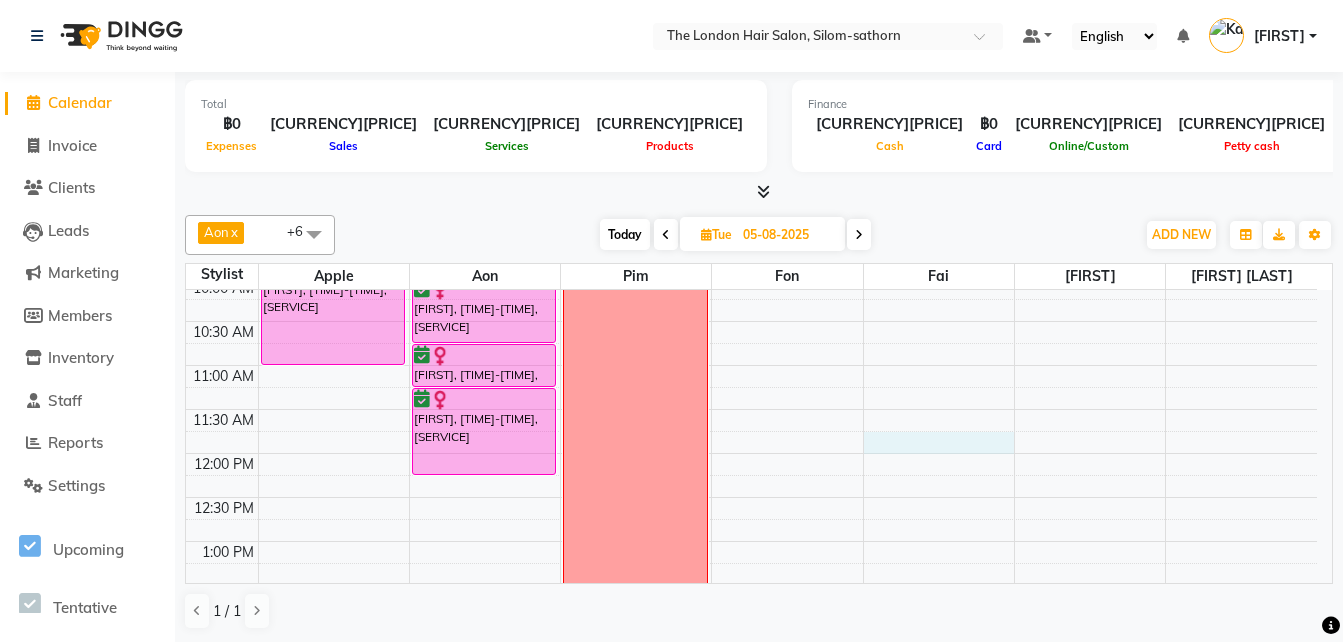 click on "[TIME] [TIME] [TIME] [TIME] [TIME] [TIME] [TIME] [TIME] [TIME] [TIME] [TIME] [TIME] [TIME] [TIME] [TIME] [TIME] [TIME] [TIME] [TIME] [TIME] [TIME] [TIME] [TIME] [TIME] [TIME]     [FIRST], [TIME]-[TIME], [SERVICE]     [FIRST], [TIME]-[TIME], [SERVICE]     [FIRST], [TIME]-[TIME], [SERVICE]     [FIRST], [TIME]-[TIME], [SERVICE]     [FIRST] [LAST], [TIME]-[TIME], [SERVICE]     [FIRST], [TIME]-[TIME], [SERVICE]     [FIRST] [LAST], [TIME]-[TIME], [SERVICE]  Day Off" at bounding box center (751, 717) 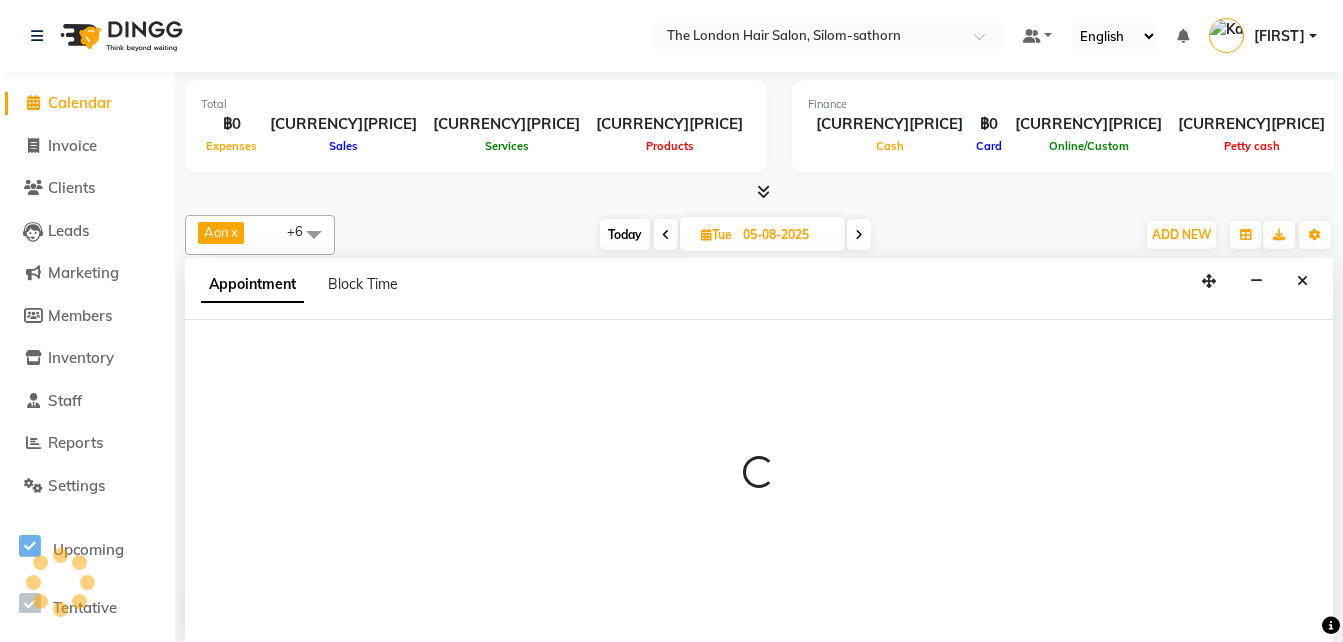 scroll, scrollTop: 1, scrollLeft: 0, axis: vertical 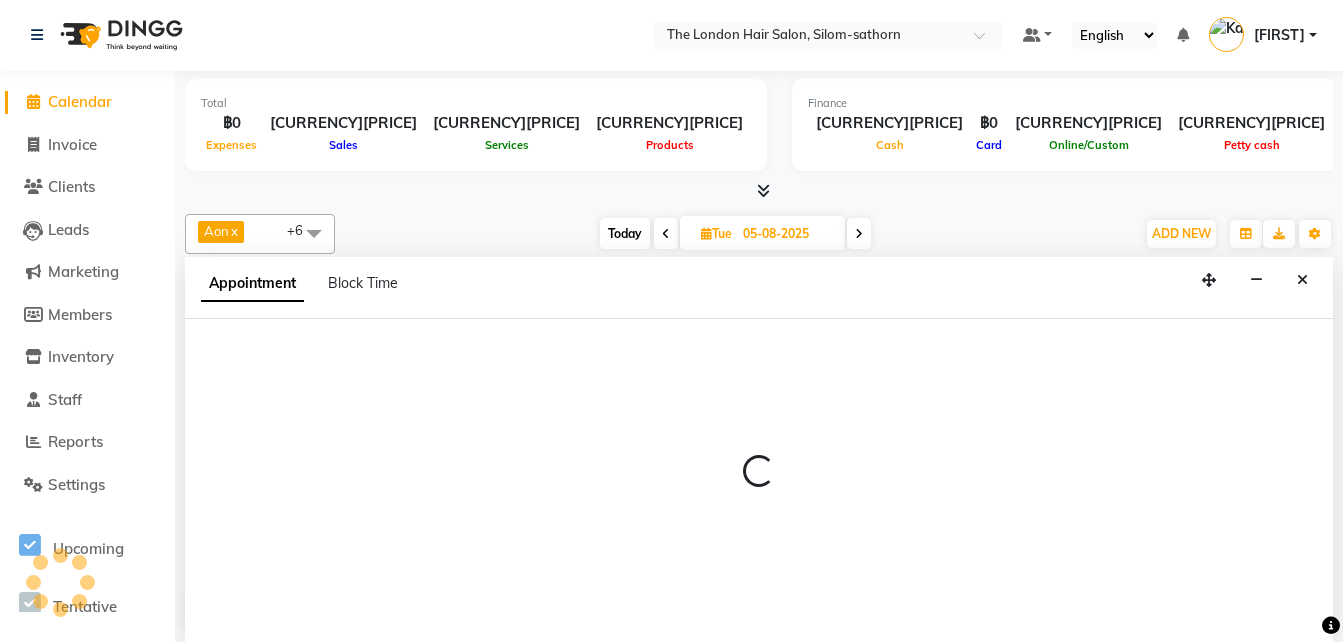 select on "83403" 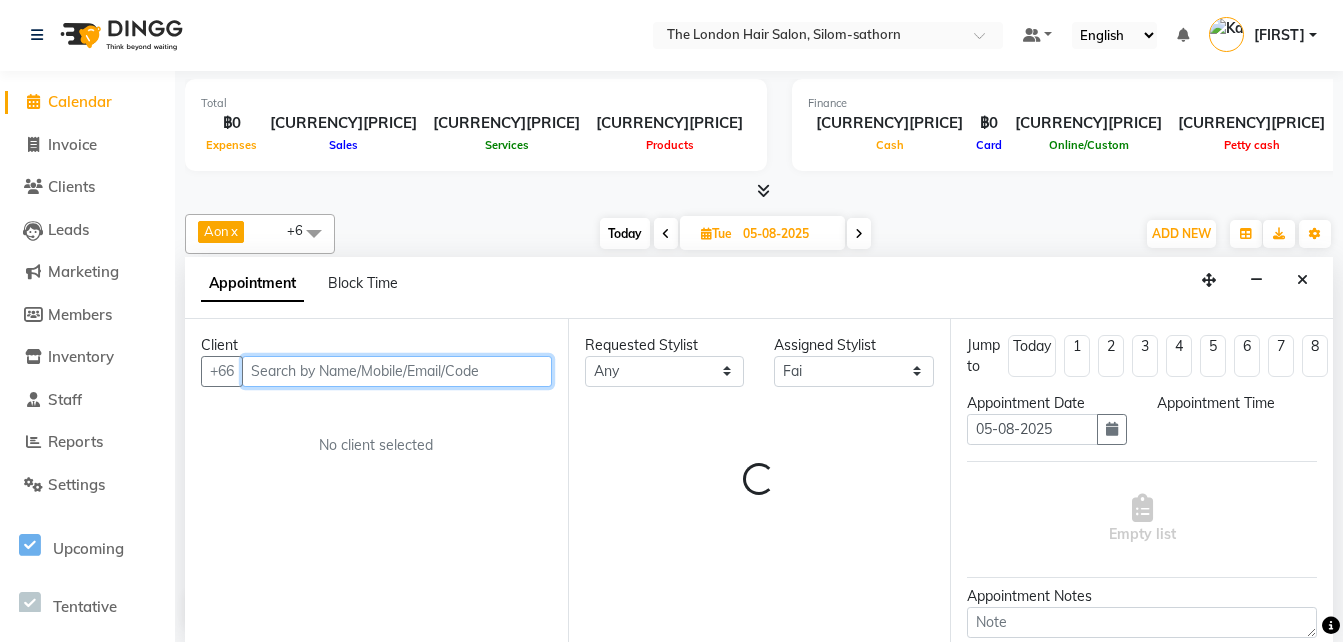 select on "705" 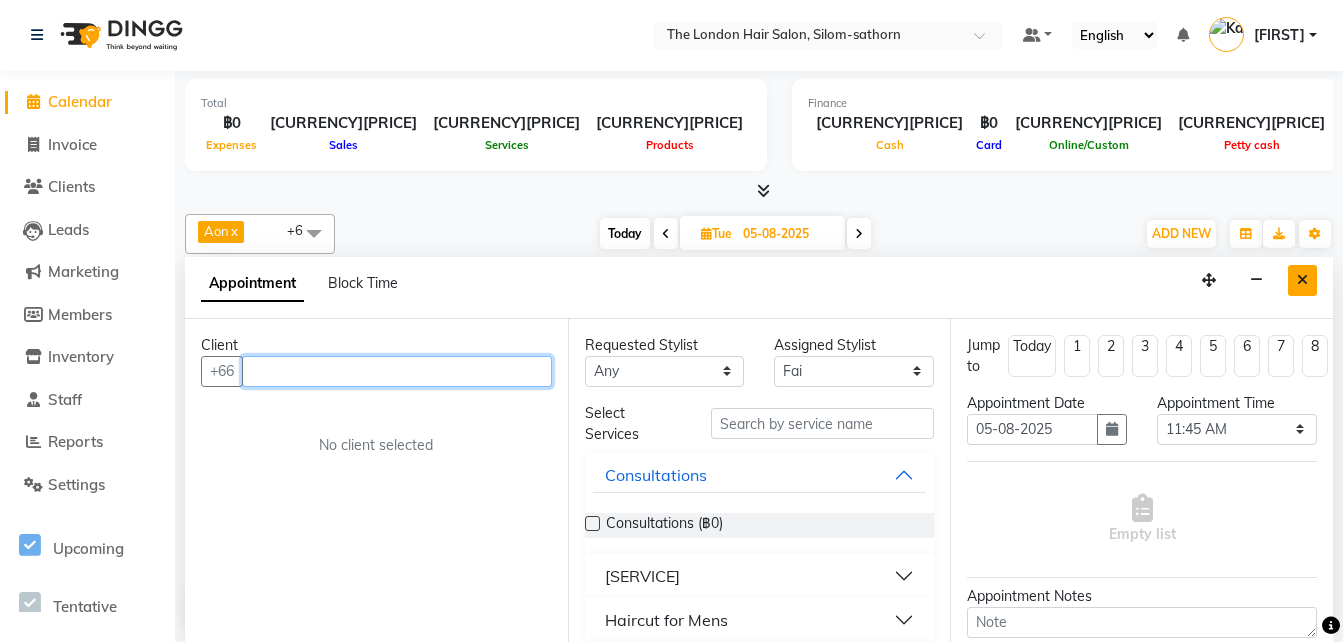 type 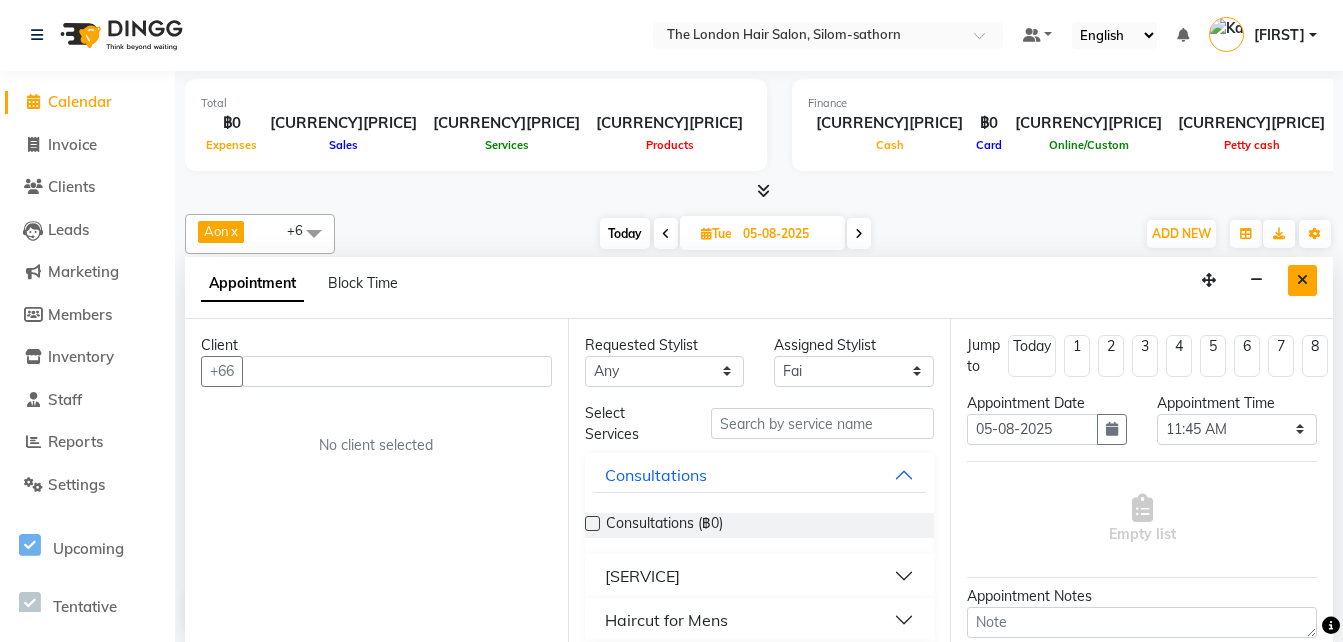 click at bounding box center (1302, 280) 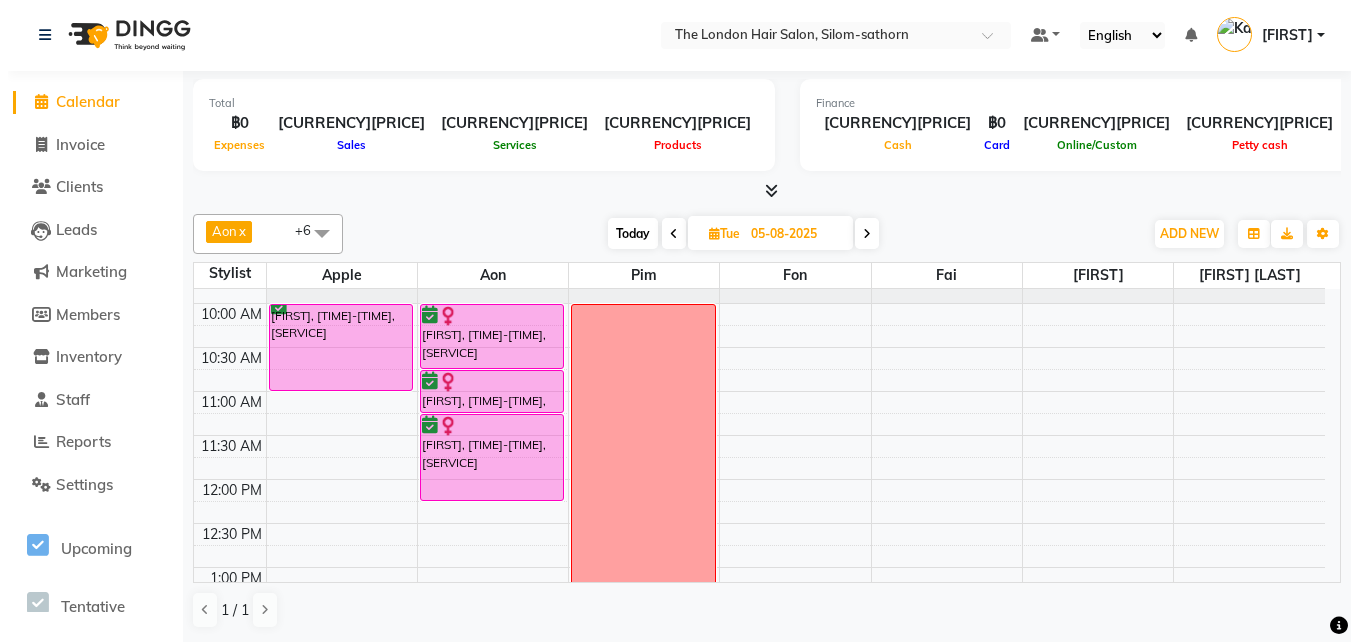 scroll, scrollTop: 73, scrollLeft: 0, axis: vertical 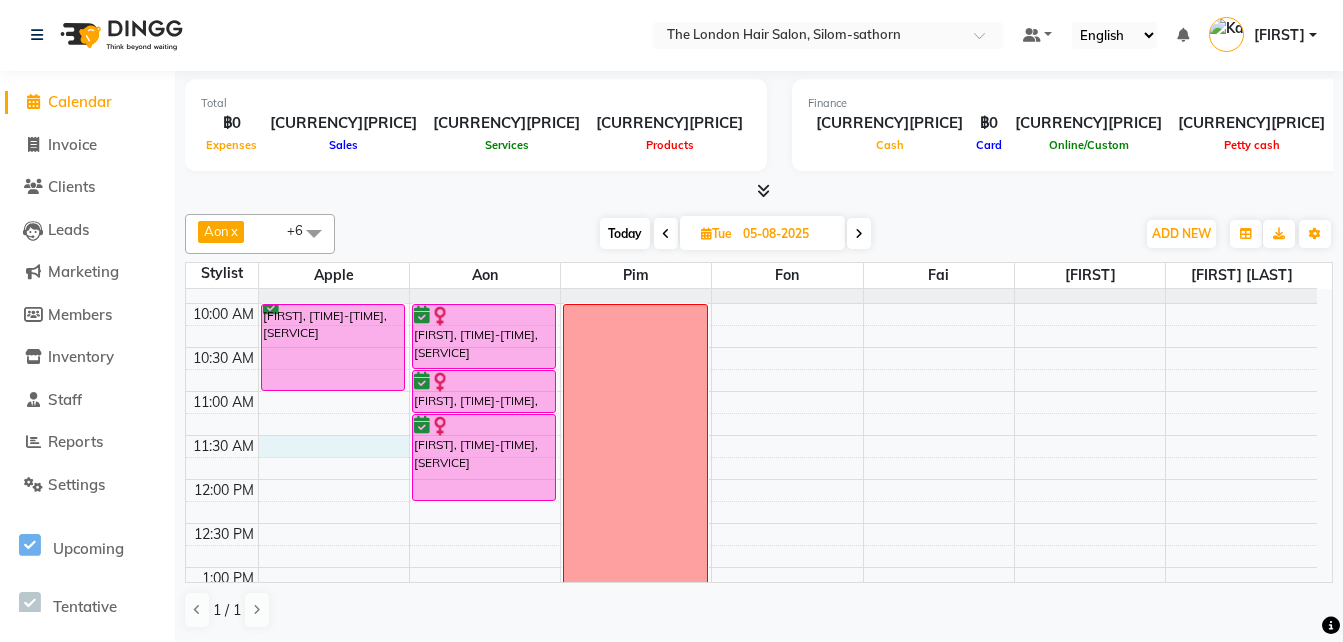 click on "[TIME] [TIME] [TIME] [TIME] [TIME] [TIME] [TIME] [TIME] [TIME] [TIME] [TIME] [TIME] [TIME] [TIME] [TIME] [TIME] [TIME] [TIME] [TIME] [TIME] [TIME] [TIME] [TIME] [TIME] [TIME]     [FIRST], [TIME]-[TIME], [SERVICE]     [FIRST], [TIME]-[TIME], [SERVICE]     [FIRST], [TIME]-[TIME], [SERVICE]     [FIRST], [TIME]-[TIME], [SERVICE]     [FIRST] [LAST], [TIME]-[TIME], [SERVICE]     [FIRST], [TIME]-[TIME], [SERVICE]     [FIRST] [LAST], [TIME]-[TIME], [SERVICE]  Day Off" at bounding box center (751, 743) 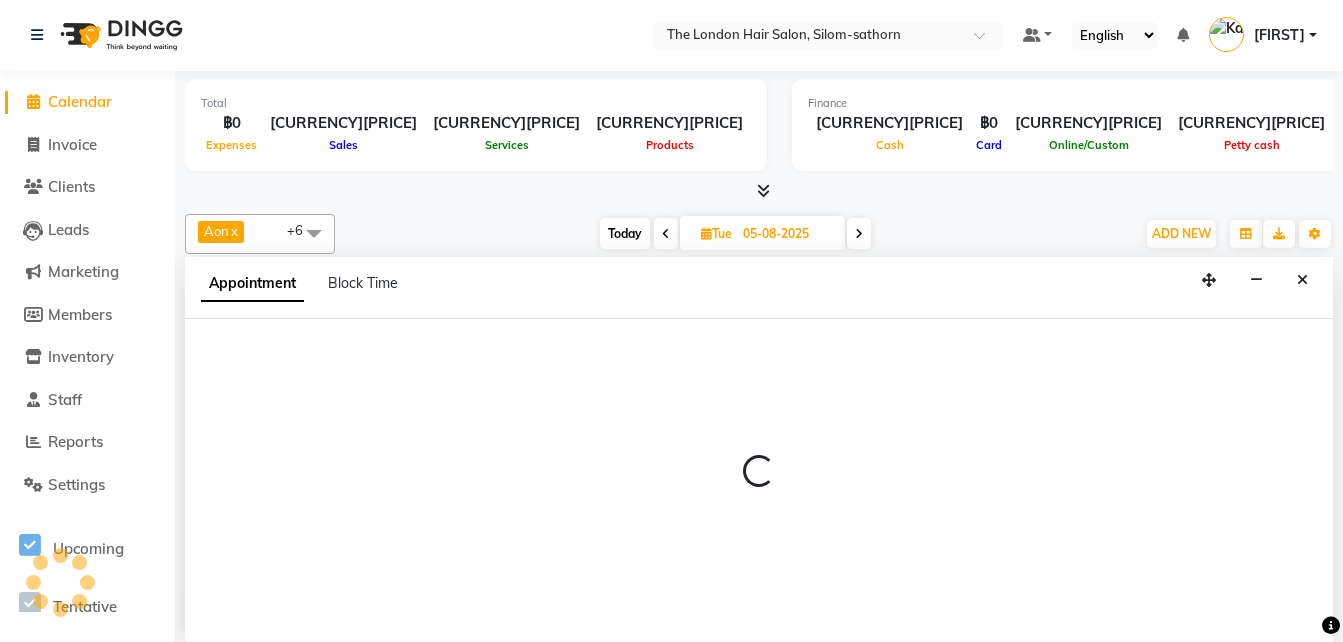 select on "56710" 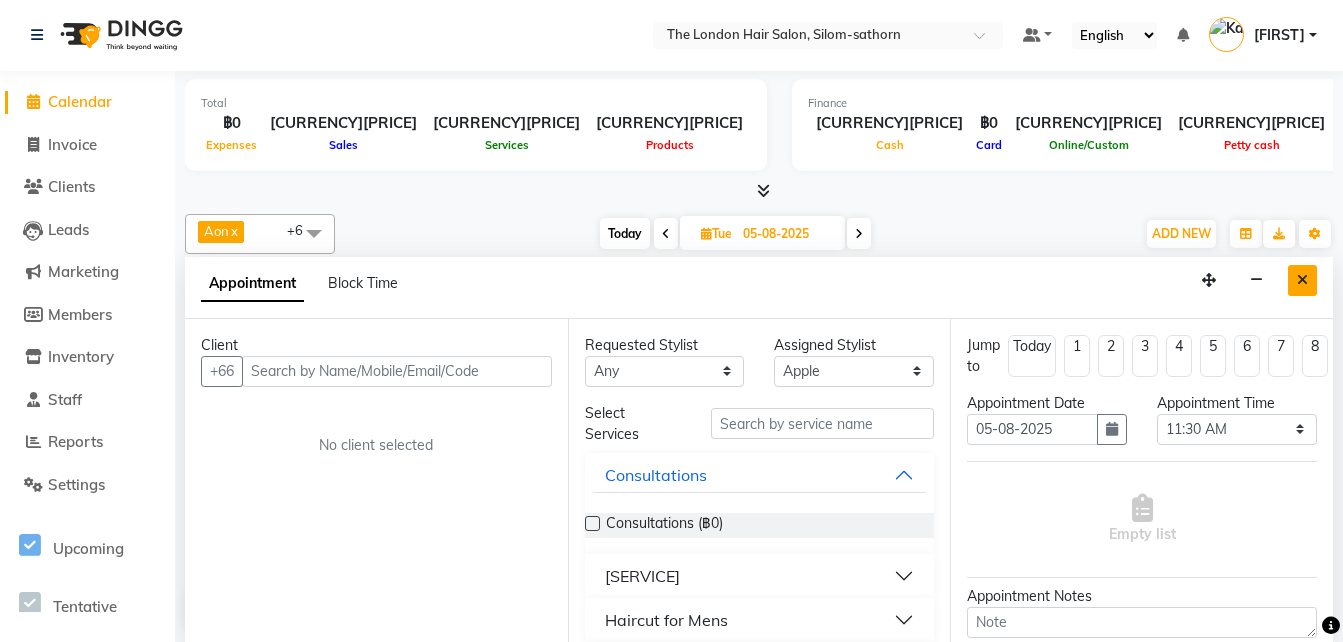 click at bounding box center (1302, 280) 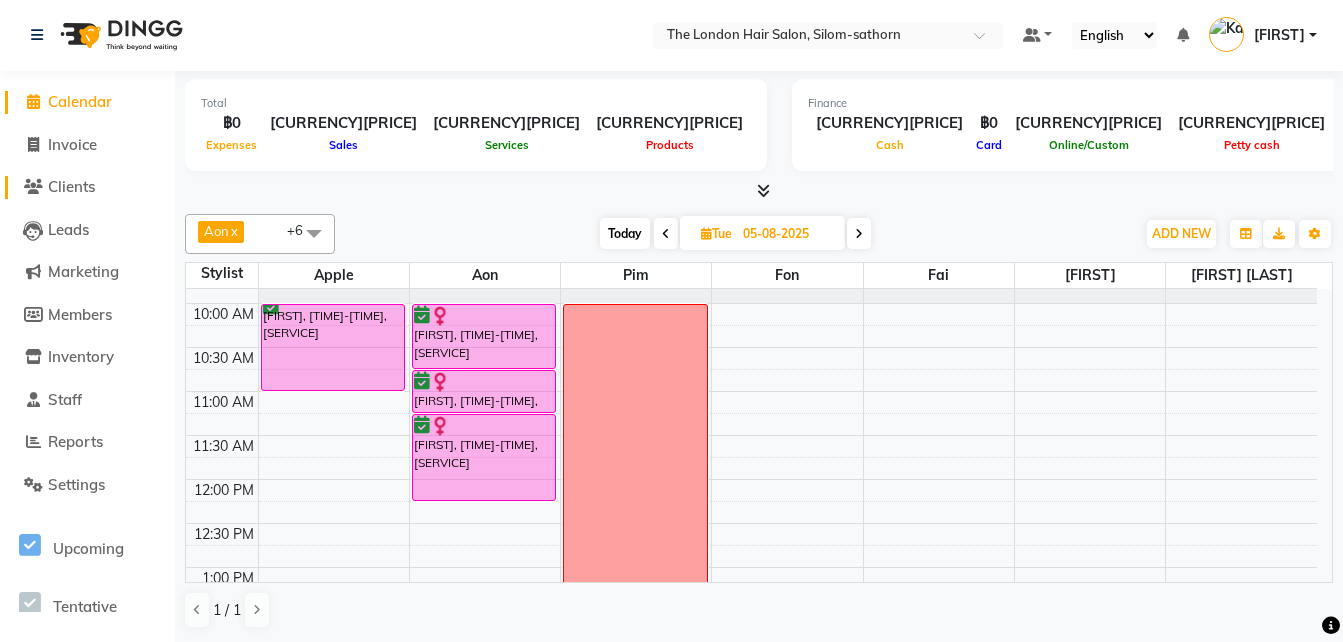 click on "Clients" 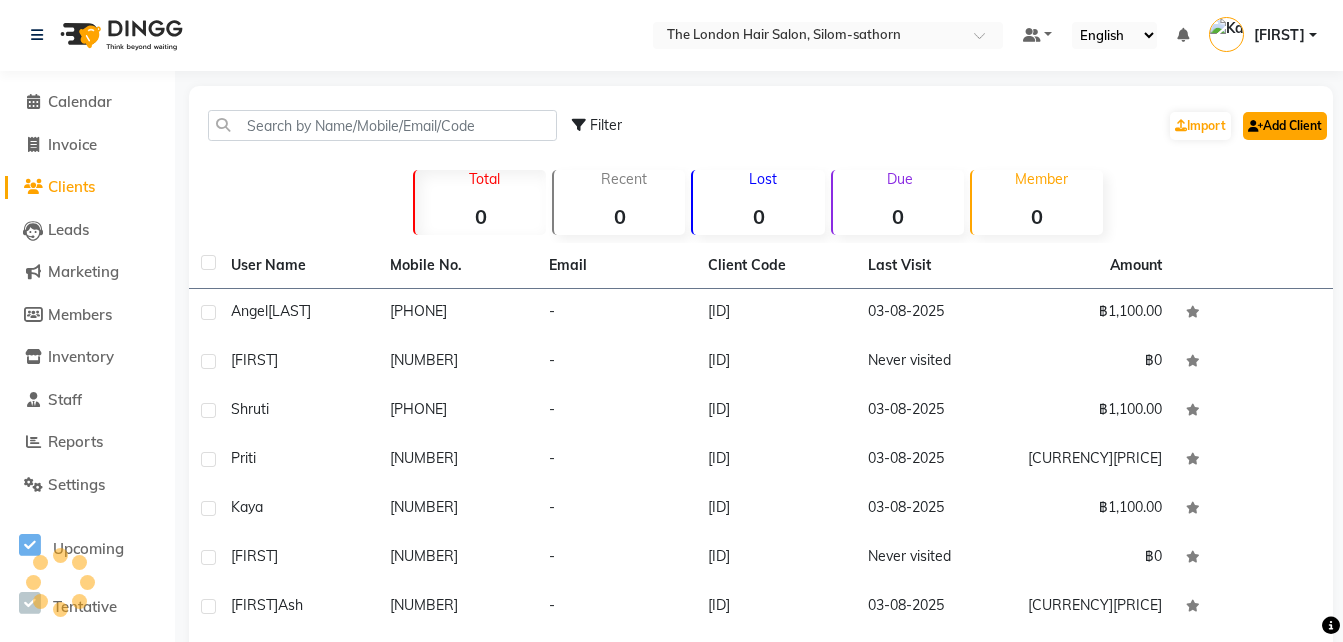 click on "Add Client" 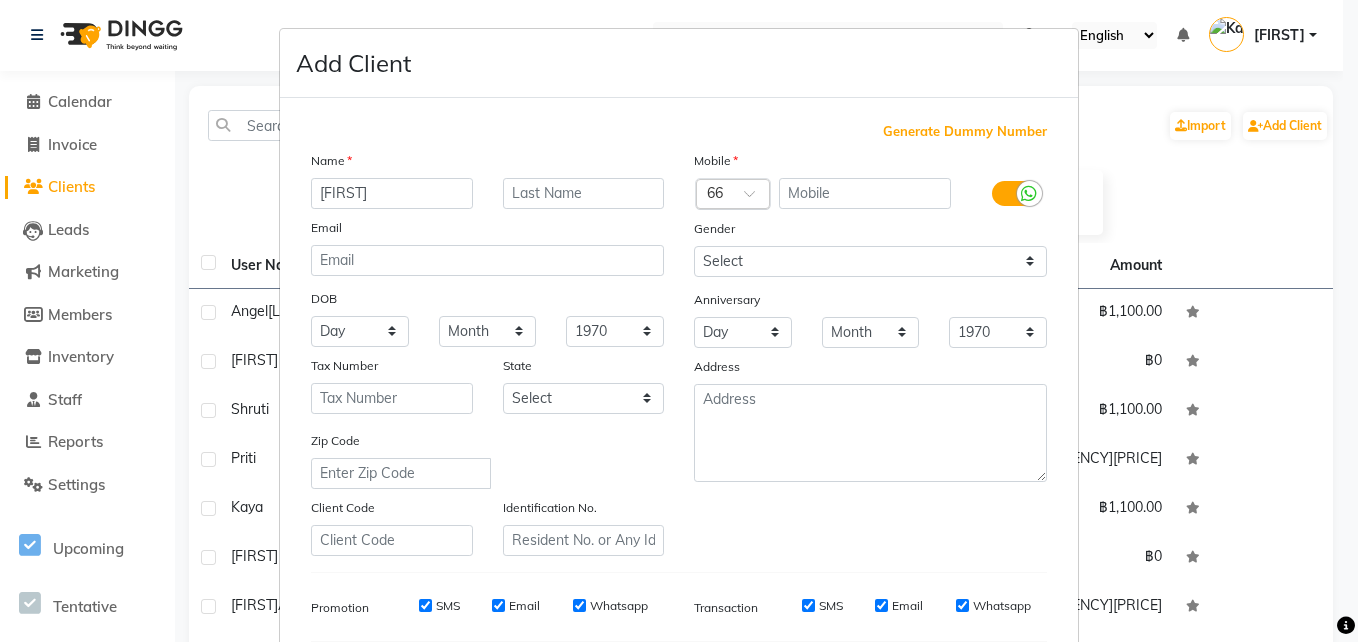type on "[FIRST]" 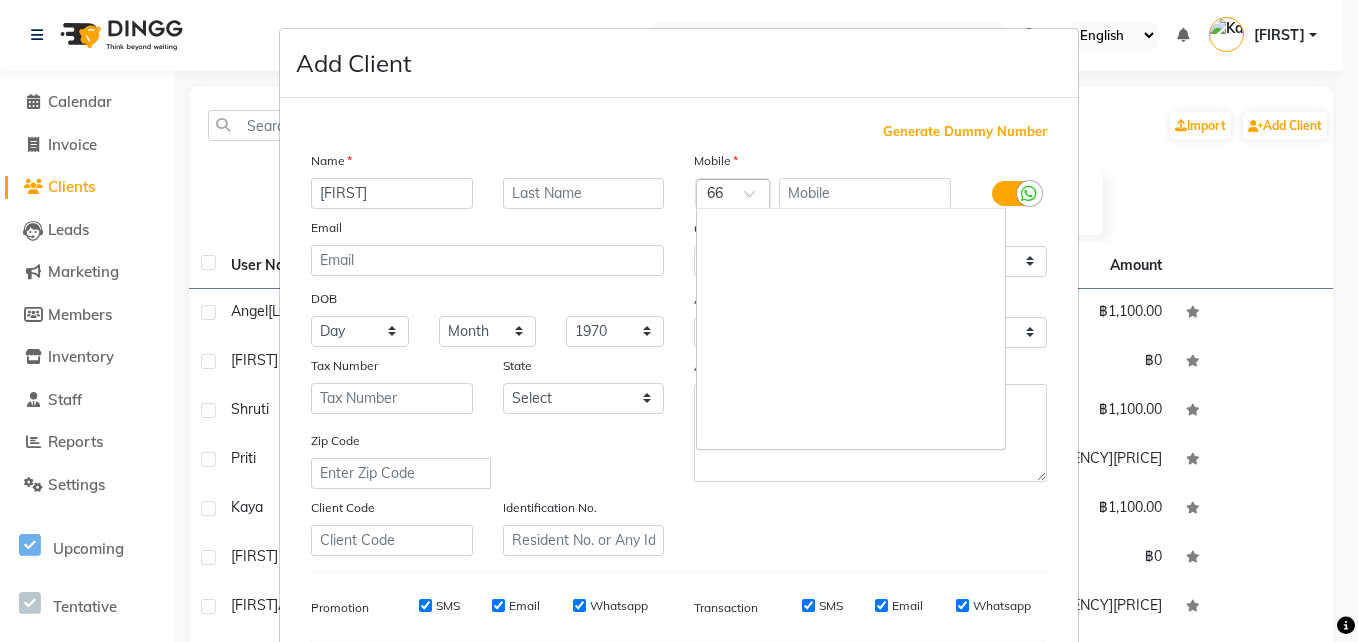 click at bounding box center (733, 195) 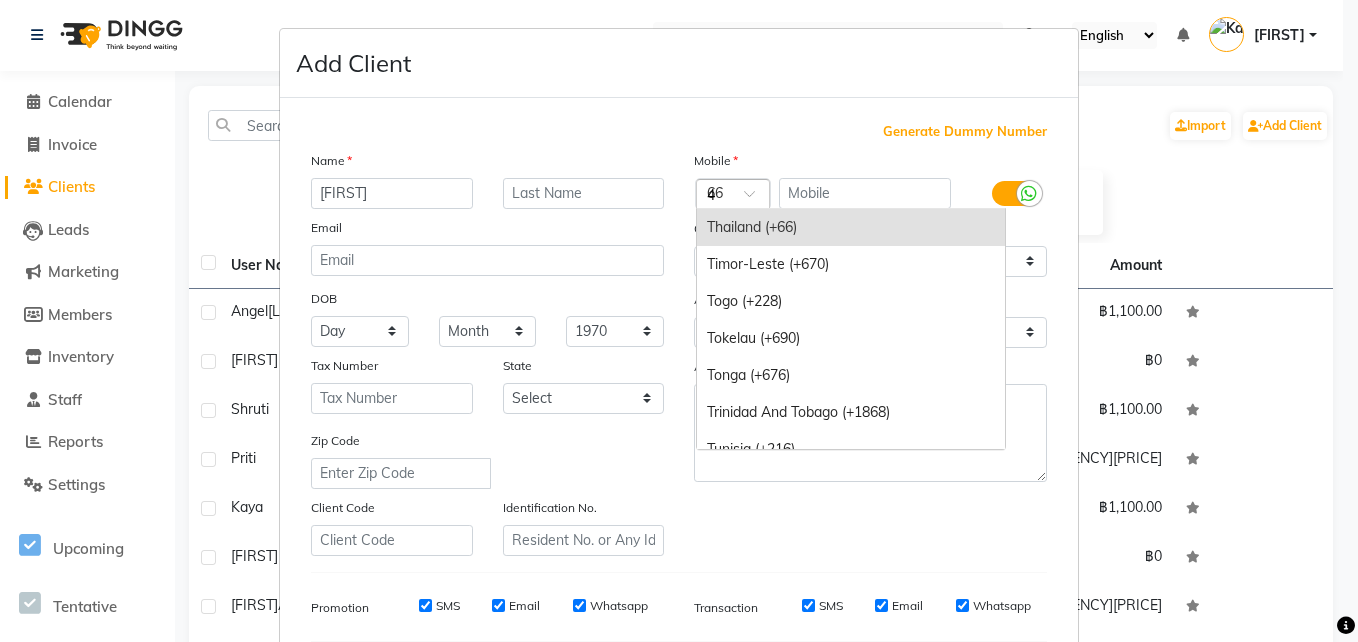 scroll, scrollTop: 1684, scrollLeft: 0, axis: vertical 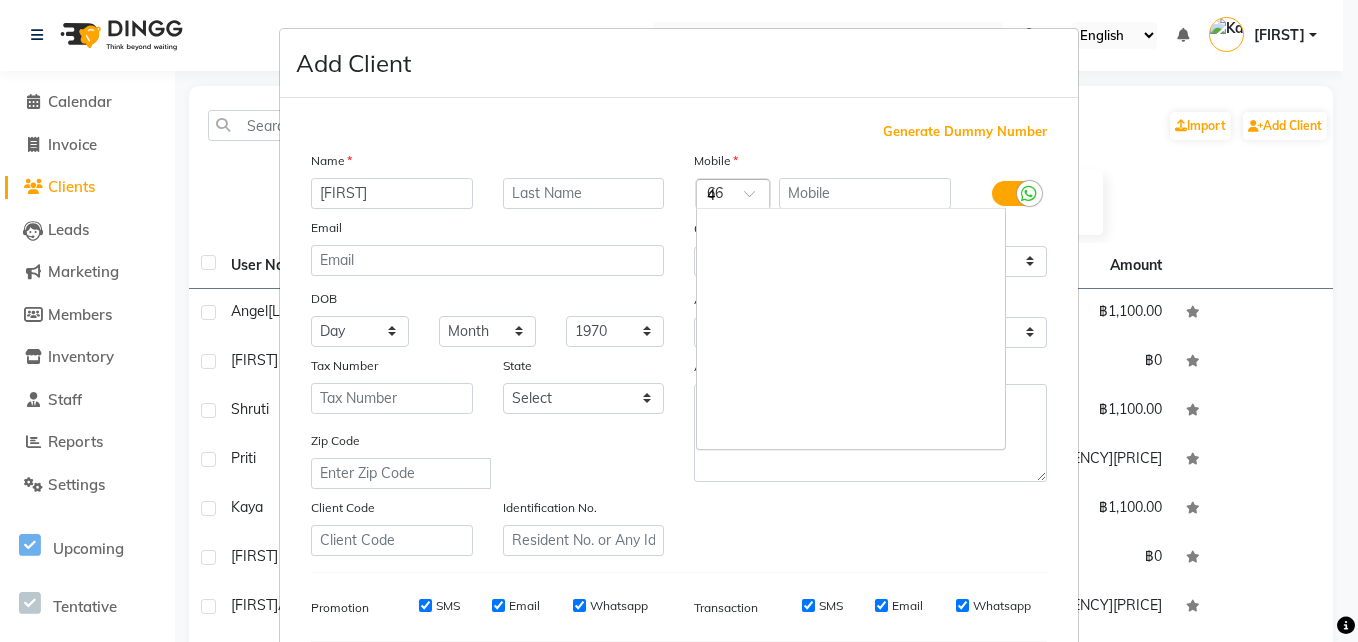 type on "44" 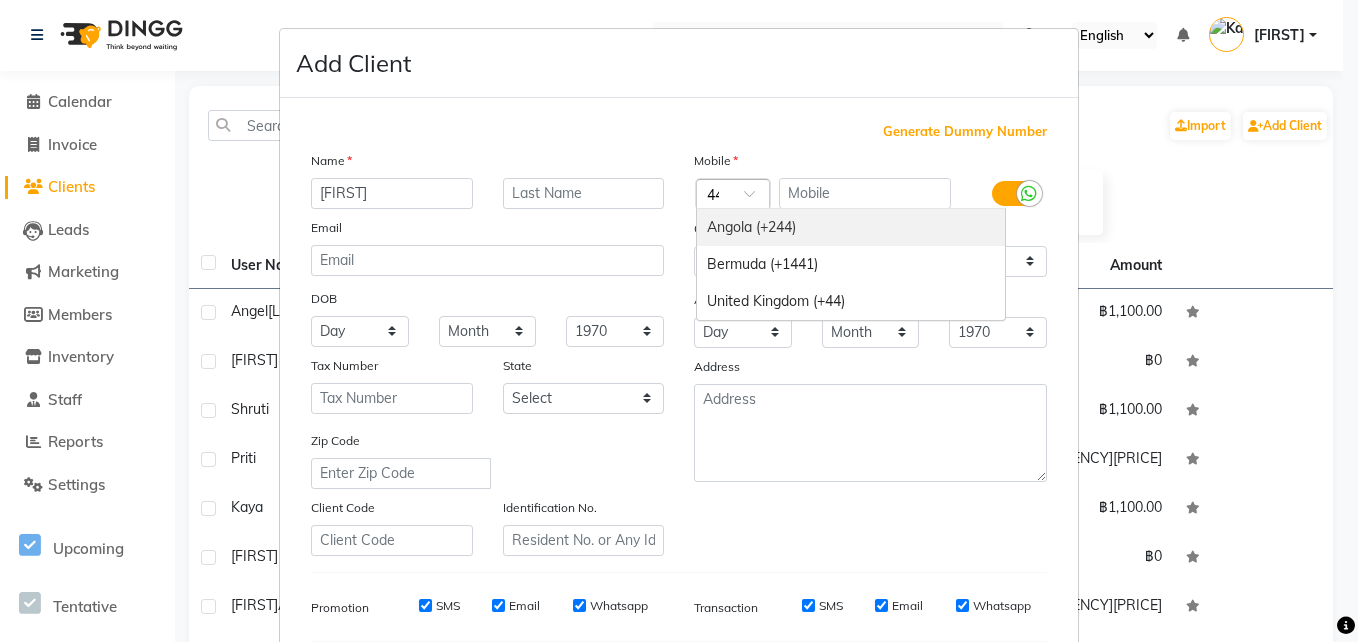 scroll, scrollTop: 0, scrollLeft: 5, axis: horizontal 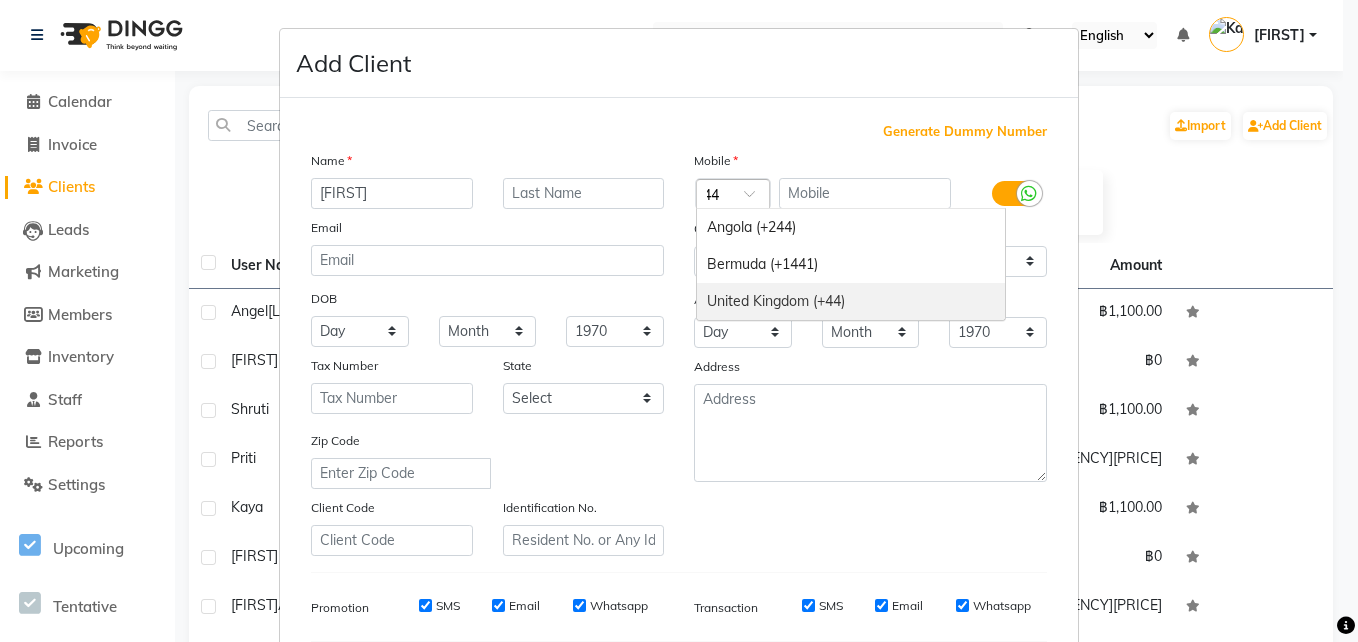 click on "United Kingdom (+44)" at bounding box center [851, 301] 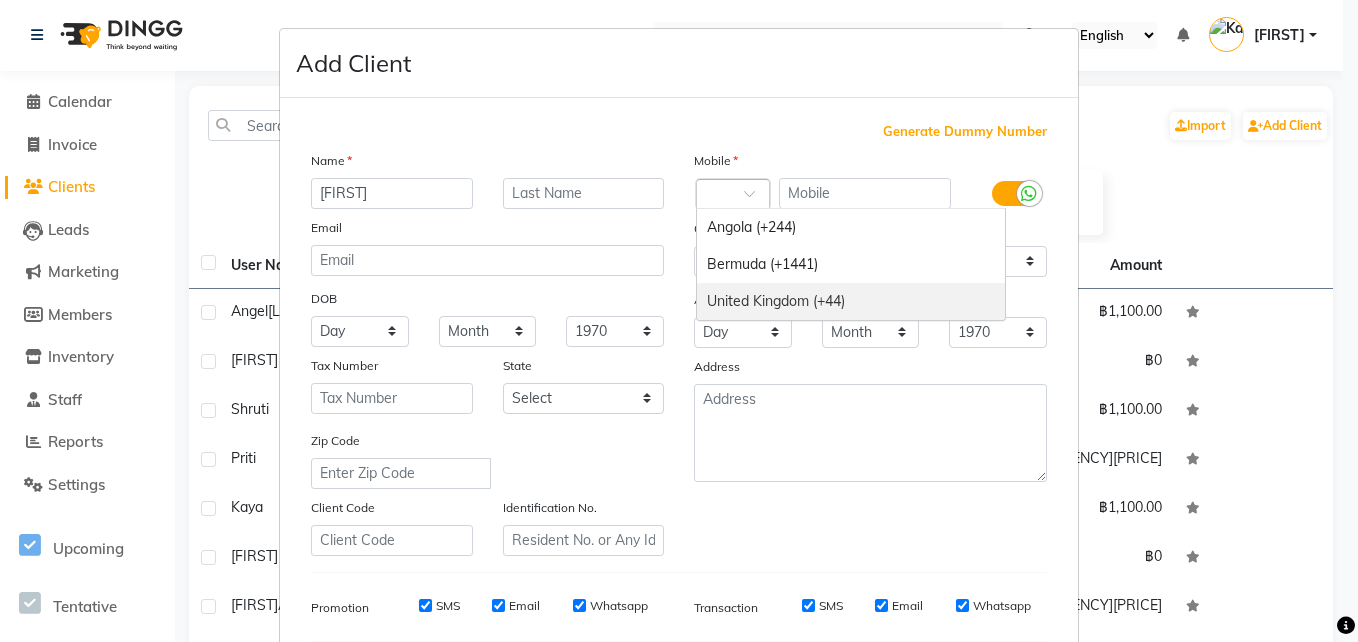 scroll, scrollTop: 0, scrollLeft: 0, axis: both 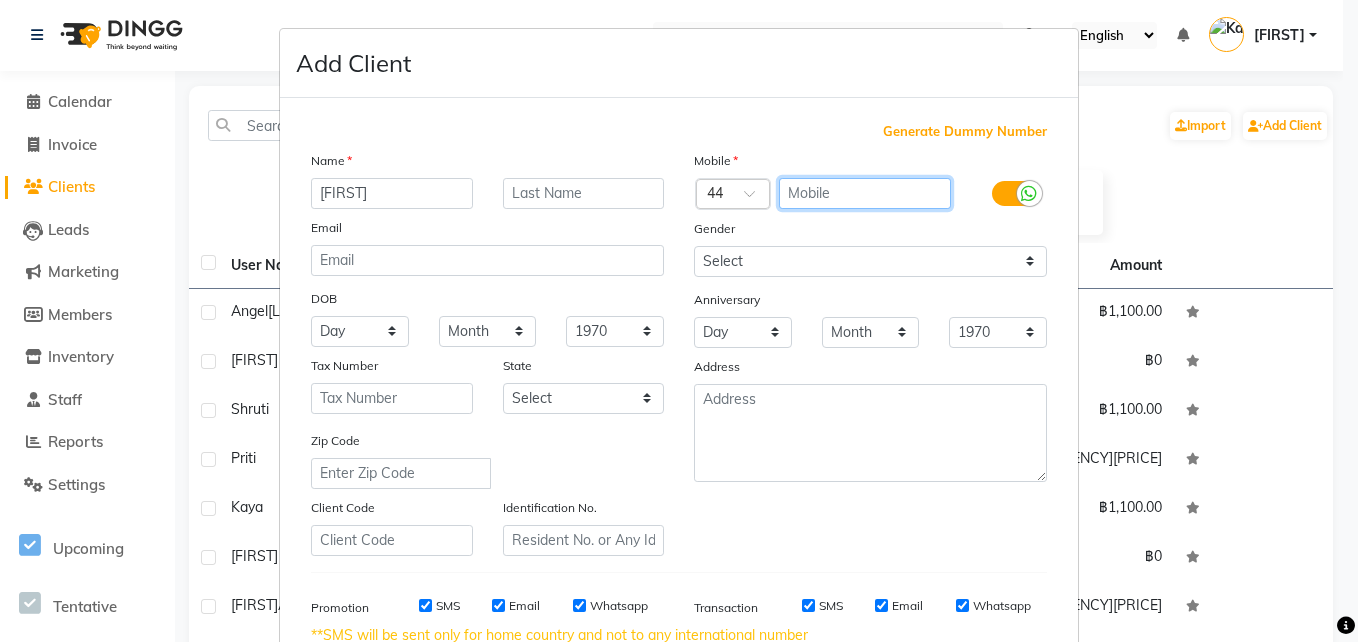 click at bounding box center [865, 193] 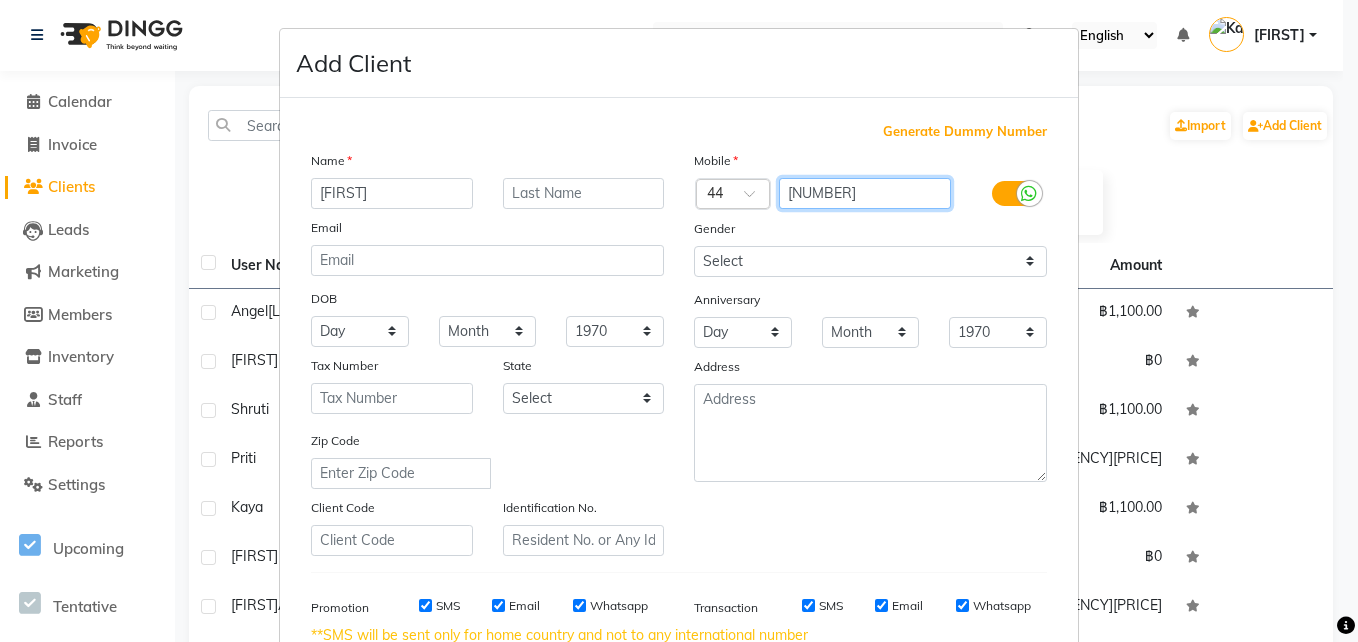 type on "[NUMBER]" 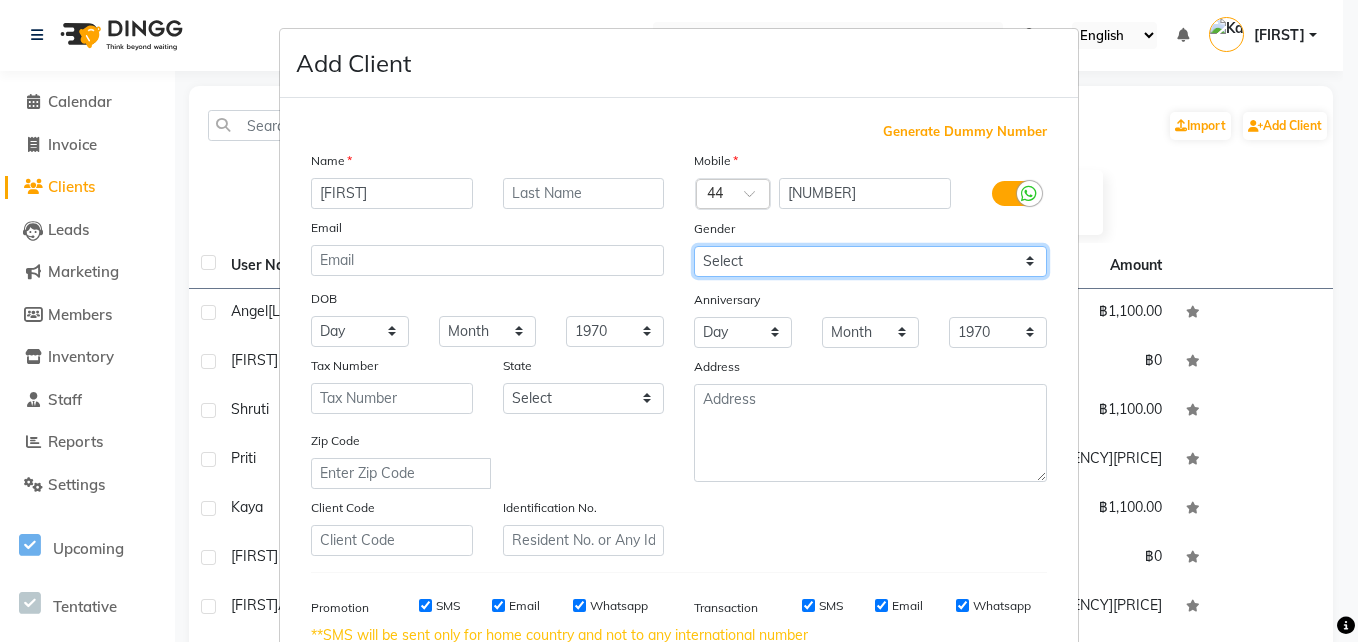 click on "Select Male Female Other Prefer Not To Say" at bounding box center (870, 261) 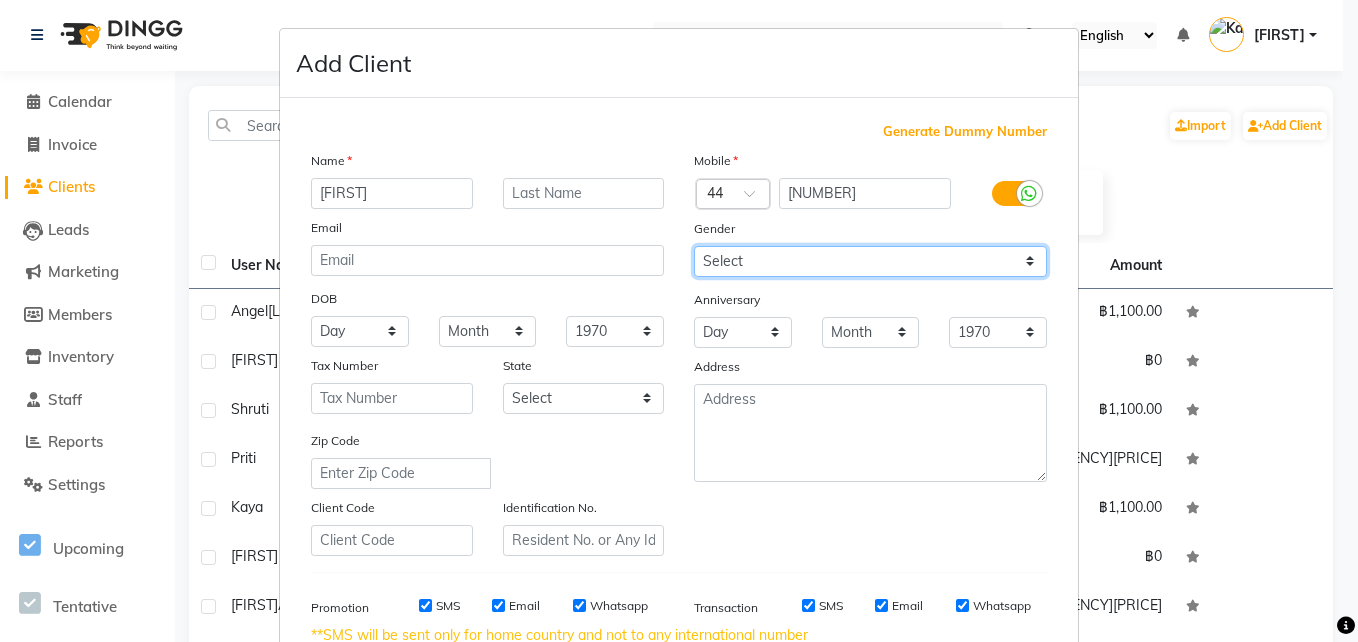 select on "female" 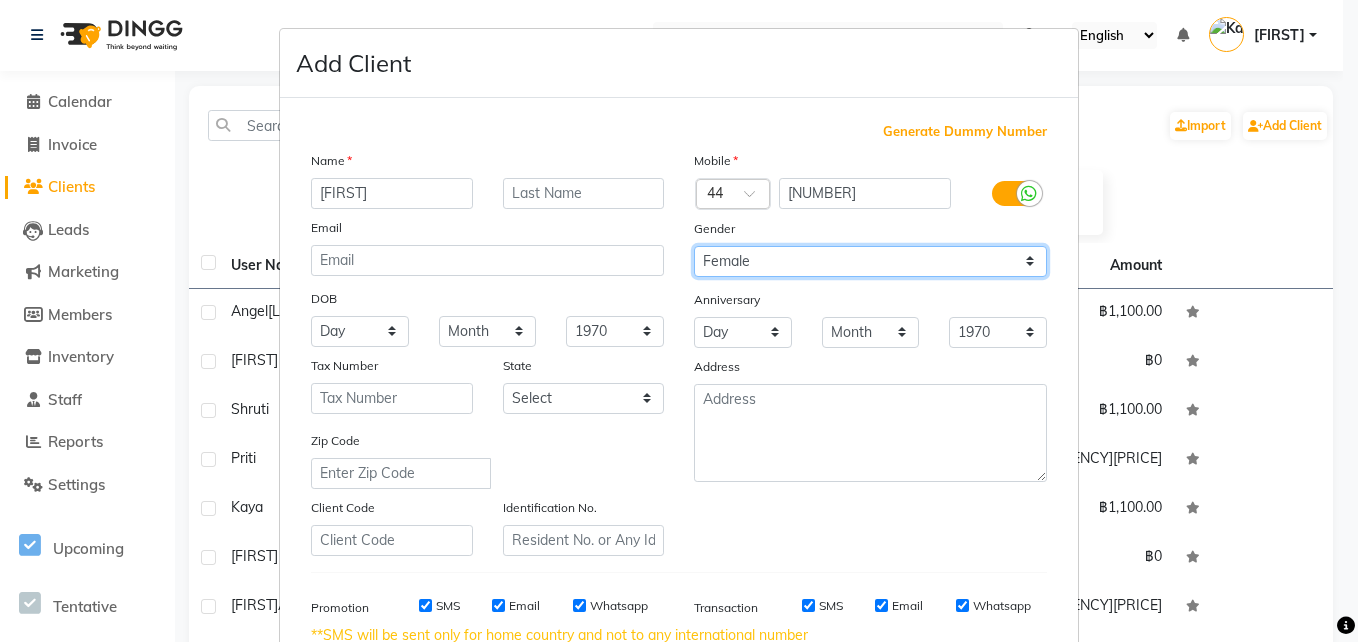 click on "Select Male Female Other Prefer Not To Say" at bounding box center (870, 261) 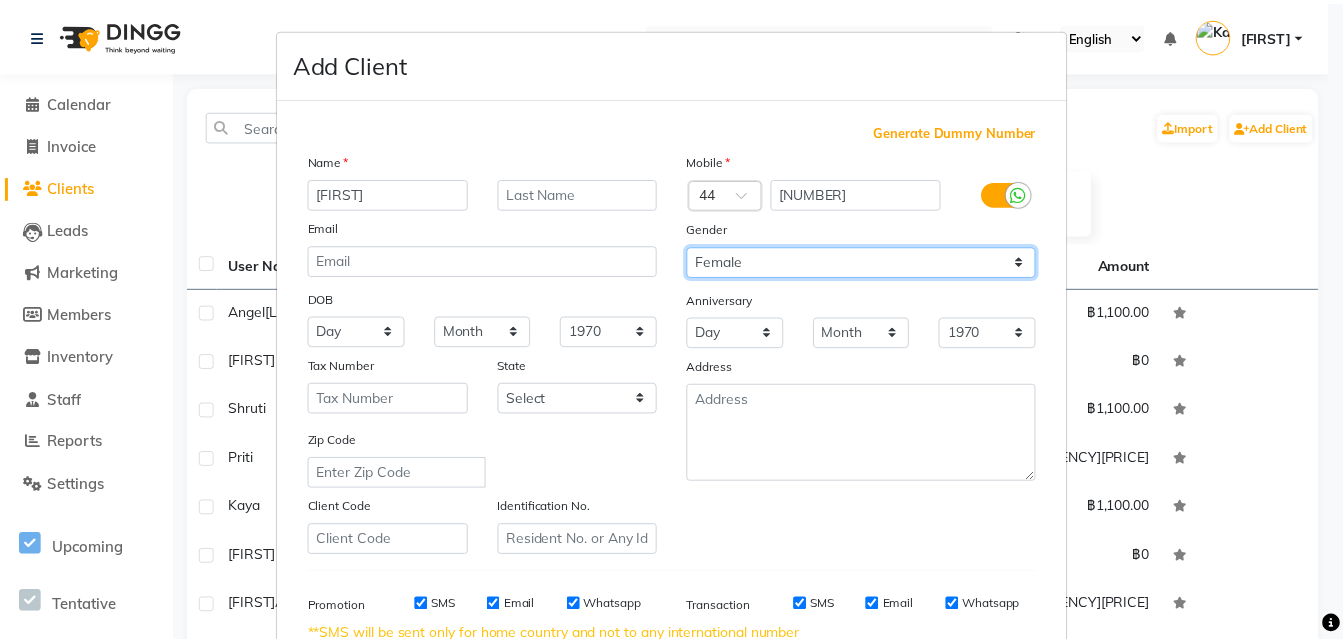 scroll, scrollTop: 302, scrollLeft: 0, axis: vertical 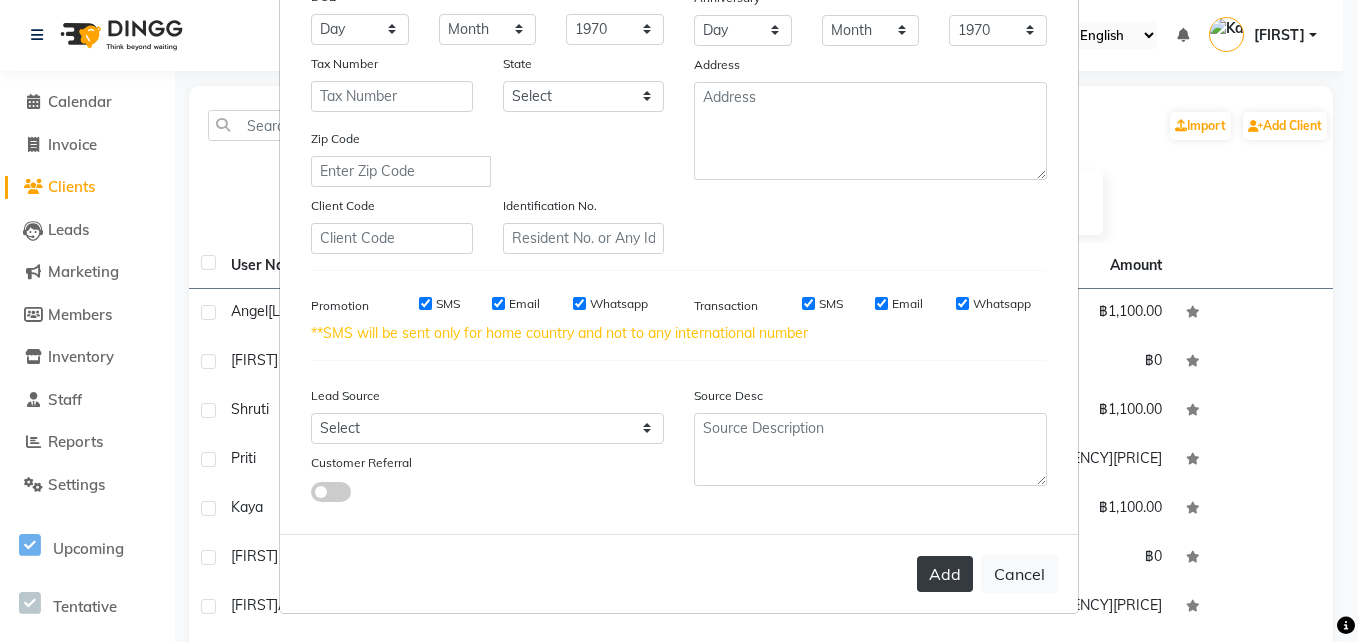 click on "Add" at bounding box center [945, 574] 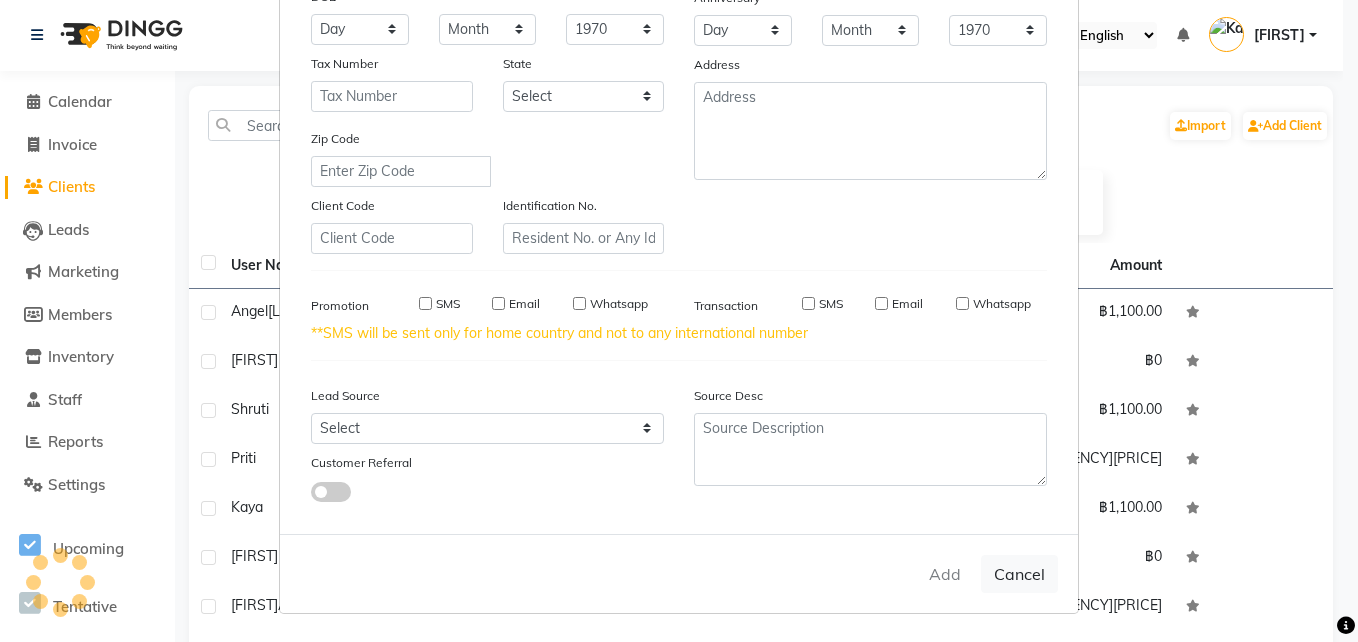 type 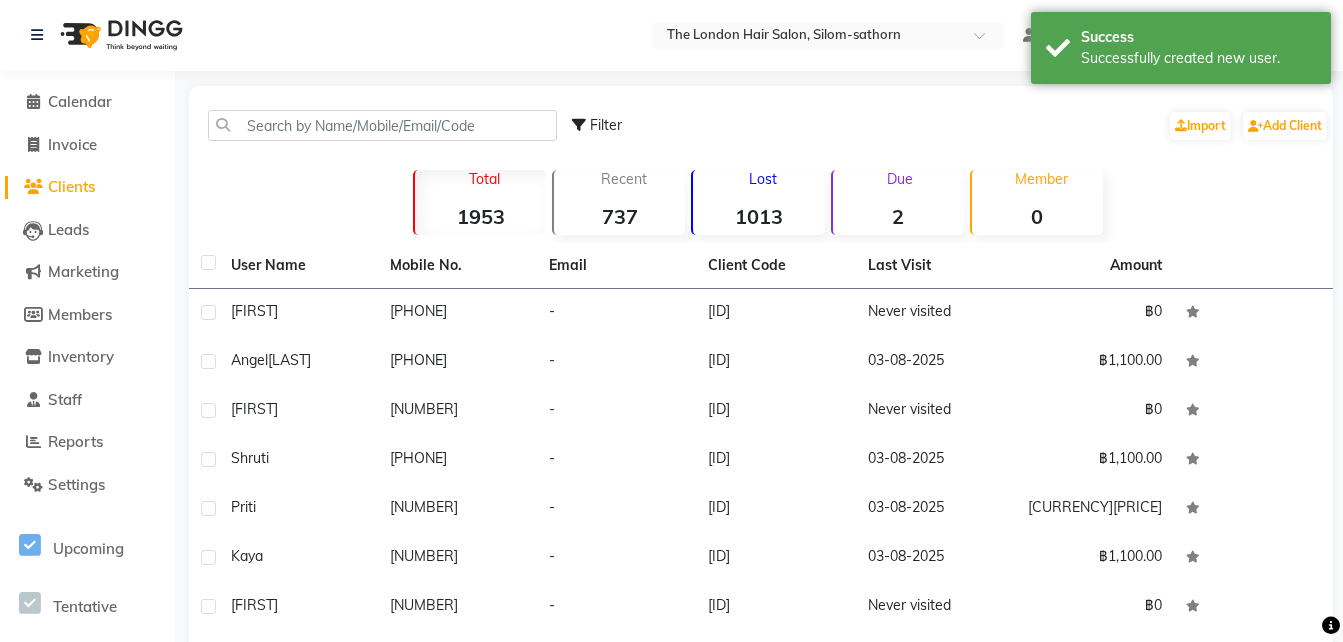 click on "[PHONE]" 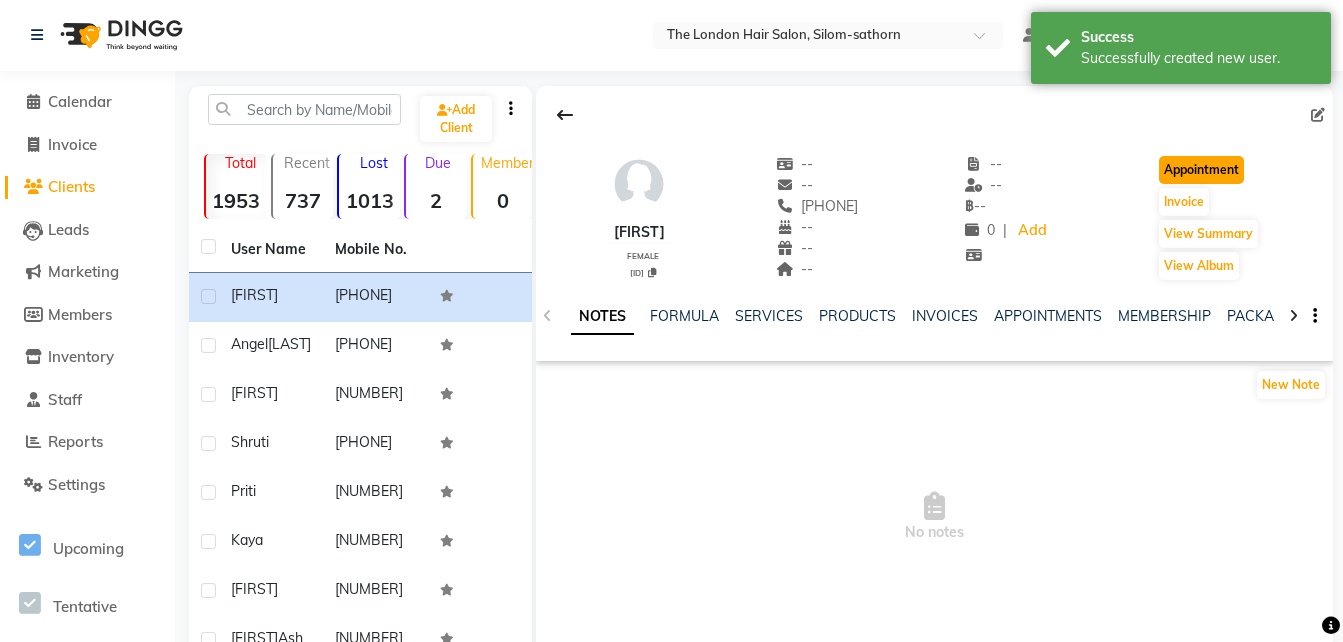 click on "Appointment" 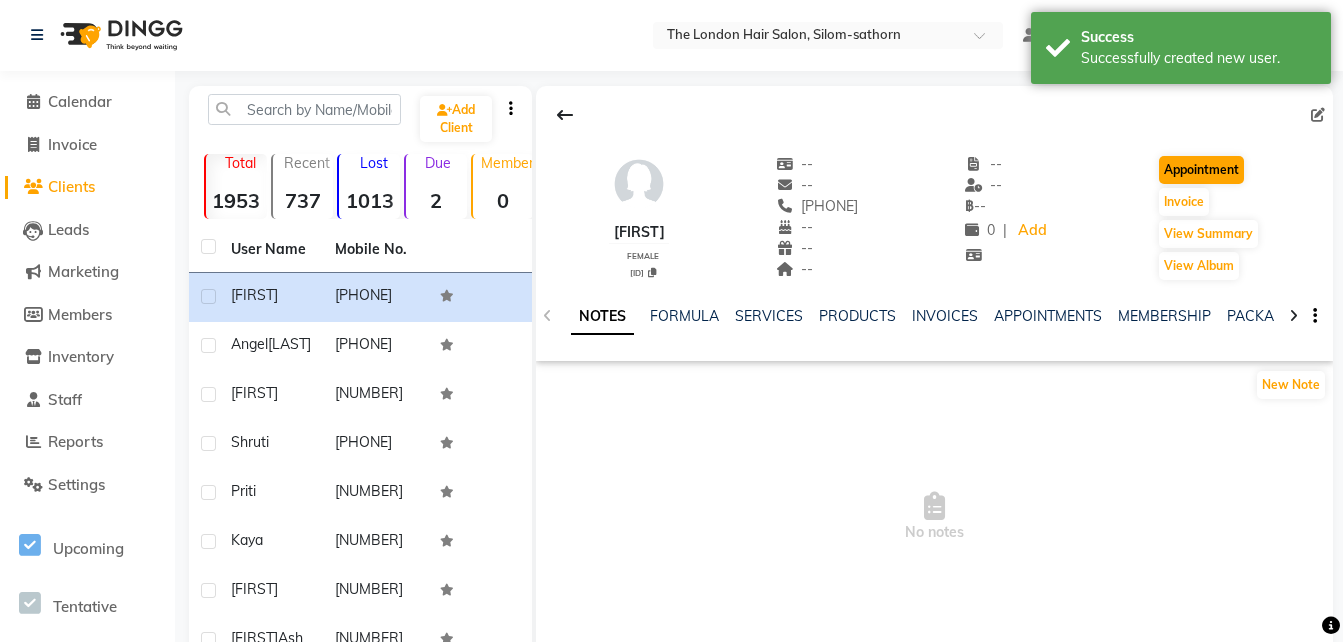 scroll, scrollTop: 0, scrollLeft: 0, axis: both 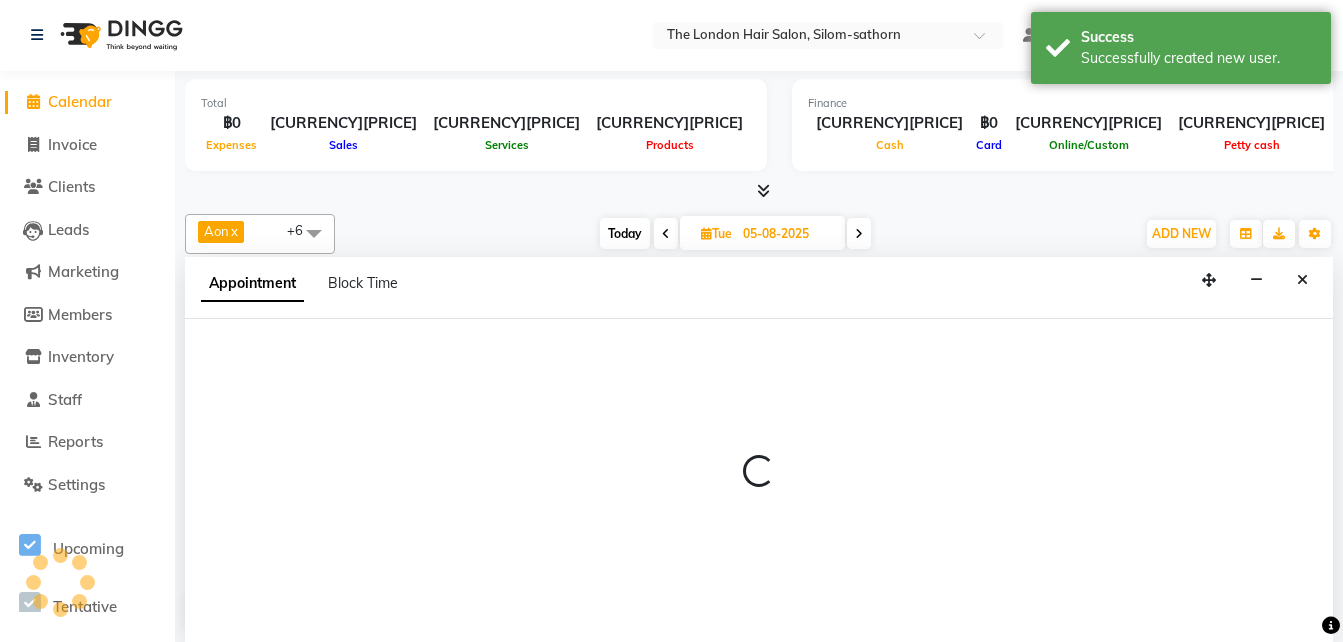 type on "03-08-2025" 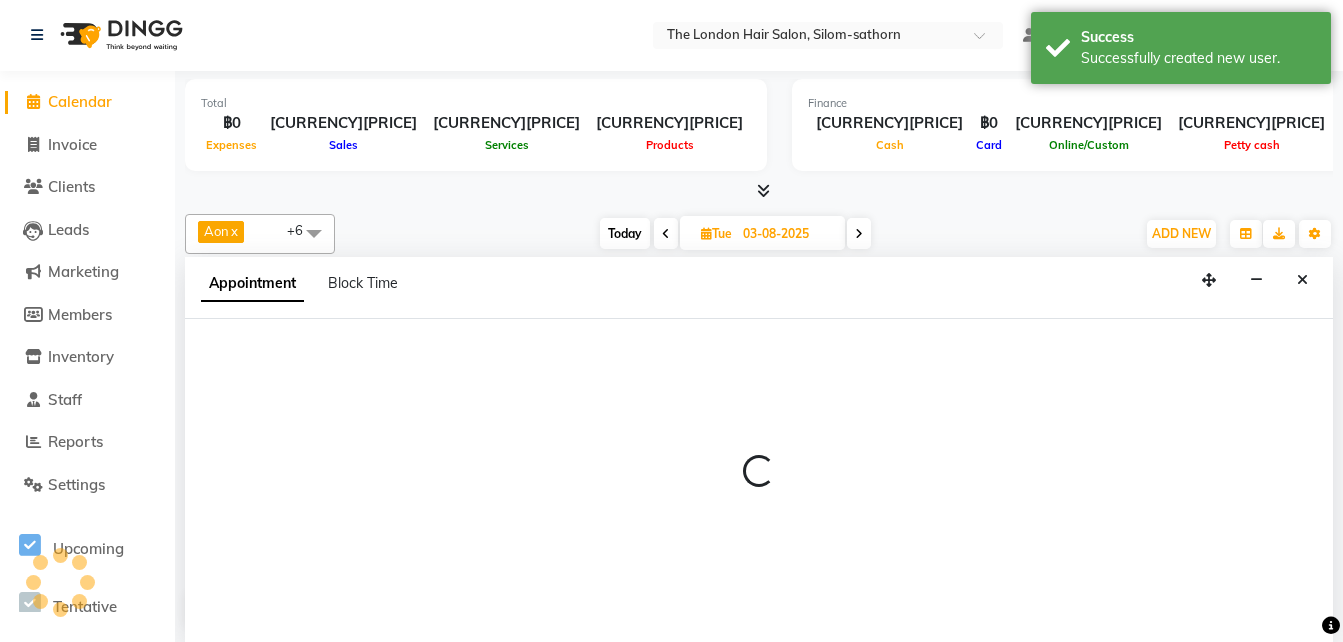 select on "600" 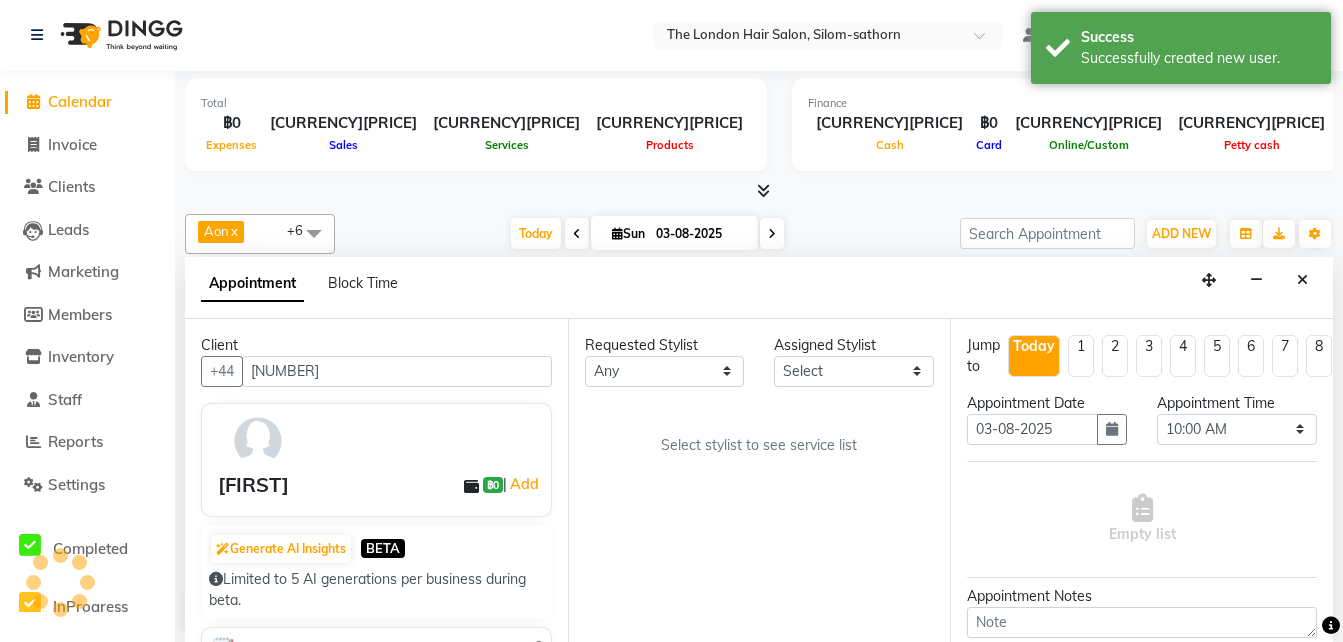 scroll, scrollTop: 0, scrollLeft: 0, axis: both 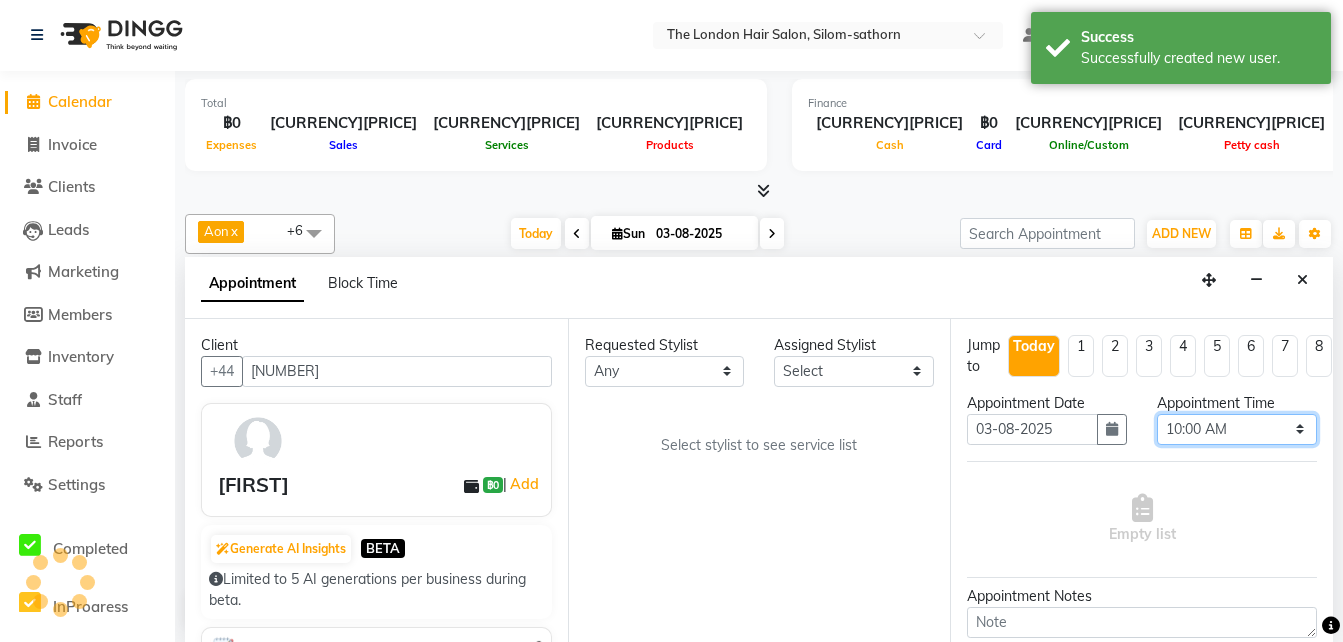 click on "Select 10:00 AM 10:05 AM 10:10 AM 10:15 AM 10:20 AM 10:25 AM 10:30 AM 10:35 AM 10:40 AM 10:45 AM 10:50 AM 10:55 AM 11:00 AM 11:05 AM 11:10 AM 11:15 AM 11:20 AM 11:25 AM 11:30 AM 11:35 AM 11:40 AM 11:45 AM 11:50 AM 11:55 AM 12:00 PM 12:05 PM 12:10 PM 12:15 PM 12:20 PM 12:25 PM 12:30 PM 12:35 PM 12:40 PM 12:45 PM 12:50 PM 12:55 PM 01:00 PM 01:05 PM 01:10 PM 01:15 PM 01:20 PM 01:25 PM 01:30 PM 01:35 PM 01:40 PM 01:45 PM 01:50 PM 01:55 PM 02:00 PM 02:05 PM 02:10 PM 02:15 PM 02:20 PM 02:25 PM 02:30 PM 02:35 PM 02:40 PM 02:45 PM 02:50 PM 02:55 PM 03:00 PM 03:05 PM 03:10 PM 03:15 PM 03:20 PM 03:25 PM 03:30 PM 03:35 PM 03:40 PM 03:45 PM 03:50 PM 03:55 PM 04:00 PM 04:05 PM 04:10 PM 04:15 PM 04:20 PM 04:25 PM 04:30 PM 04:35 PM 04:40 PM 04:45 PM 04:50 PM 04:55 PM 05:00 PM 05:05 PM 05:10 PM 05:15 PM 05:20 PM 05:25 PM 05:30 PM 05:35 PM 05:40 PM 05:45 PM 05:50 PM 05:55 PM 06:00 PM 06:05 PM 06:10 PM 06:15 PM 06:20 PM 06:25 PM 06:30 PM 06:35 PM 06:40 PM 06:45 PM 06:50 PM 06:55 PM 07:00 PM 07:05 PM 07:10 PM 07:15 PM 07:20 PM" at bounding box center [1237, 429] 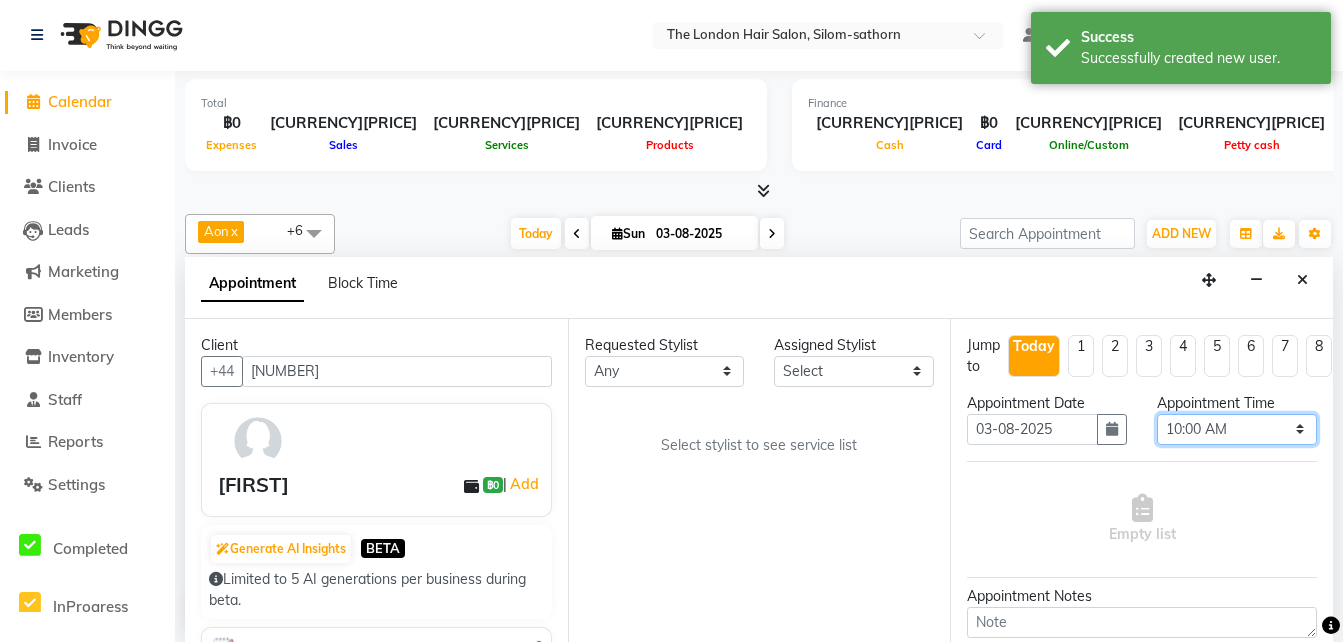 select on "690" 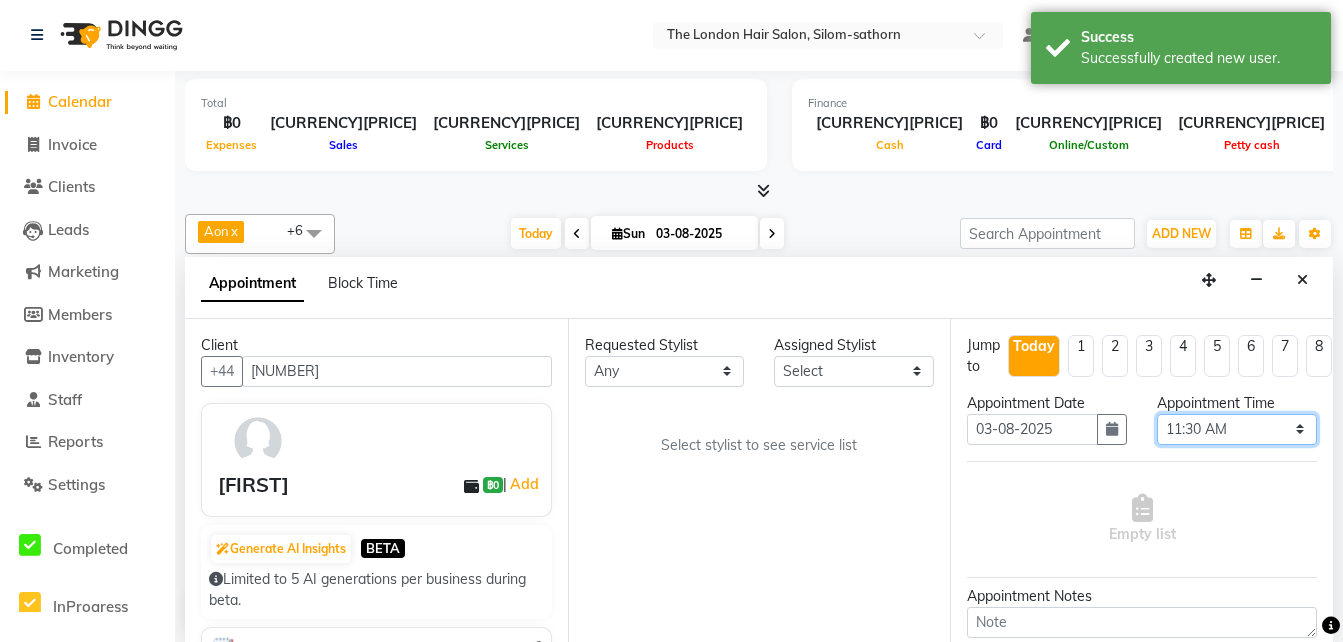 click on "Select 10:00 AM 10:05 AM 10:10 AM 10:15 AM 10:20 AM 10:25 AM 10:30 AM 10:35 AM 10:40 AM 10:45 AM 10:50 AM 10:55 AM 11:00 AM 11:05 AM 11:10 AM 11:15 AM 11:20 AM 11:25 AM 11:30 AM 11:35 AM 11:40 AM 11:45 AM 11:50 AM 11:55 AM 12:00 PM 12:05 PM 12:10 PM 12:15 PM 12:20 PM 12:25 PM 12:30 PM 12:35 PM 12:40 PM 12:45 PM 12:50 PM 12:55 PM 01:00 PM 01:05 PM 01:10 PM 01:15 PM 01:20 PM 01:25 PM 01:30 PM 01:35 PM 01:40 PM 01:45 PM 01:50 PM 01:55 PM 02:00 PM 02:05 PM 02:10 PM 02:15 PM 02:20 PM 02:25 PM 02:30 PM 02:35 PM 02:40 PM 02:45 PM 02:50 PM 02:55 PM 03:00 PM 03:05 PM 03:10 PM 03:15 PM 03:20 PM 03:25 PM 03:30 PM 03:35 PM 03:40 PM 03:45 PM 03:50 PM 03:55 PM 04:00 PM 04:05 PM 04:10 PM 04:15 PM 04:20 PM 04:25 PM 04:30 PM 04:35 PM 04:40 PM 04:45 PM 04:50 PM 04:55 PM 05:00 PM 05:05 PM 05:10 PM 05:15 PM 05:20 PM 05:25 PM 05:30 PM 05:35 PM 05:40 PM 05:45 PM 05:50 PM 05:55 PM 06:00 PM 06:05 PM 06:10 PM 06:15 PM 06:20 PM 06:25 PM 06:30 PM 06:35 PM 06:40 PM 06:45 PM 06:50 PM 06:55 PM 07:00 PM 07:05 PM 07:10 PM 07:15 PM 07:20 PM" at bounding box center (1237, 429) 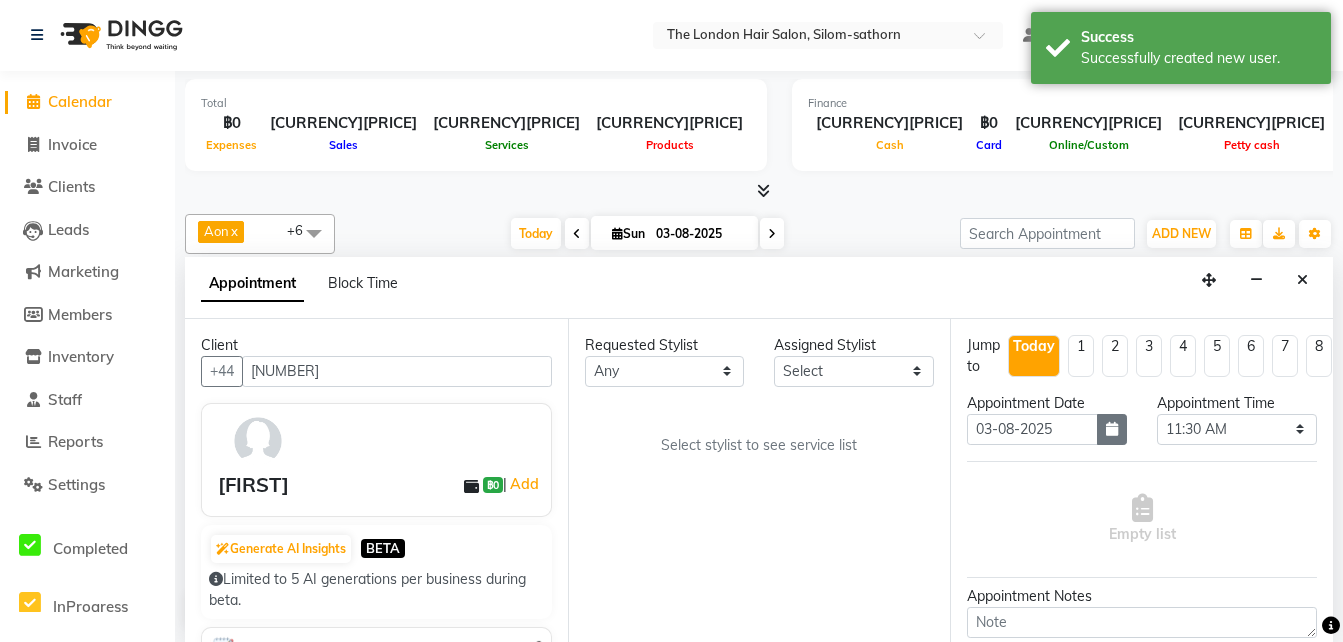 click at bounding box center [1112, 429] 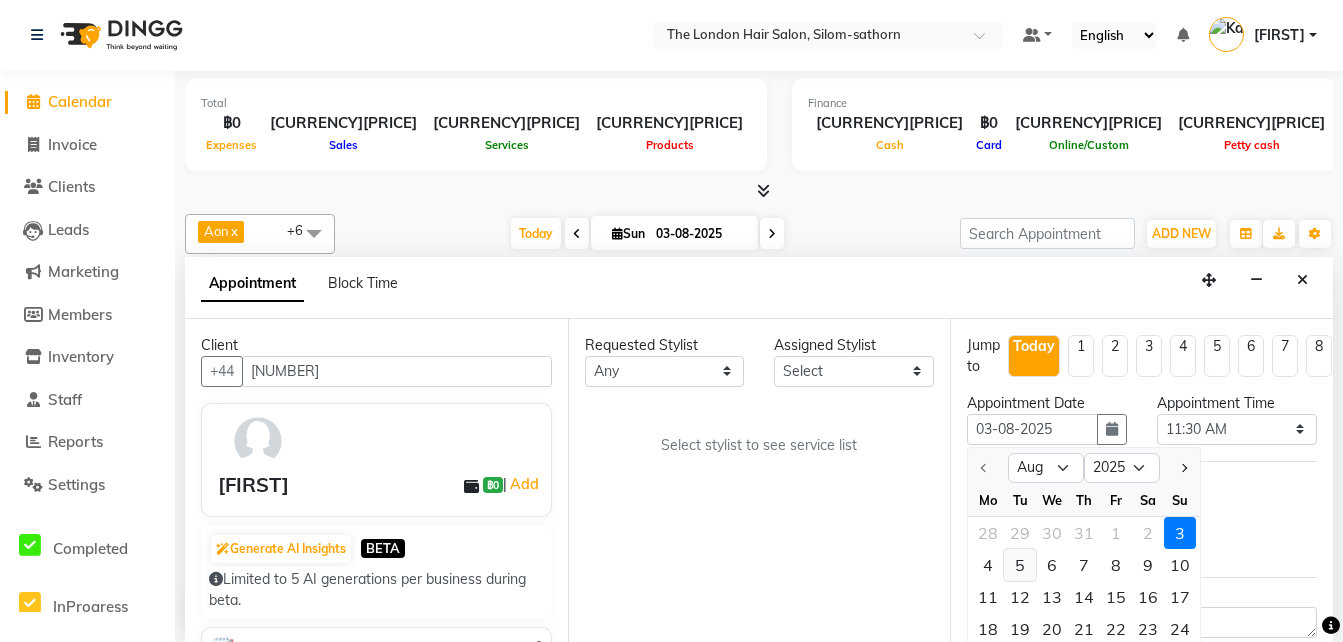 click on "5" at bounding box center [1020, 565] 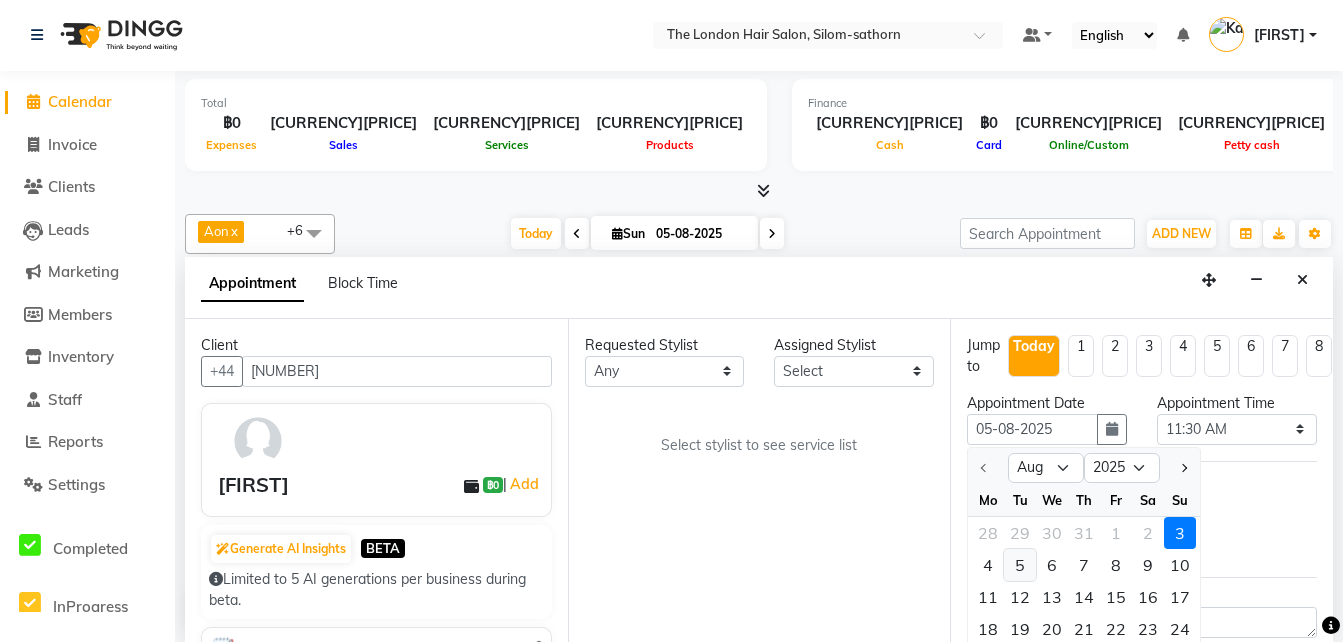 select on "690" 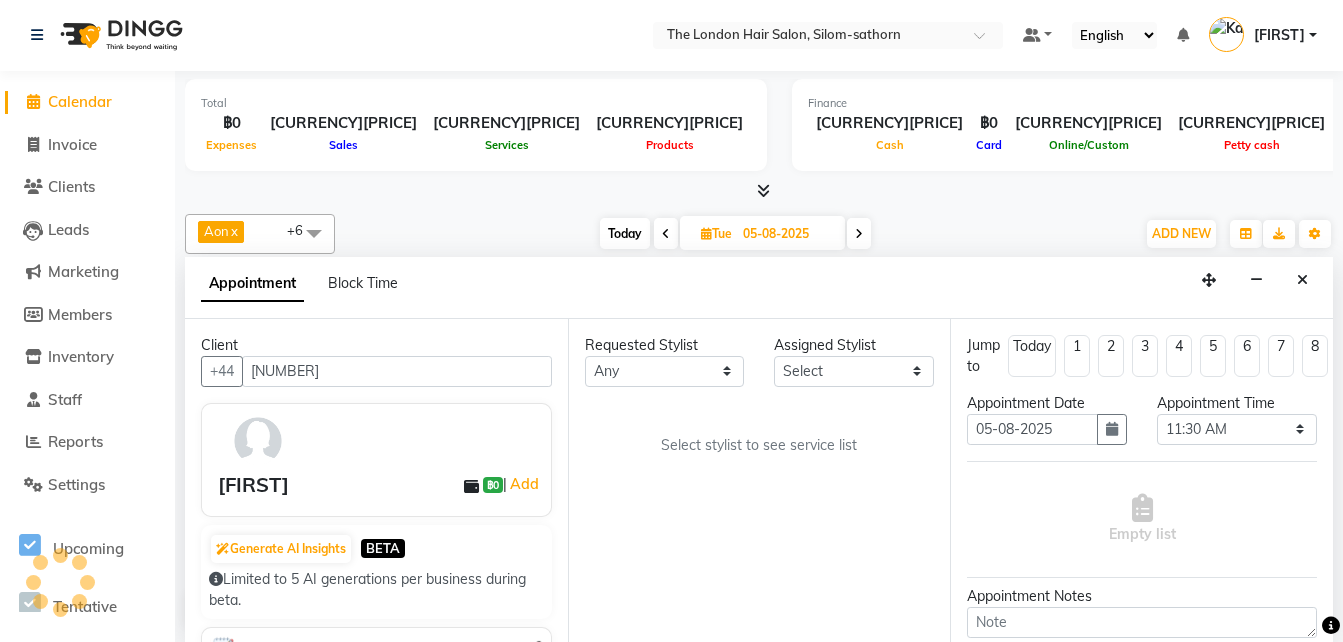 scroll, scrollTop: 762, scrollLeft: 0, axis: vertical 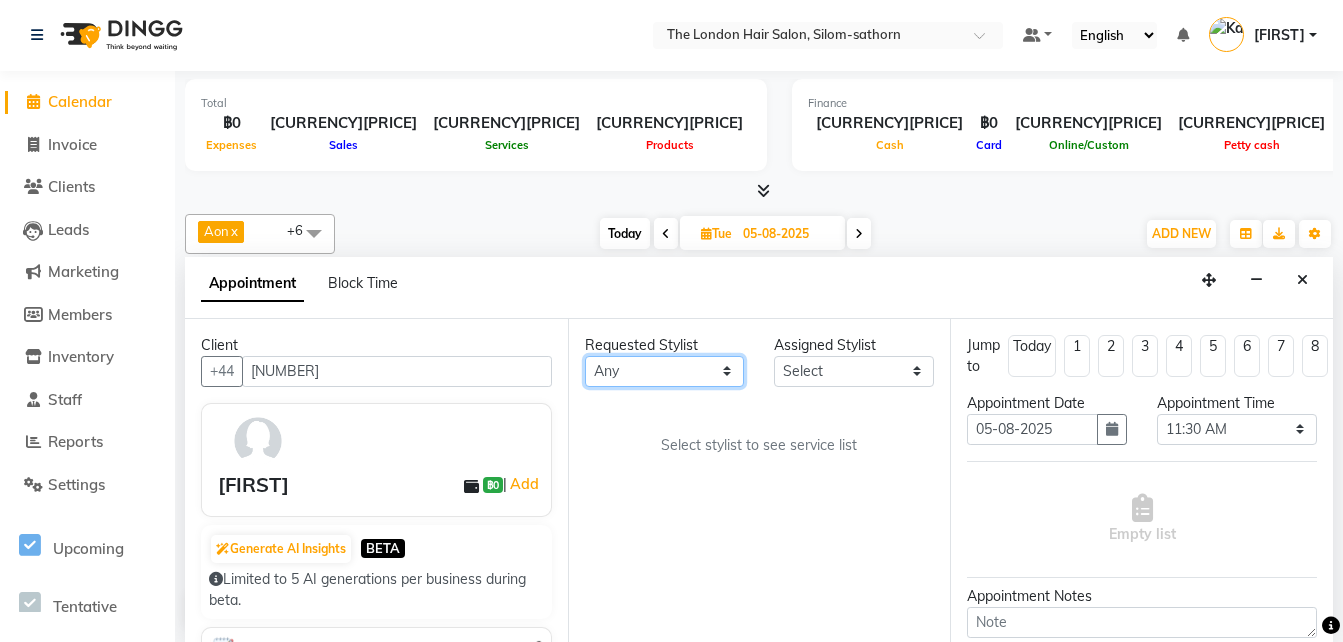 click on "[SERVICE] [NAME] [NAME] [NAME] [NAME] [NAME] [NAME] [NAME]" at bounding box center (665, 371) 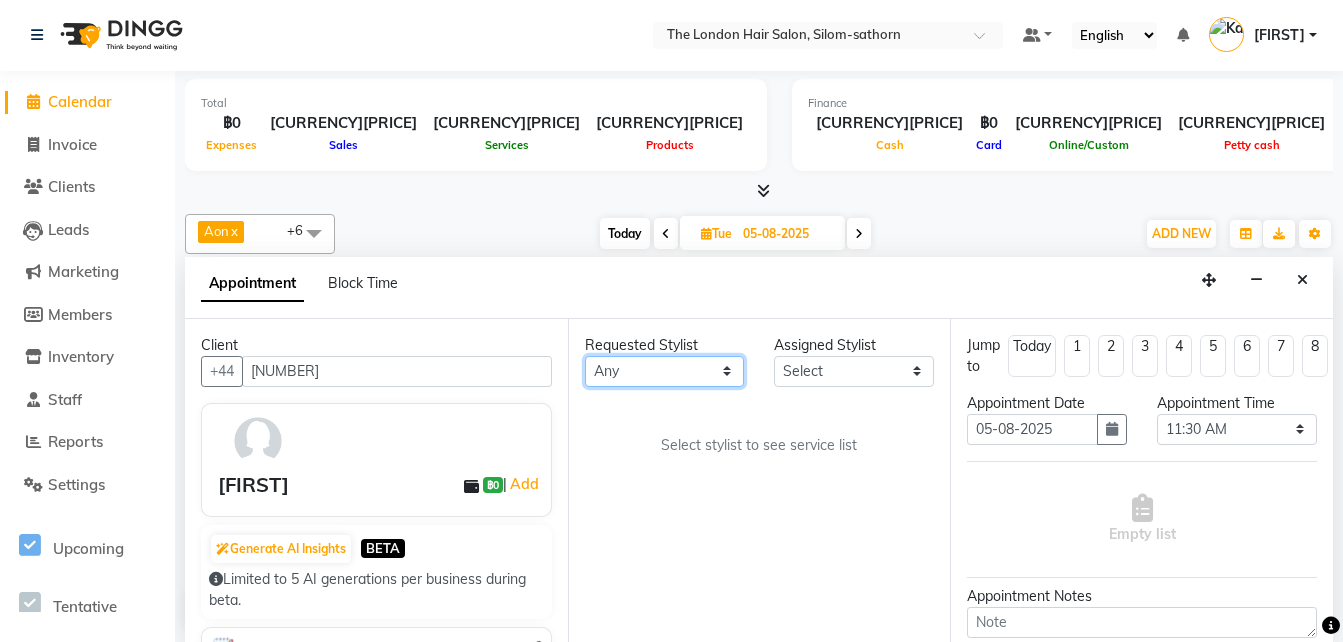 select on "56710" 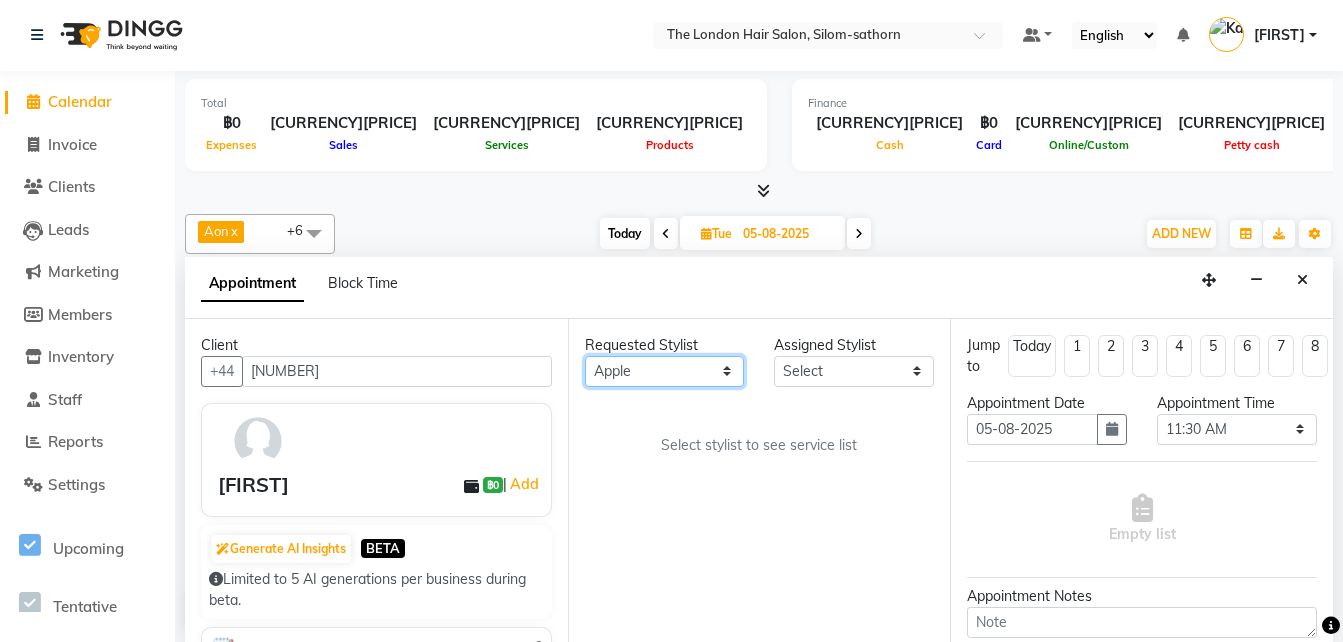 click on "[SERVICE] [NAME] [NAME] [NAME] [NAME] [NAME] [NAME] [NAME]" at bounding box center [665, 371] 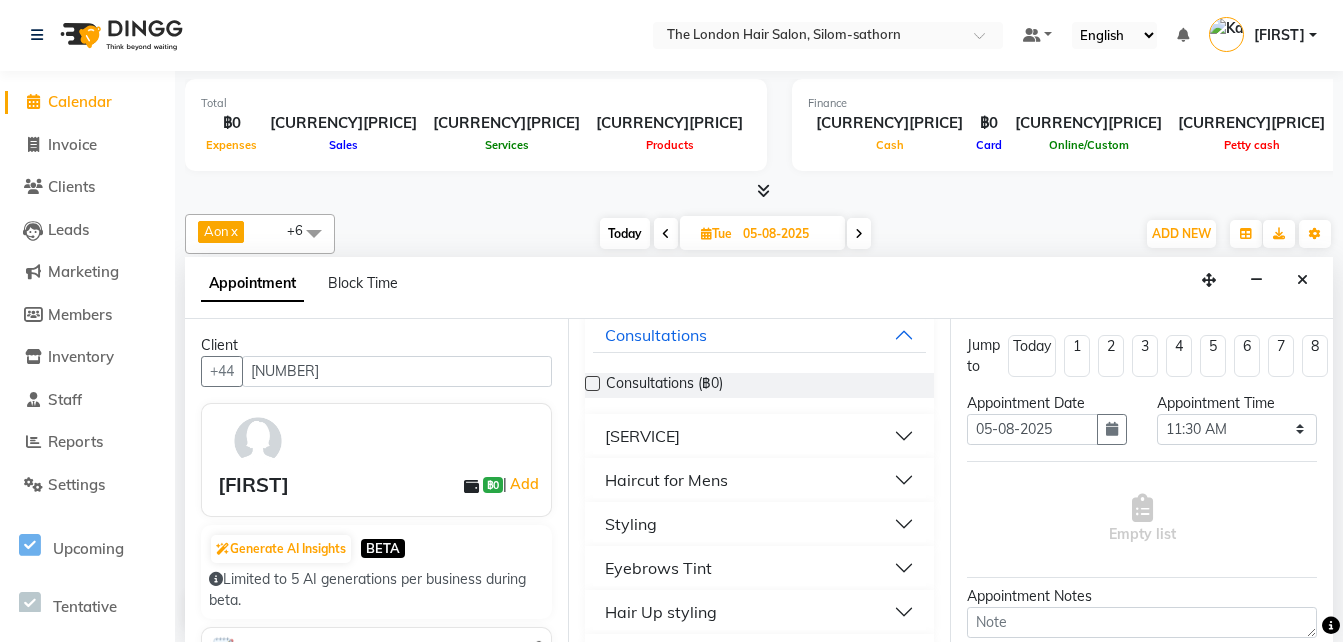 scroll, scrollTop: 144, scrollLeft: 0, axis: vertical 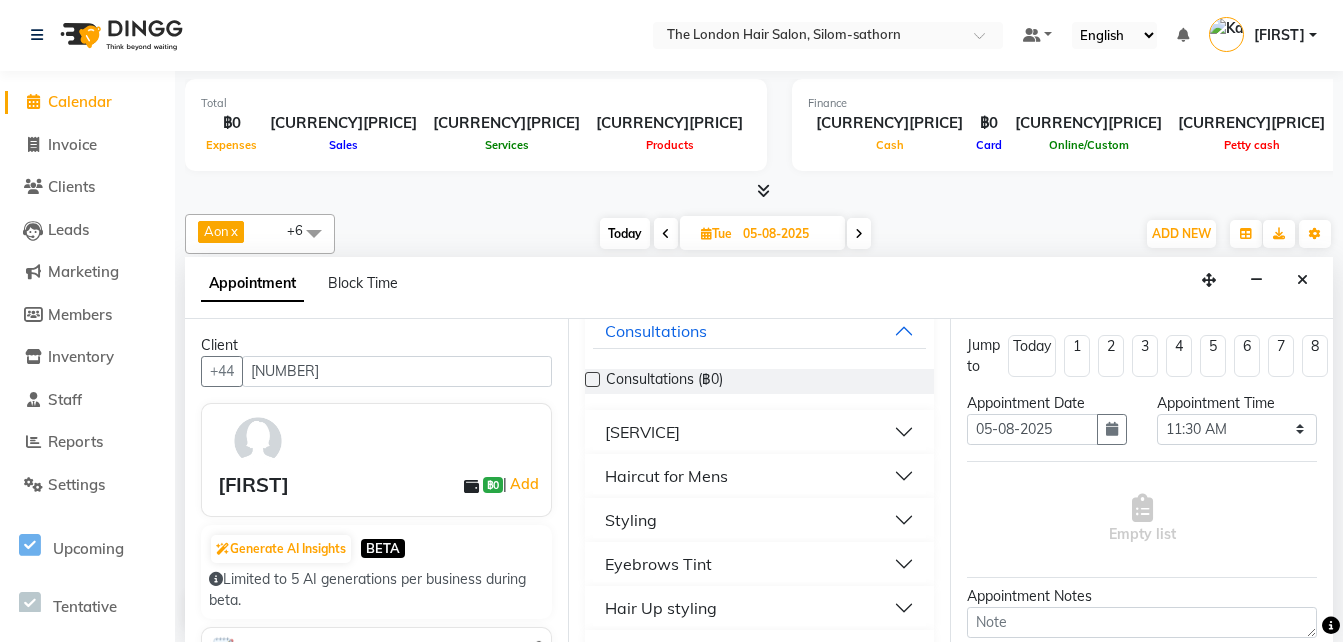 click on "[SERVICE]" at bounding box center (642, 432) 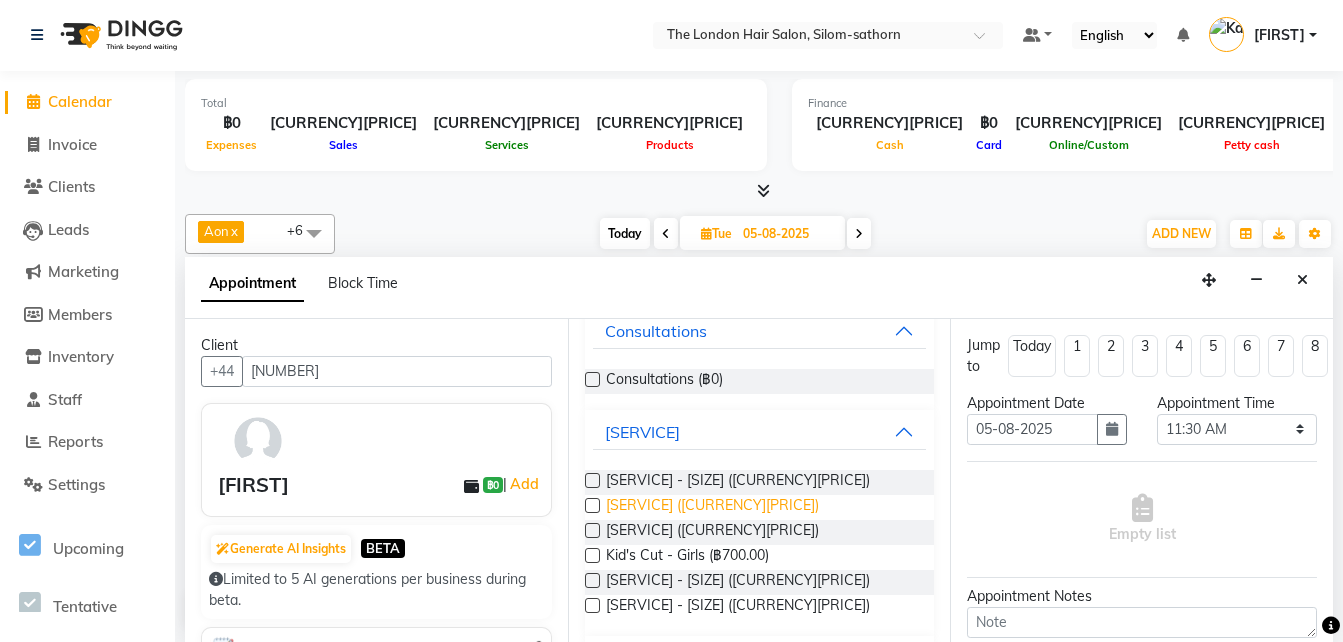 click on "[SERVICE] ([CURRENCY][PRICE])" at bounding box center (712, 507) 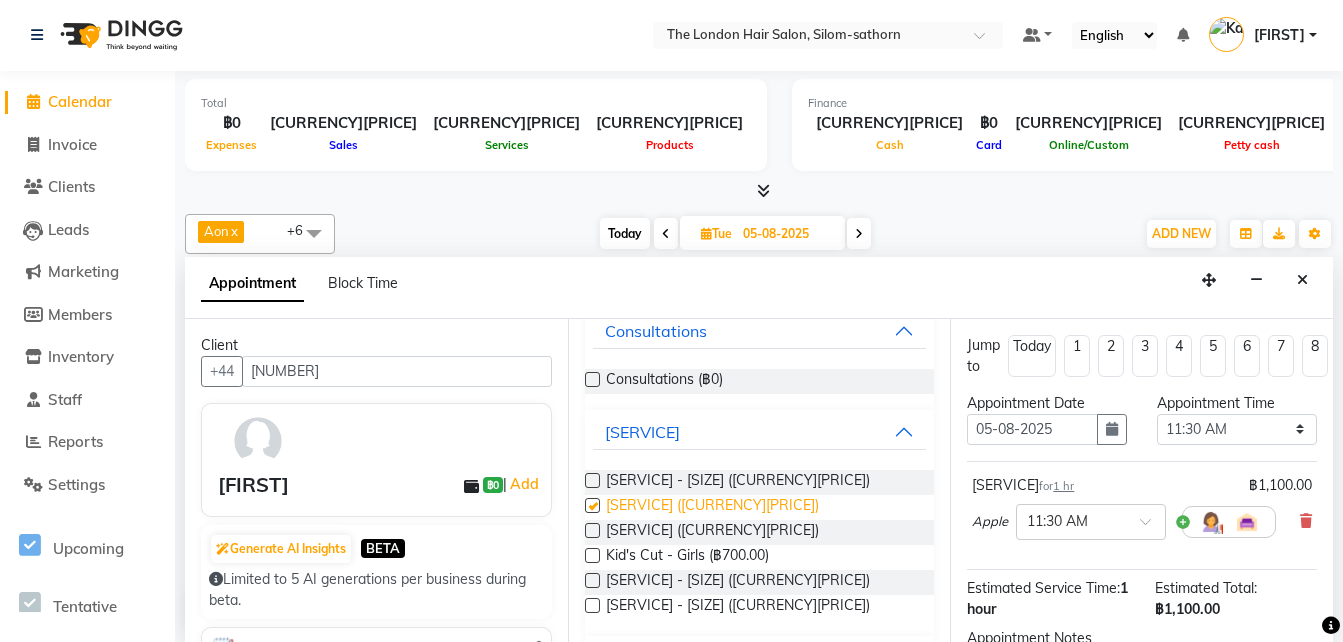 checkbox on "false" 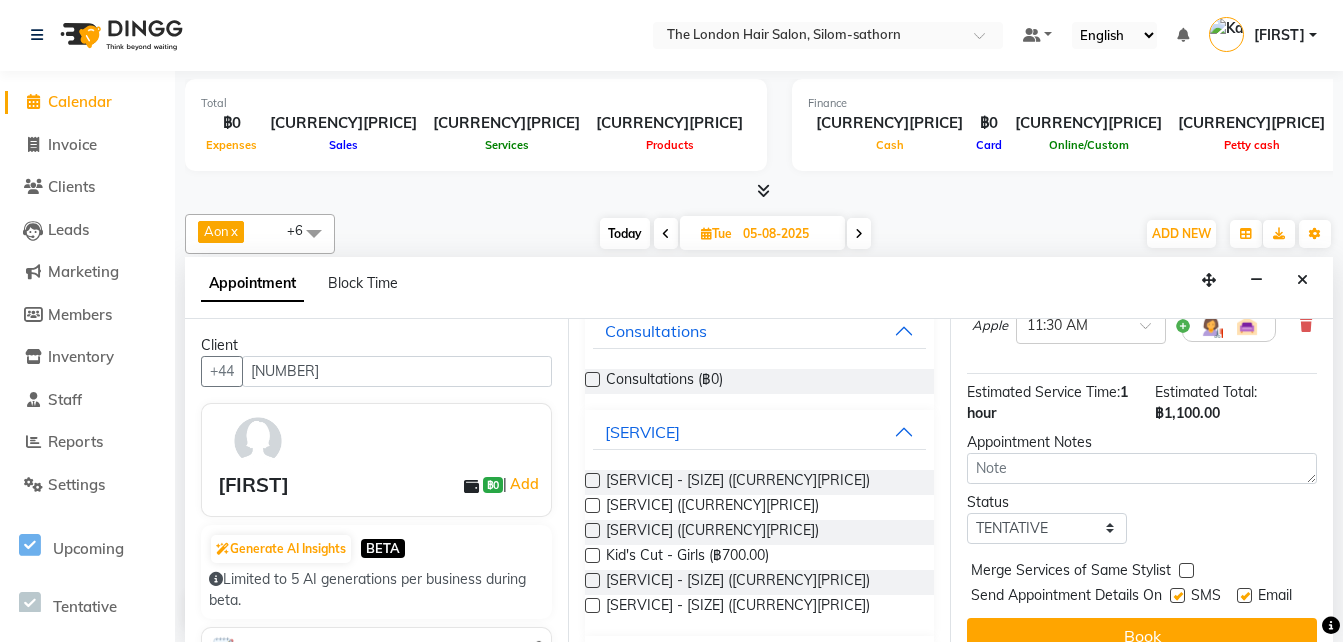 scroll, scrollTop: 196, scrollLeft: 0, axis: vertical 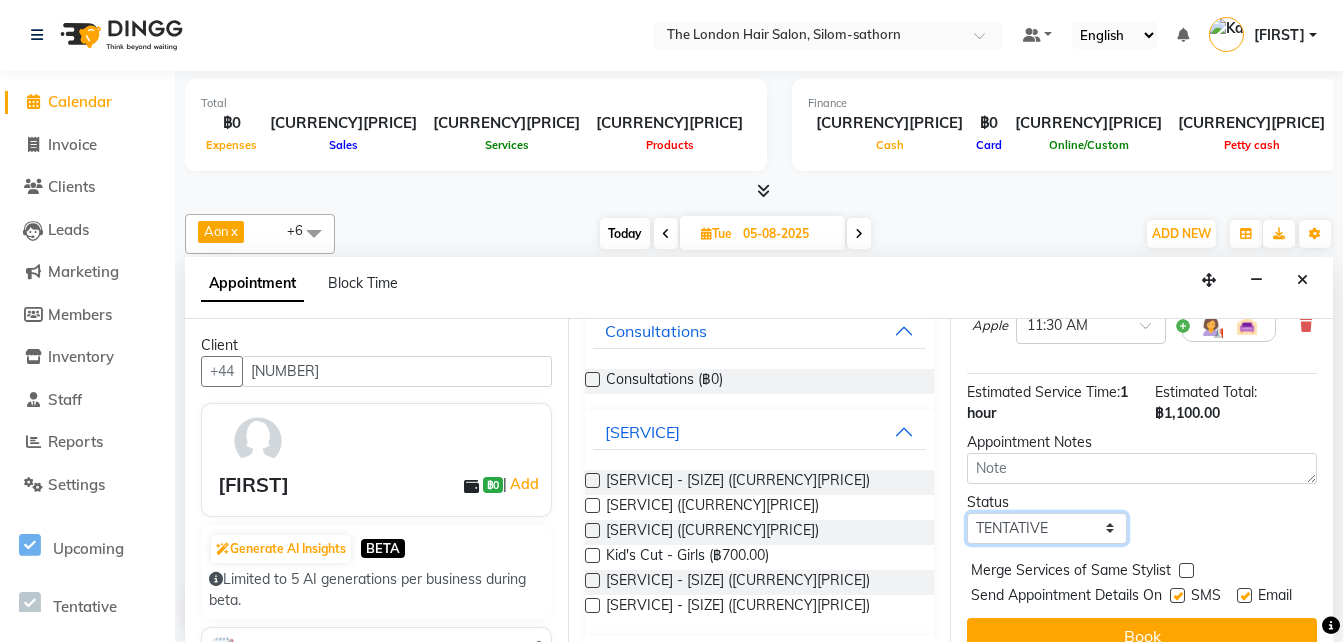 click on "Select TENTATIVE CONFIRM UPCOMING" at bounding box center [1047, 528] 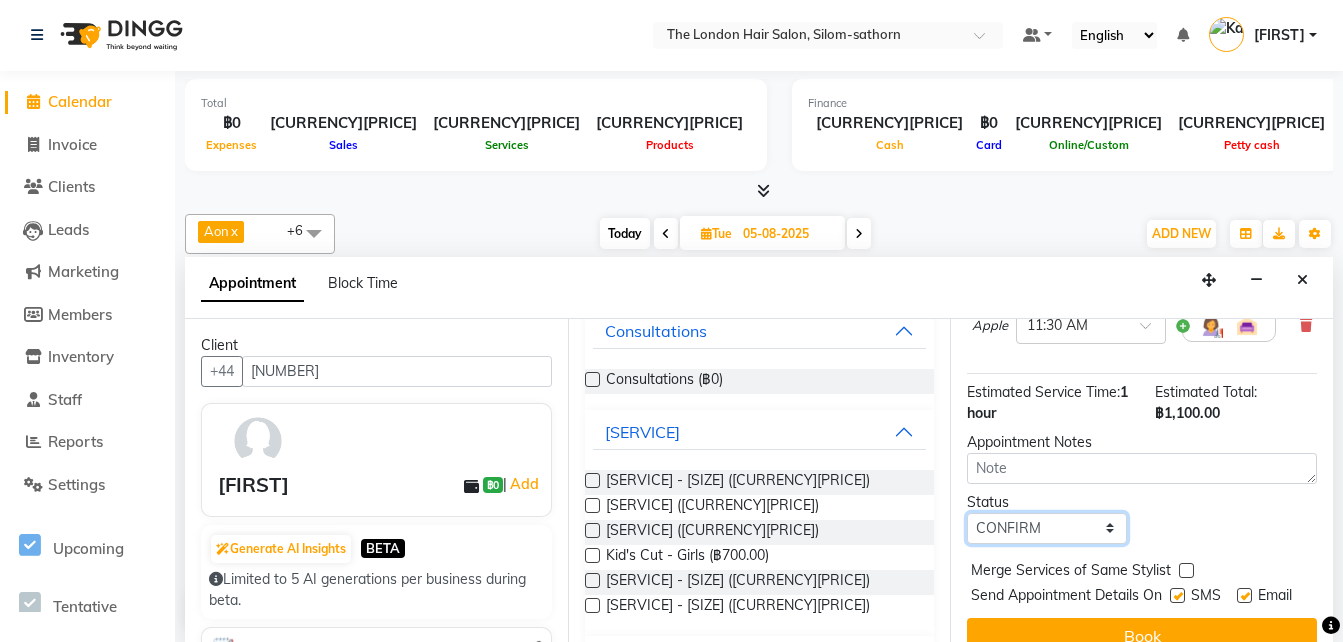 click on "Select TENTATIVE CONFIRM UPCOMING" at bounding box center [1047, 528] 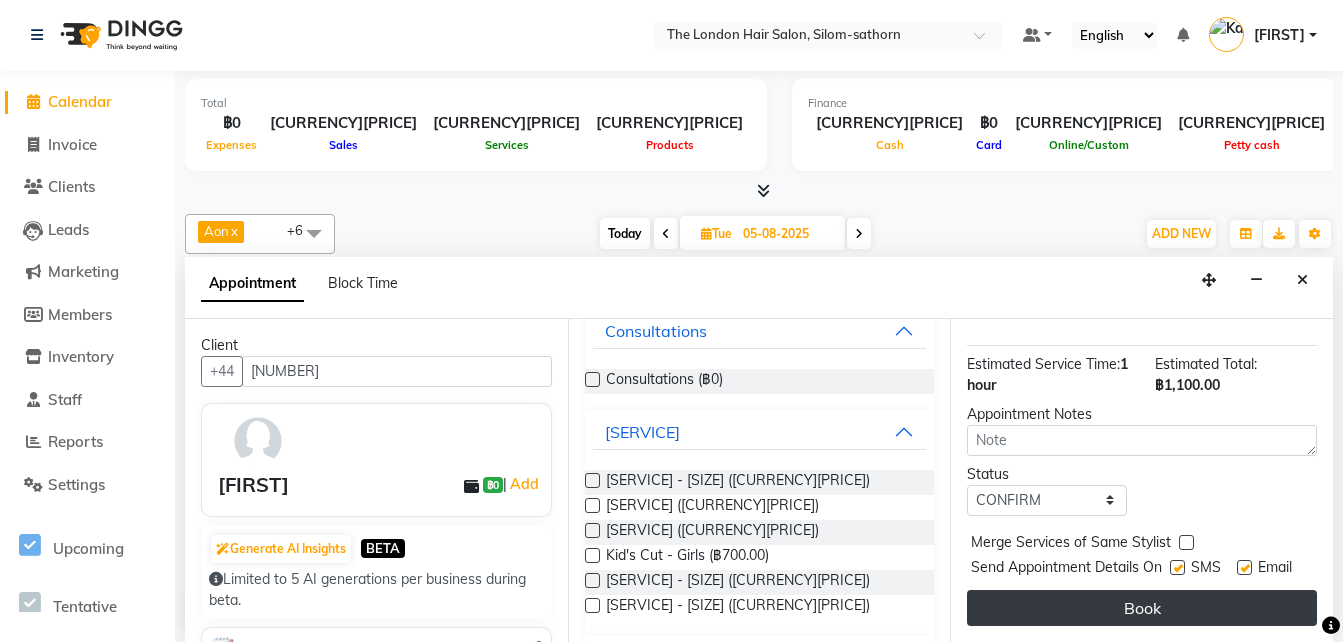 click on "Book" at bounding box center (1142, 608) 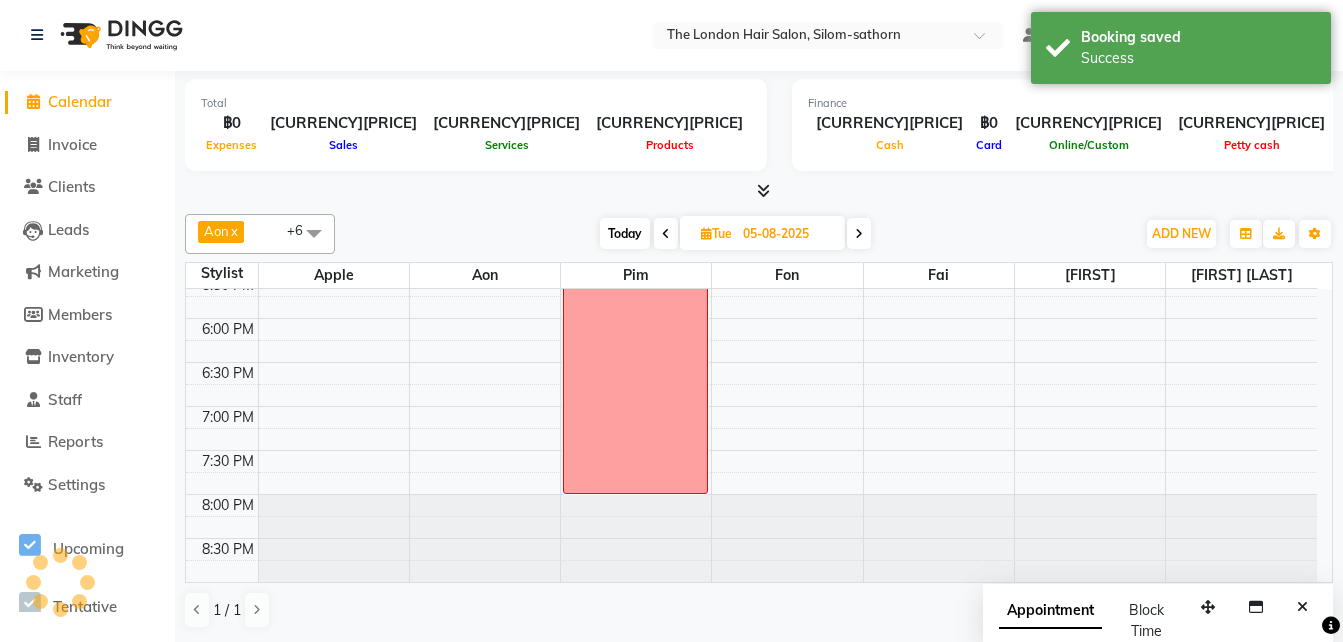 scroll, scrollTop: 0, scrollLeft: 0, axis: both 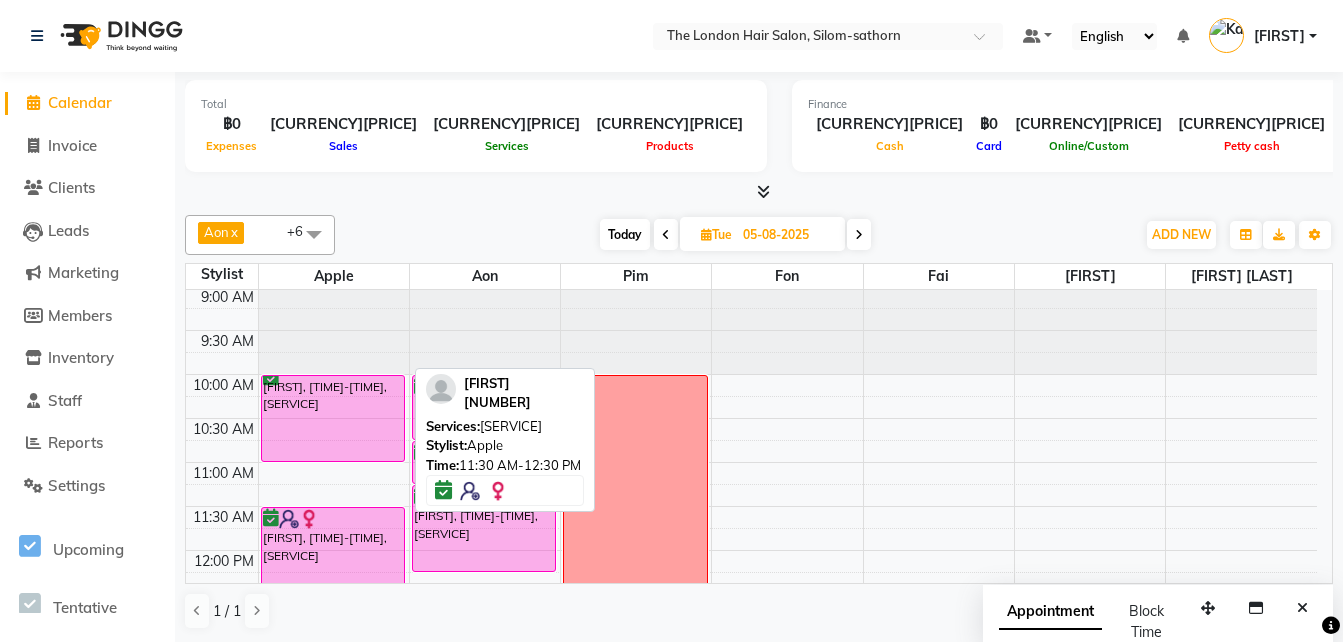 click on "[FIRST], [TIME]-[TIME], [SERVICE]" at bounding box center [333, 550] 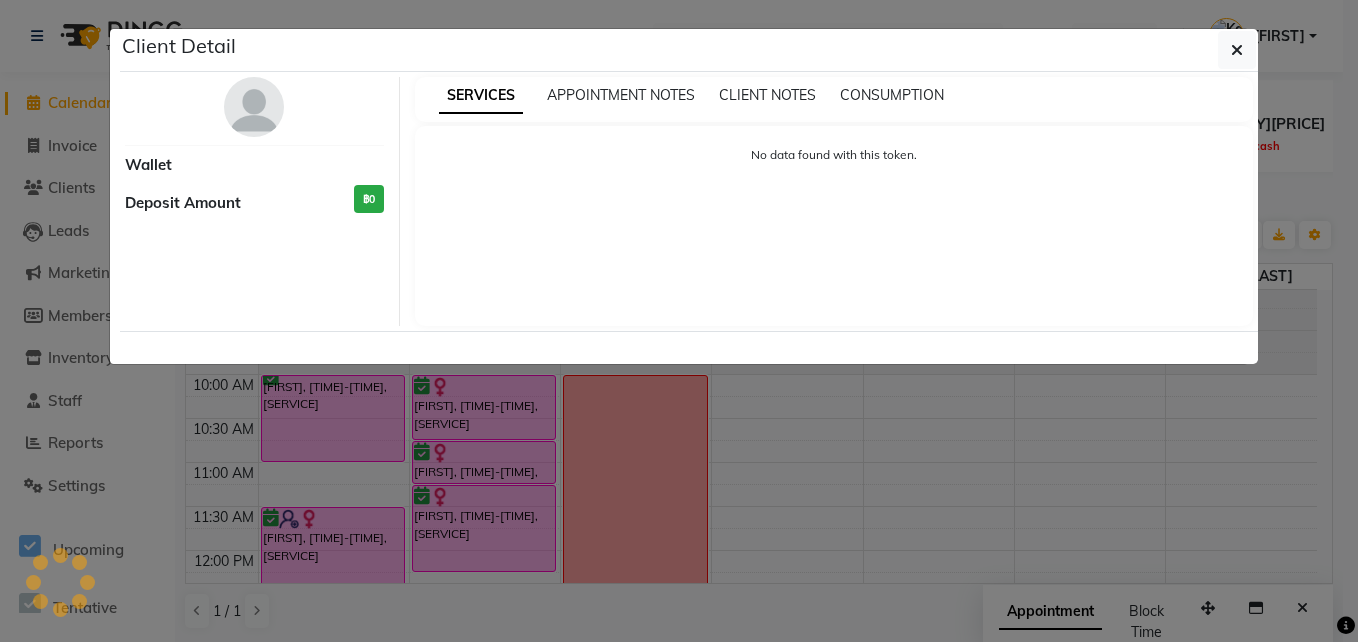 select on "6" 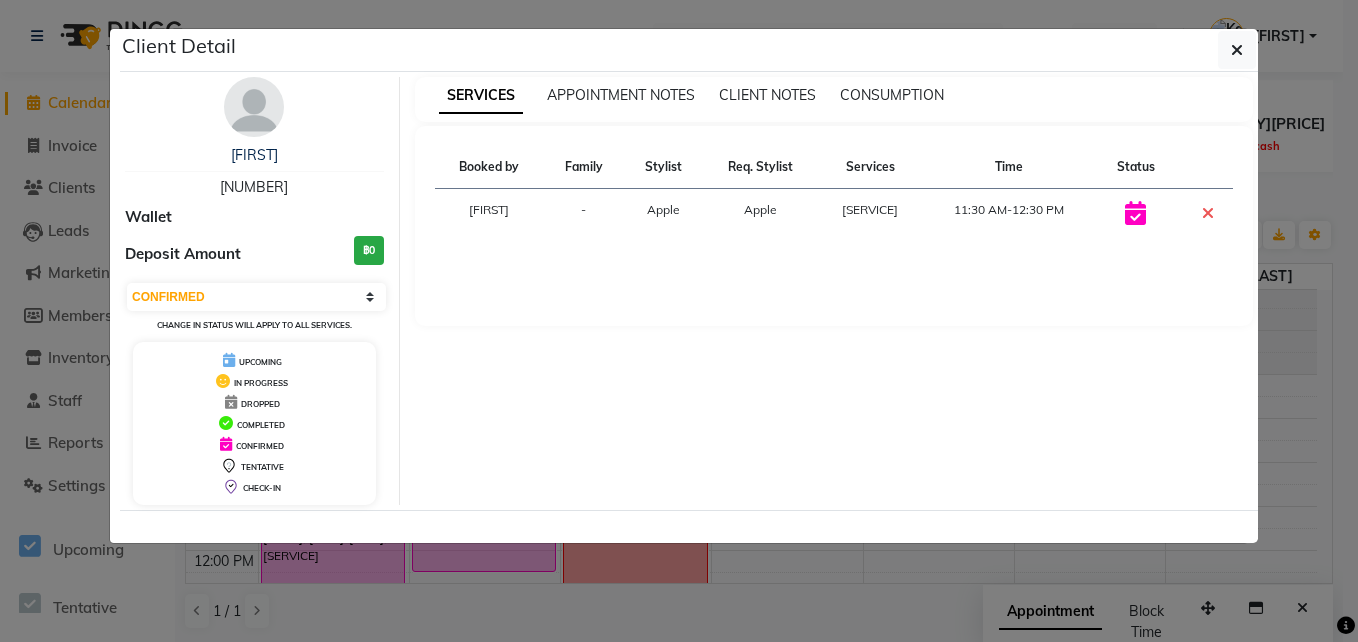 click on "Client Detail  [FIRST]    [PHONE] Wallet Deposit Amount  ฿0  Select CONFIRMED TENTATIVE Change in status will apply to all services. UPCOMING IN PROGRESS DROPPED COMPLETED CONFIRMED TENTATIVE CHECK-IN SERVICES APPOINTMENT NOTES CLIENT NOTES CONSUMPTION Booked by Family Stylist Req. Stylist Services Time Status  [FIRST]   - Apple   Apple    Ladies Haircut, wash, and Blowdry - Long   11:30 AM-12:30 PM" 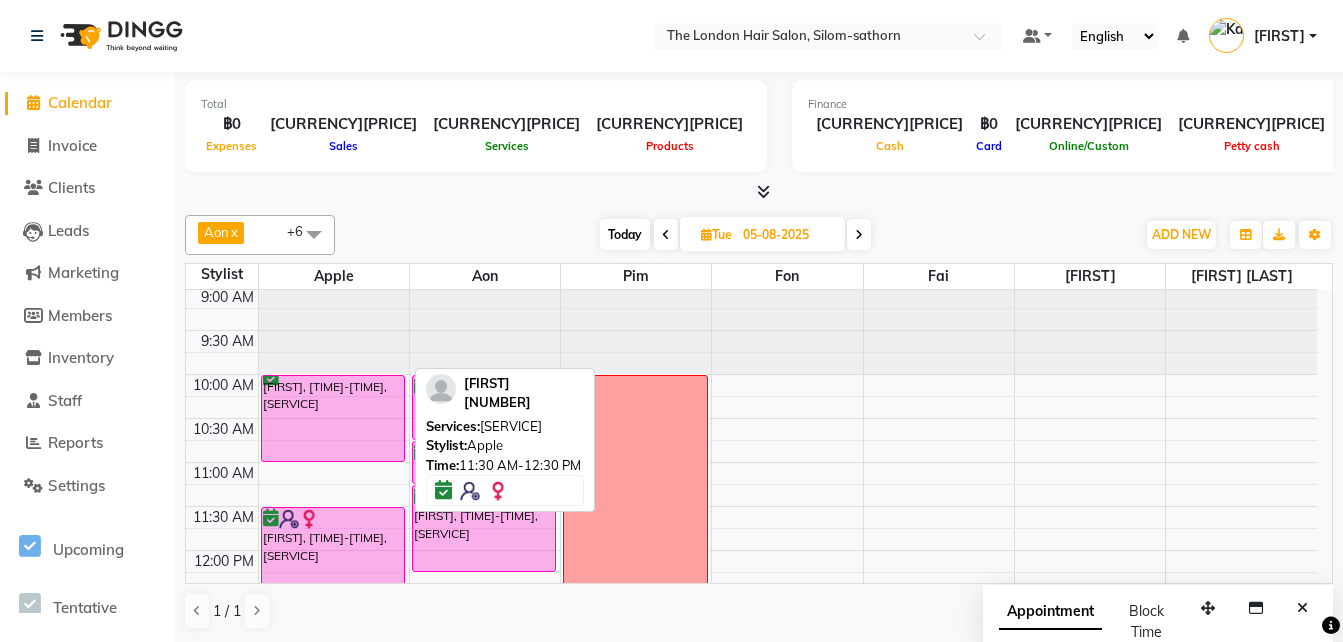 click at bounding box center [333, 519] 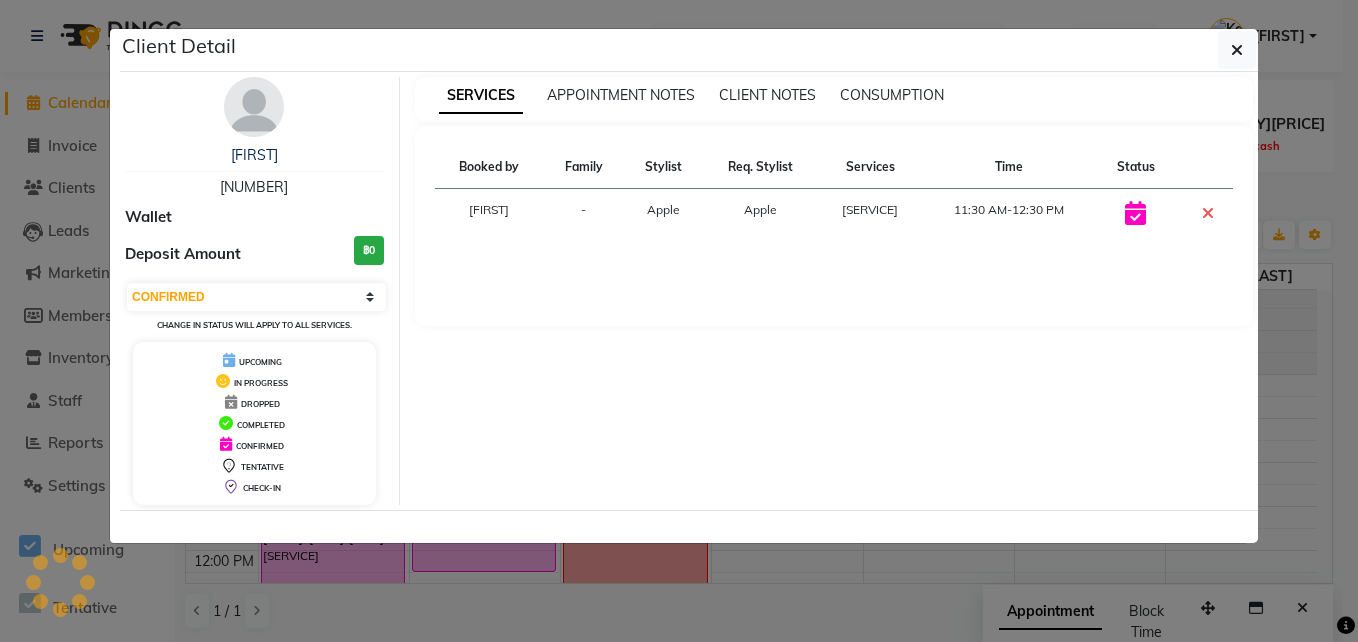 click on "Client Detail  [FIRST]    [PHONE] Wallet Deposit Amount  ฿0  Select CONFIRMED TENTATIVE Change in status will apply to all services. UPCOMING IN PROGRESS DROPPED COMPLETED CONFIRMED TENTATIVE CHECK-IN SERVICES APPOINTMENT NOTES CLIENT NOTES CONSUMPTION Booked by Family Stylist Req. Stylist Services Time Status  [FIRST]   - Apple   Apple    Ladies Haircut, wash, and Blowdry - Long   11:30 AM-12:30 PM" 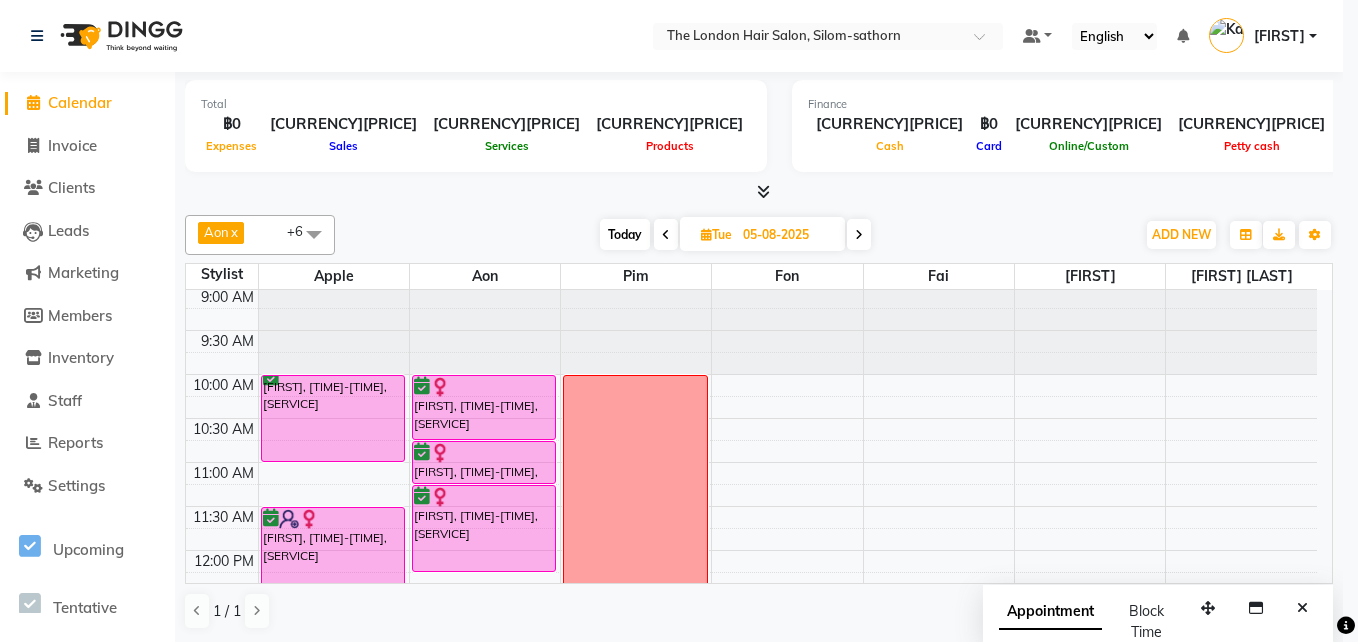 click on "Client Detail  [FIRST]    [PHONE] Wallet Deposit Amount  ฿0  Select CONFIRMED TENTATIVE Change in status will apply to all services. UPCOMING IN PROGRESS DROPPED COMPLETED CONFIRMED TENTATIVE CHECK-IN SERVICES APPOINTMENT NOTES CLIENT NOTES CONSUMPTION Booked by Family Stylist Req. Stylist Services Time Status  [FIRST]   - Apple   Apple    Ladies Haircut, wash, and Blowdry - Long   11:30 AM-12:30 PM" 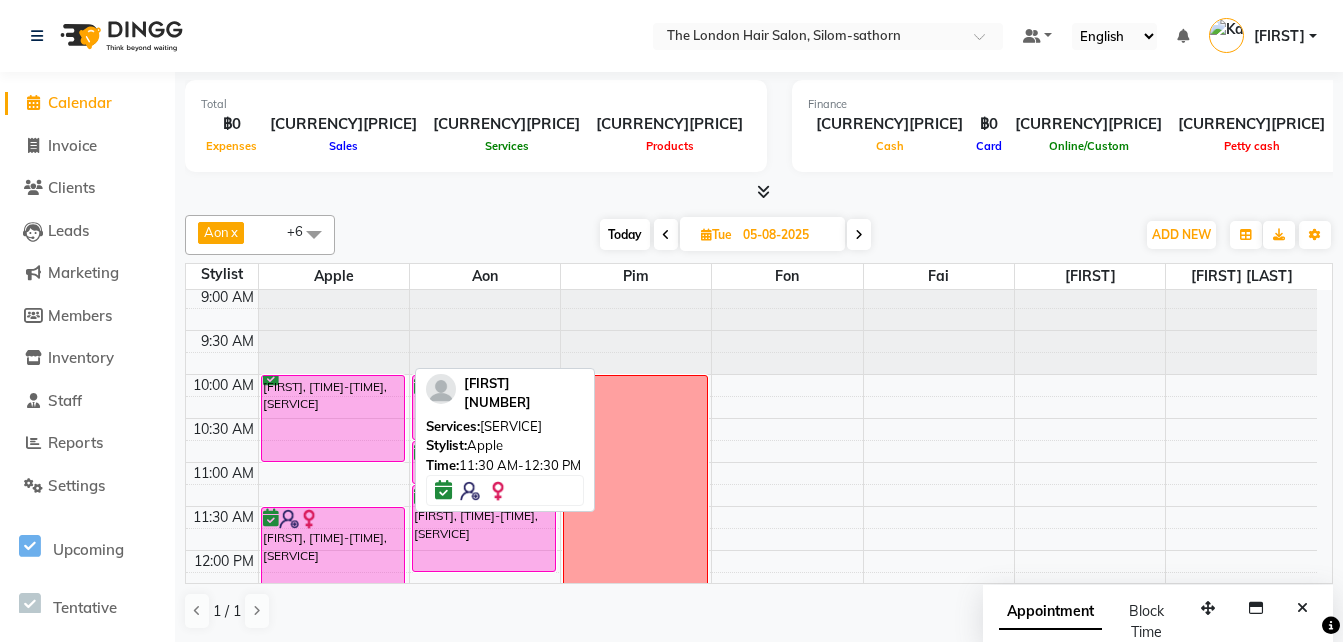 click at bounding box center (333, 519) 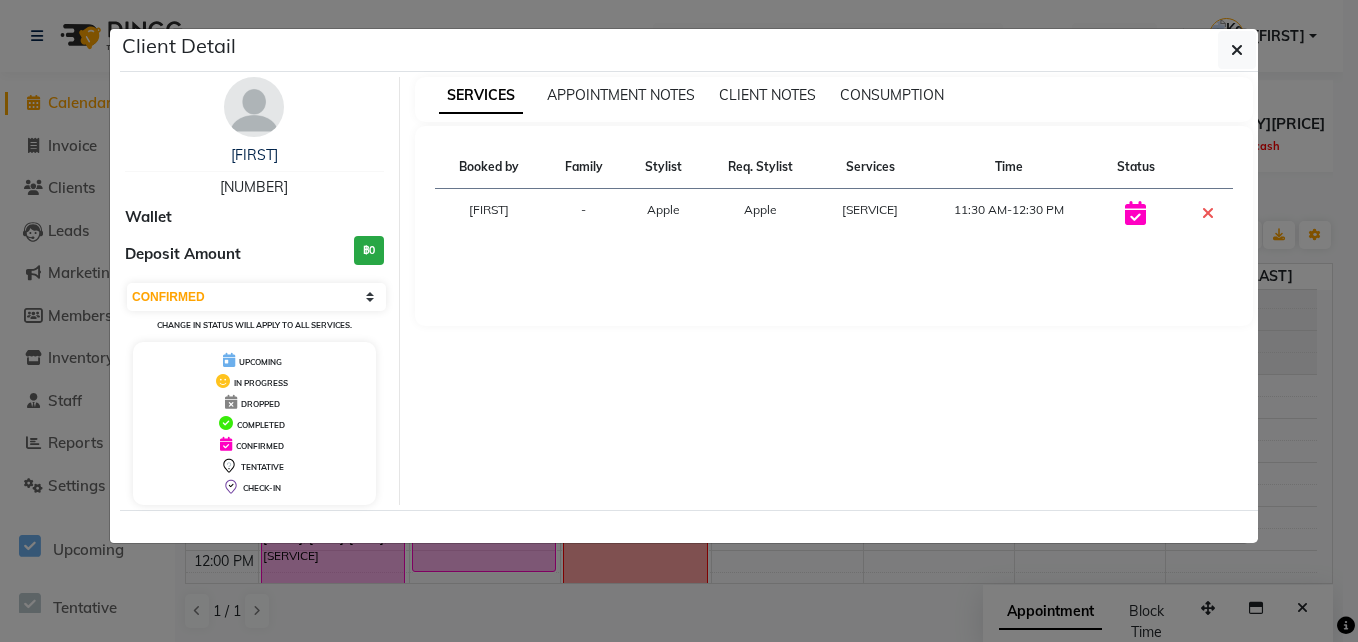 click 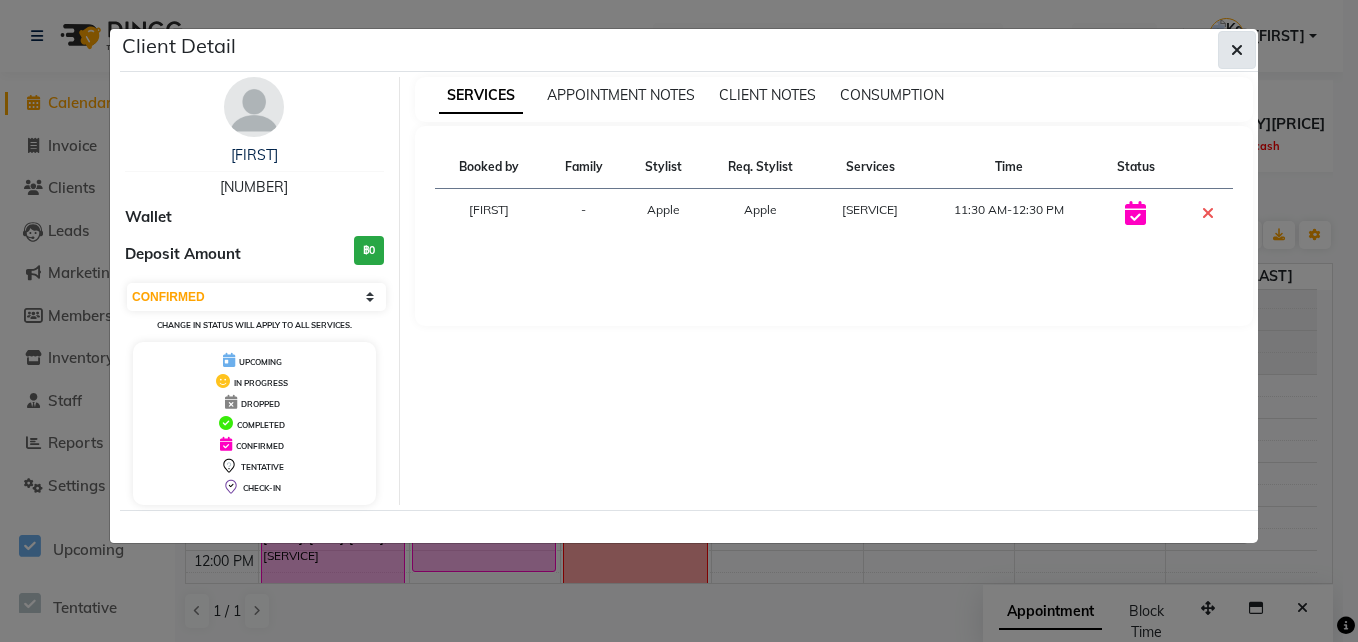 click 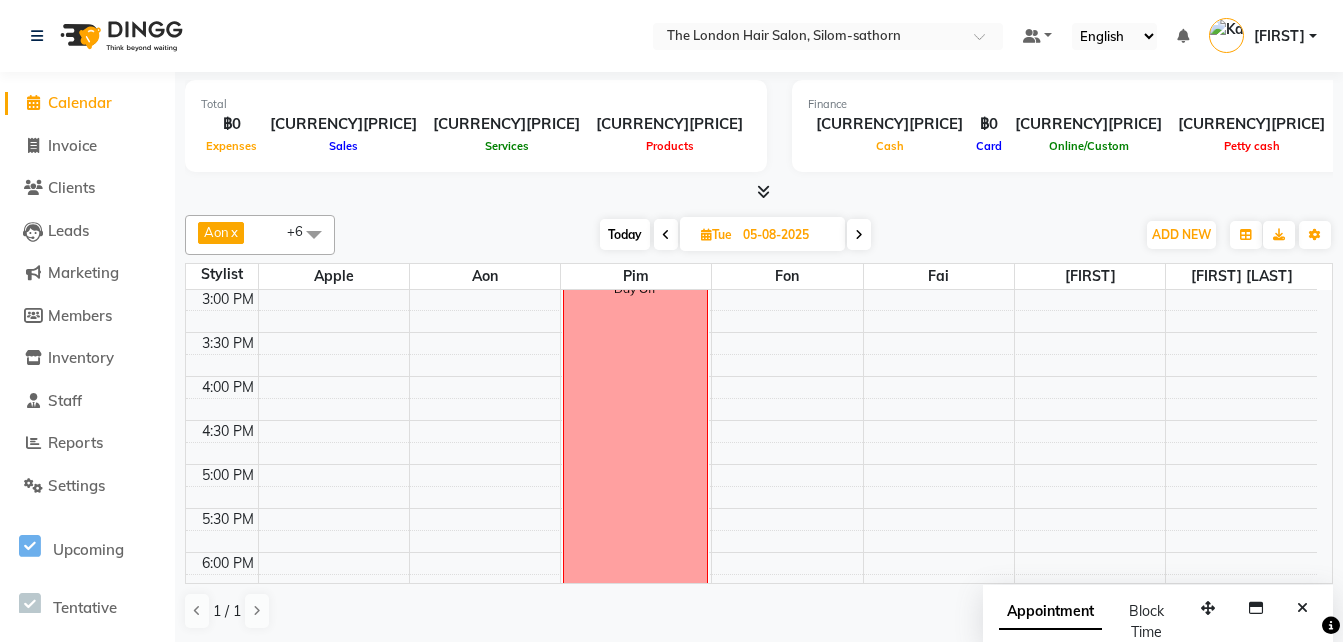 scroll, scrollTop: 0, scrollLeft: 0, axis: both 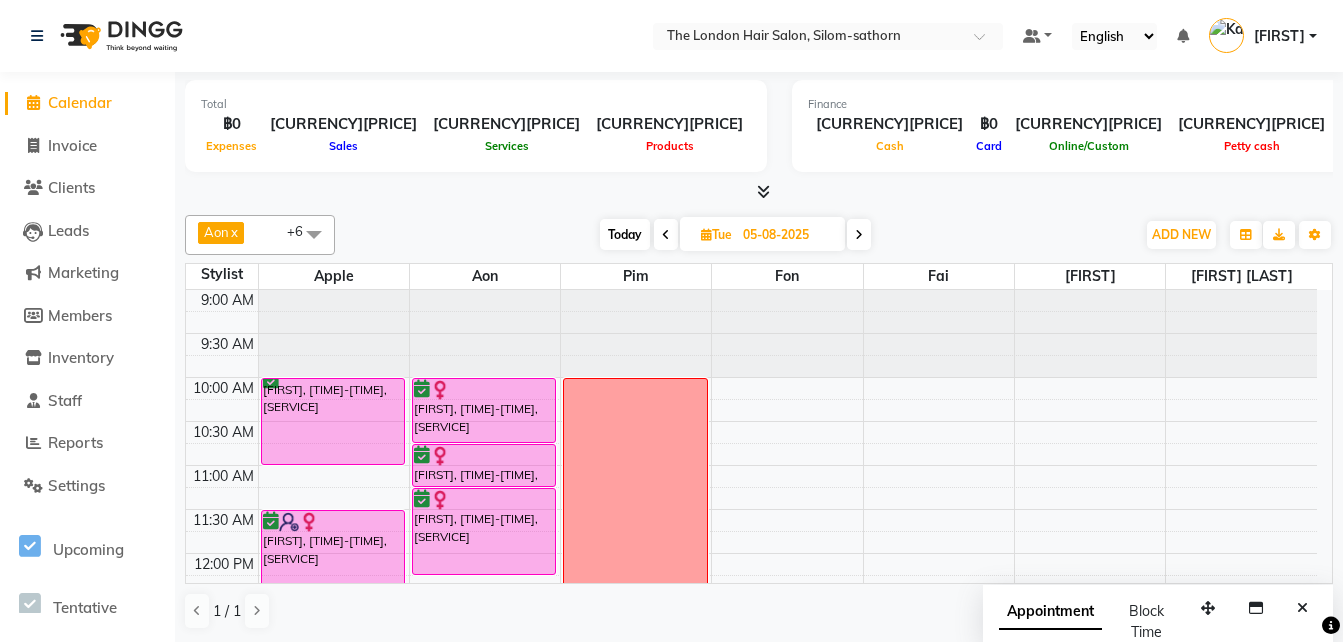 click at bounding box center [666, 235] 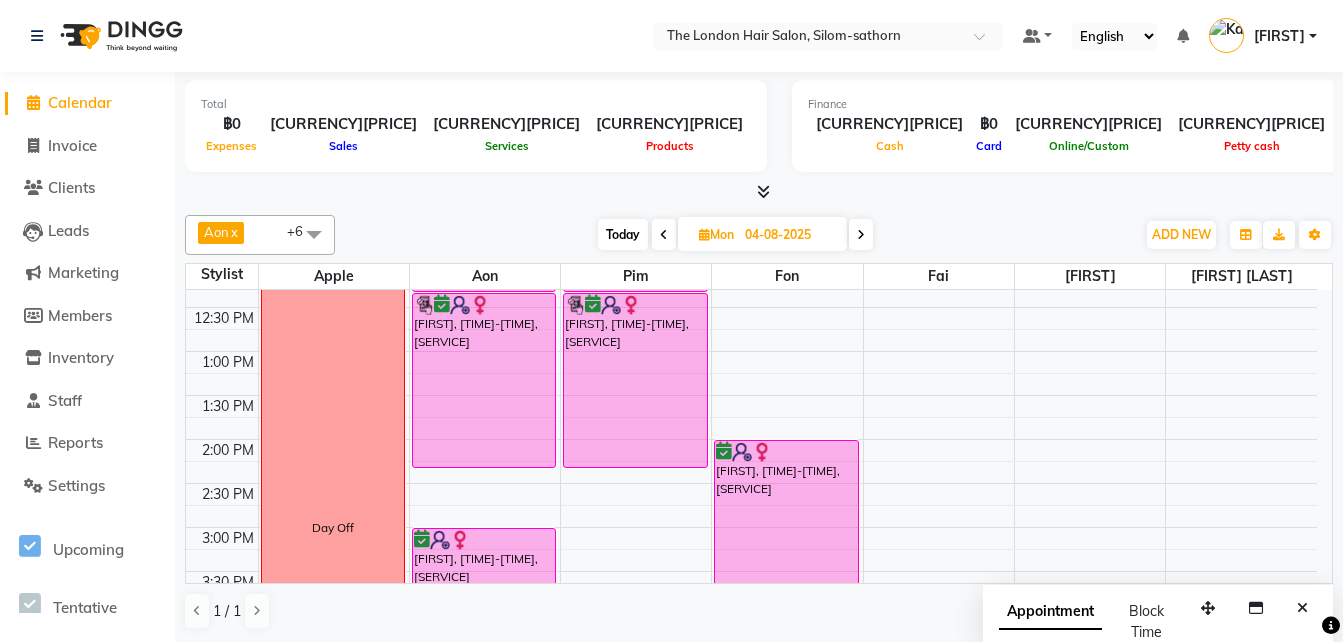 scroll, scrollTop: 287, scrollLeft: 0, axis: vertical 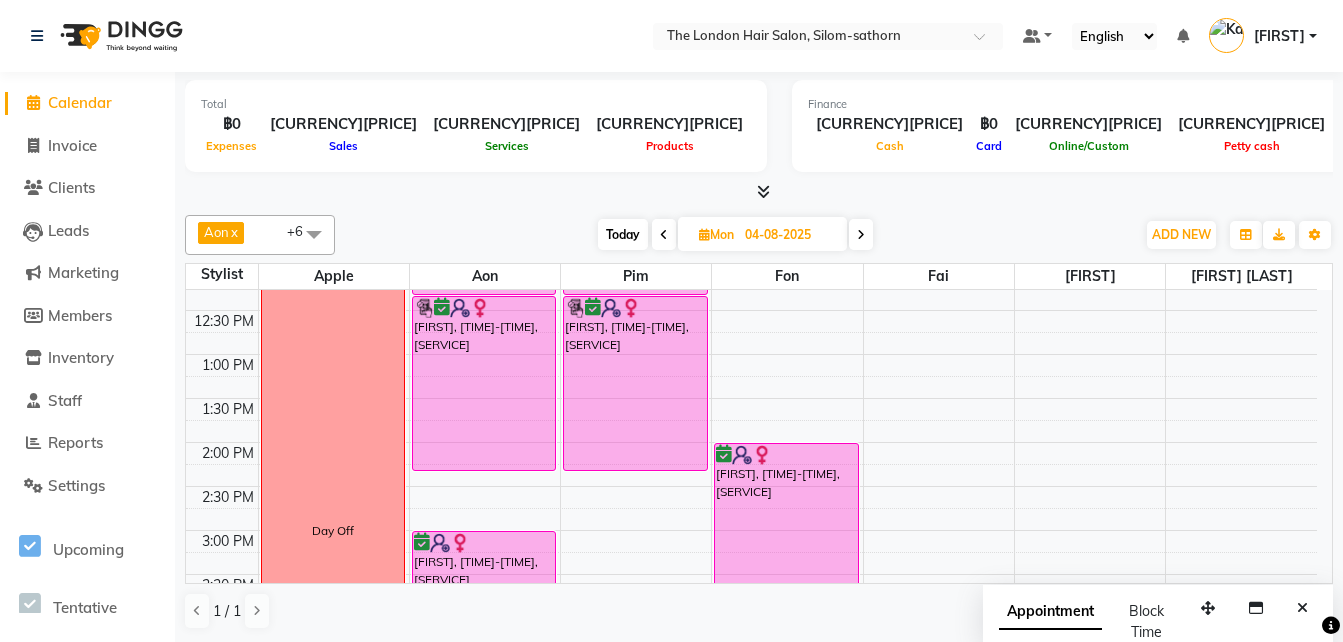 click on "Today" at bounding box center [623, 234] 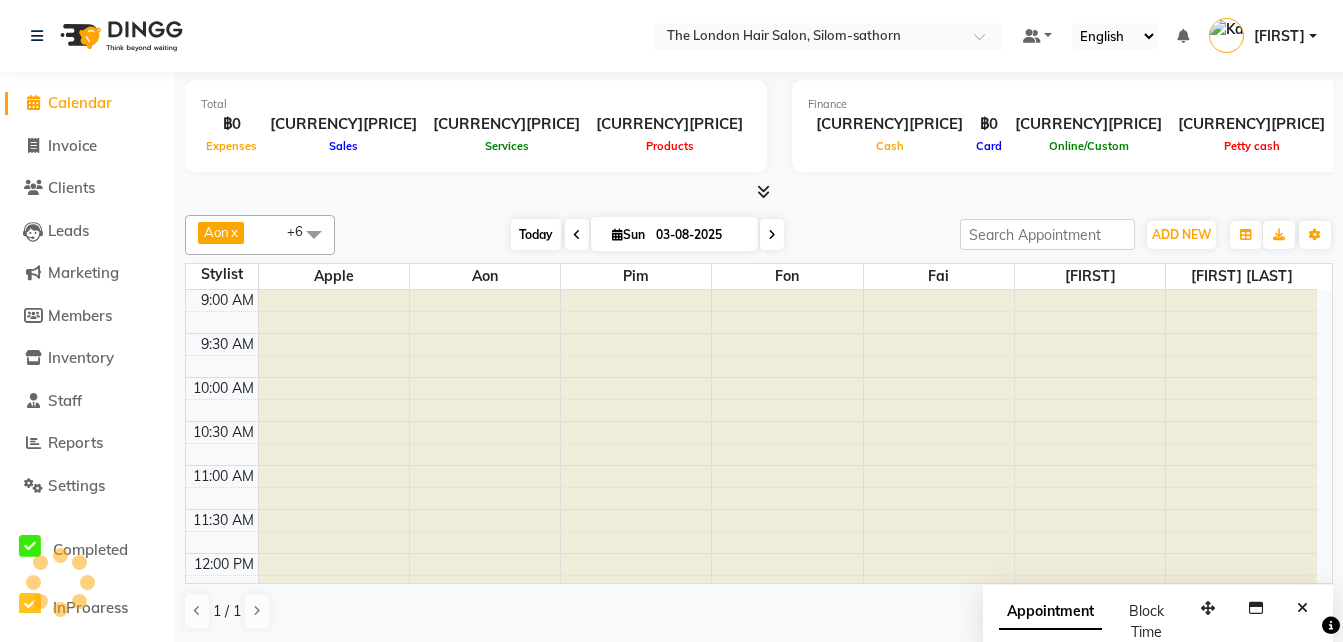 scroll, scrollTop: 762, scrollLeft: 0, axis: vertical 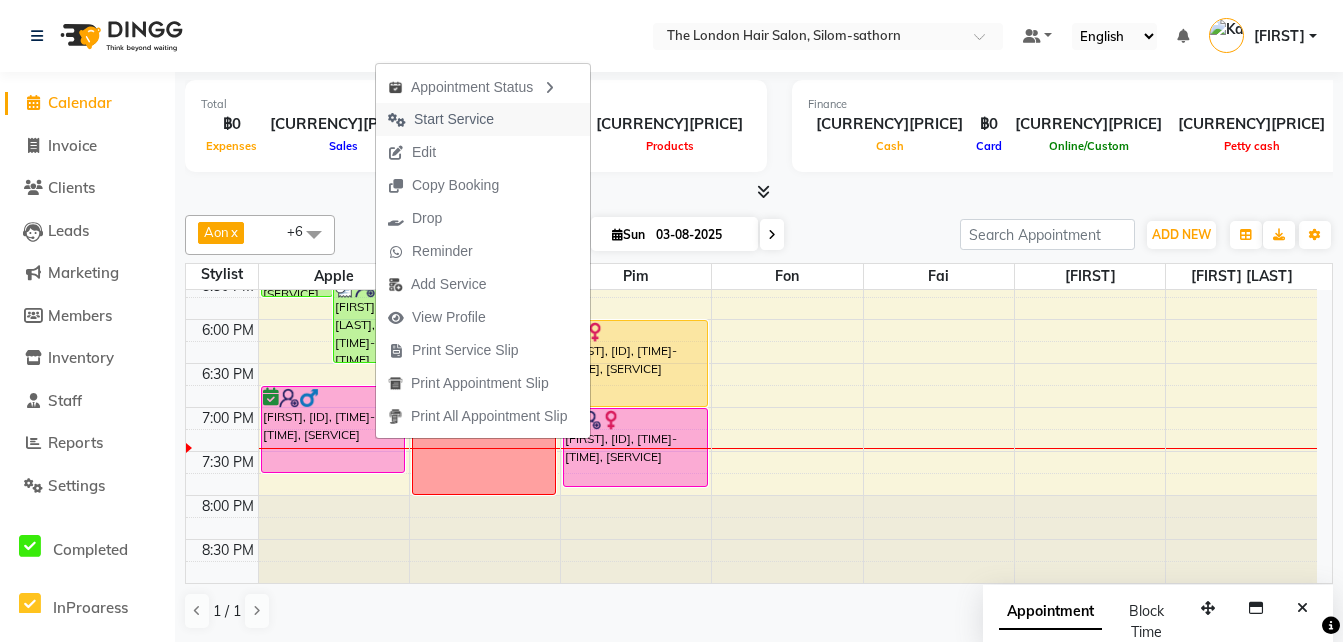 click on "Start Service" at bounding box center (454, 119) 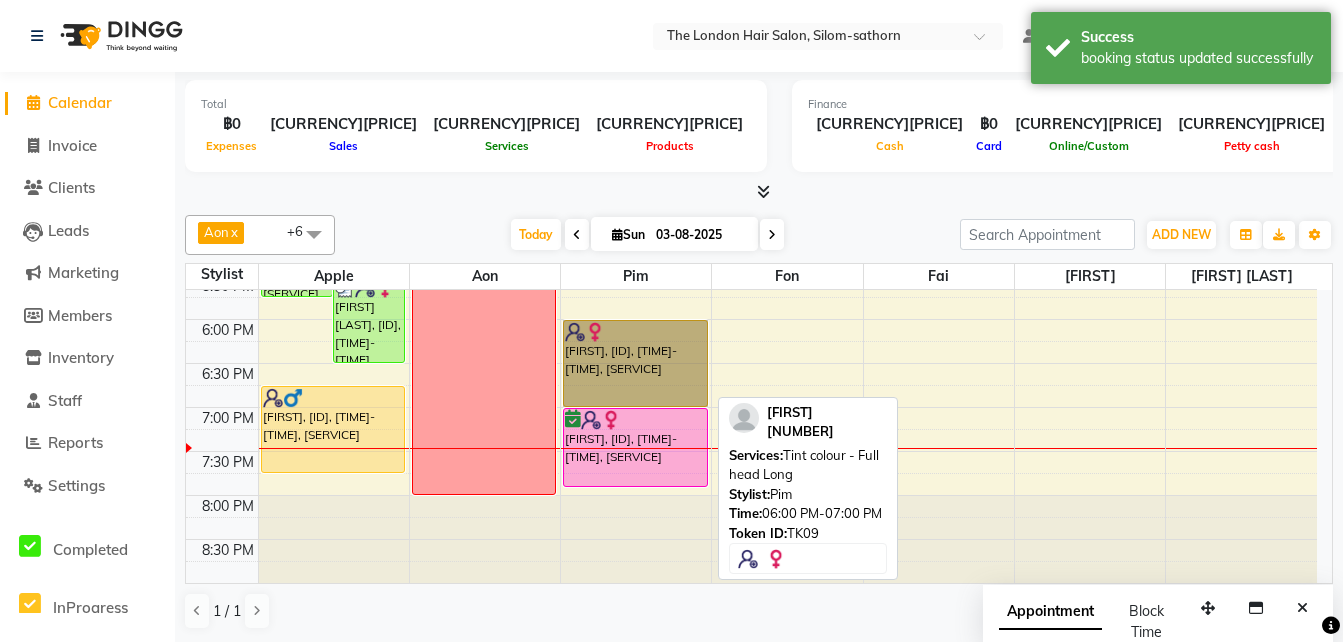 drag, startPoint x: 634, startPoint y: 403, endPoint x: 634, endPoint y: 362, distance: 41 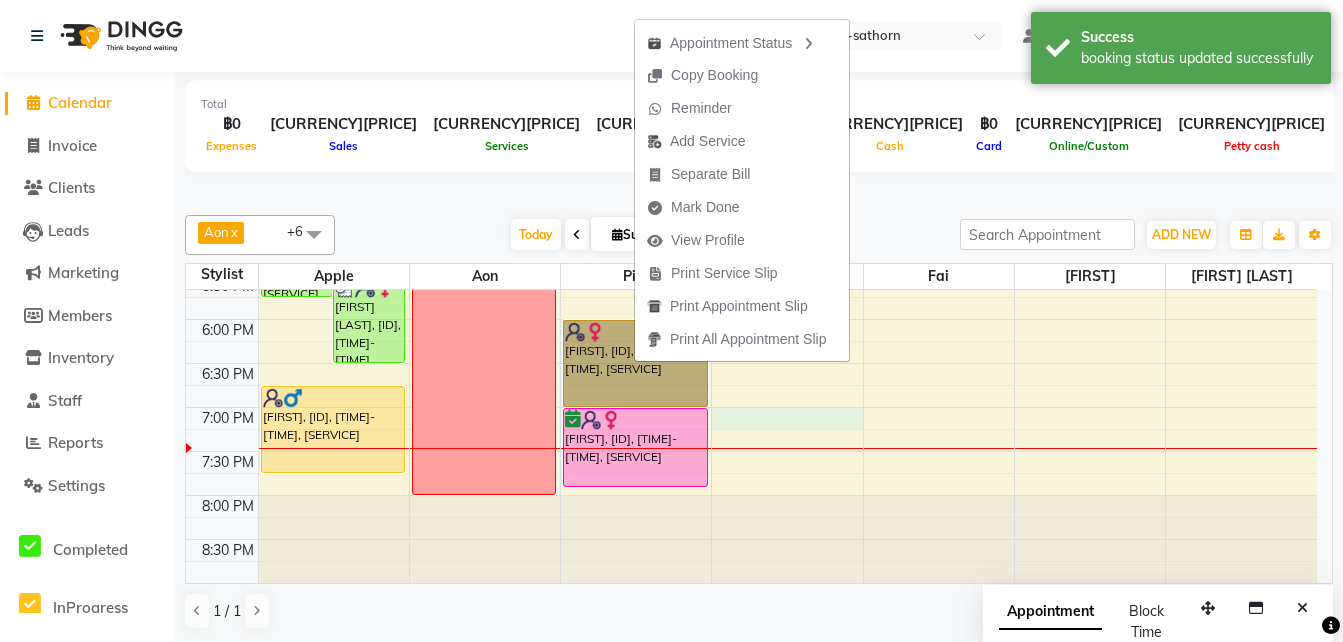 click on "[TIME] [TIME] [TIME] [TIME] [TIME] [TIME] [TIME] [TIME] [TIME] [TIME] [TIME] [TIME] [TIME] [TIME] [TIME] [TIME] [TIME] [TIME] [TIME] [TIME] [TIME] [TIME] [TIME] [TIME] [TIME]     [FIRST], [ID], [TIME]-[TIME], [SERVICE]     [FIRST], [ID], [TIME]-[TIME], [SERVICE]     [FIRST] & [FIRST], [ID], [TIME]-[TIME], [SERVICE]     [FIRST] & [FIRST], [ID], [TIME]-[TIME], [SERVICE]     [FIRST] [LAST], [ID], [TIME]-[TIME], [SERVICE]     [FIRST], [ID], [TIME]-[TIME], [SERVICE]     [FIRST] [LAST], [ID], [TIME]-[TIME], [SERVICE]     [FIRST] [LAST], [ID], [TIME]-[TIME], [SERVICE]     [FIRST] [LAST], [ID], [TIME]-[TIME], [SERVICE]     [FIRST] [LAST], [ID], [TIME]-[TIME], [SERVICE]  Day Off" at bounding box center (751, 55) 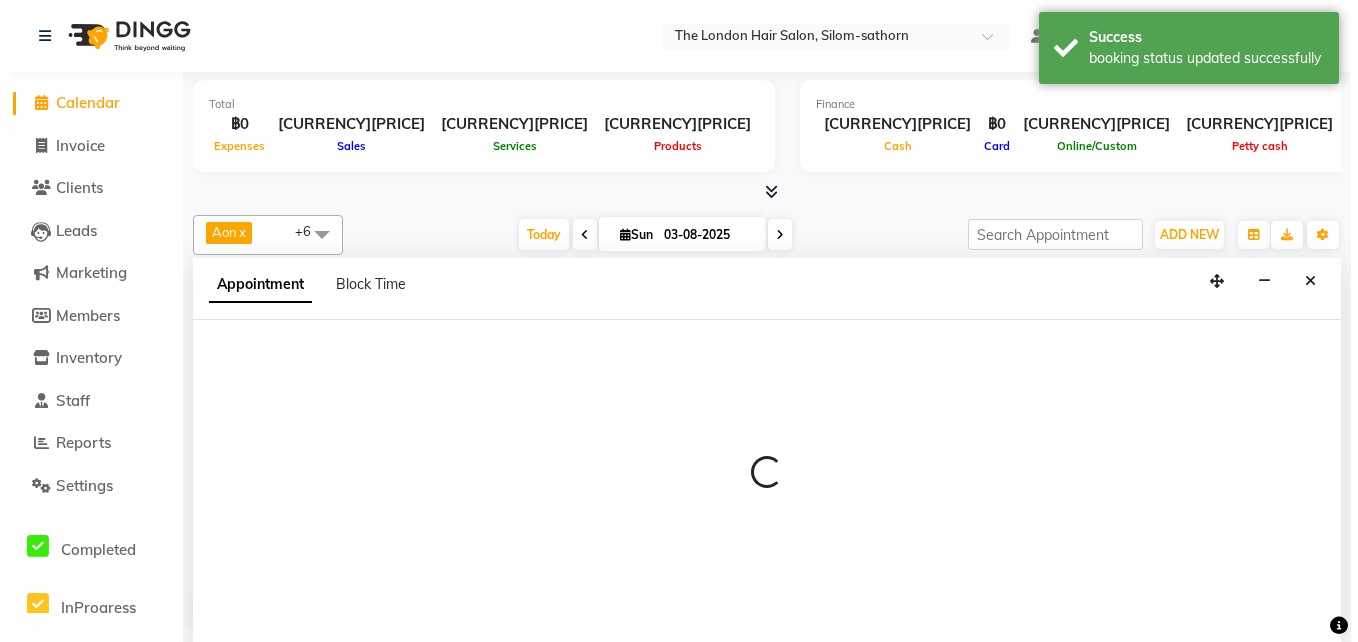 scroll, scrollTop: 1, scrollLeft: 0, axis: vertical 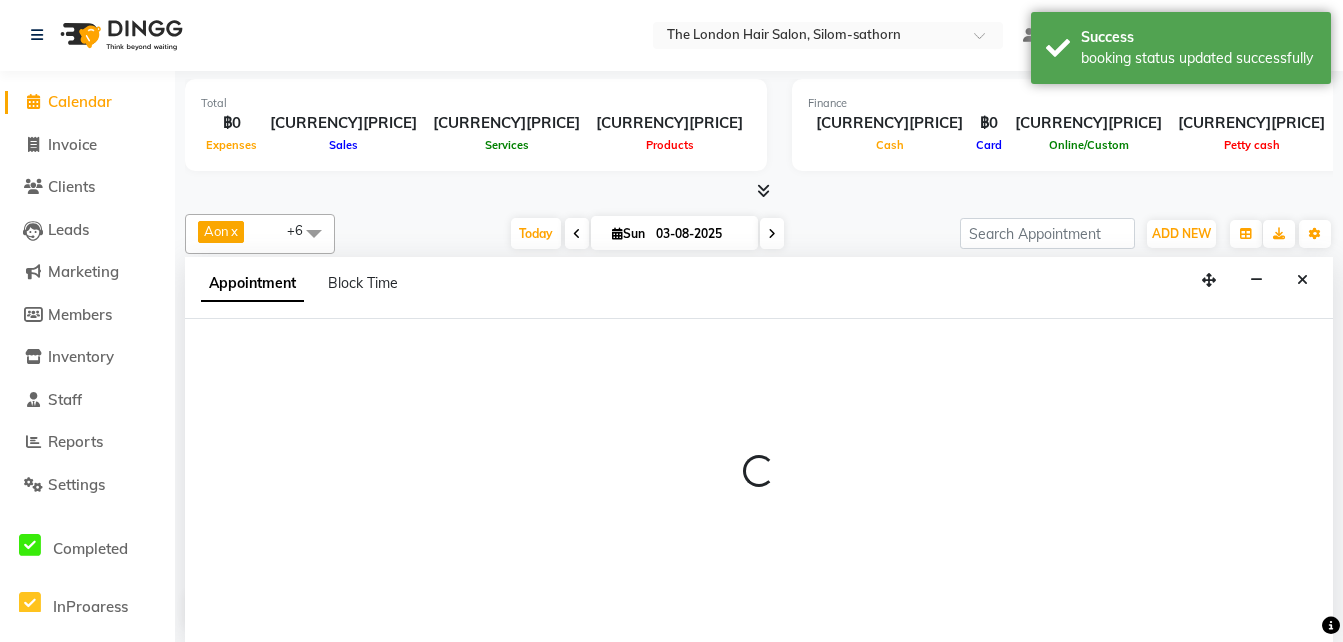 select on "56711" 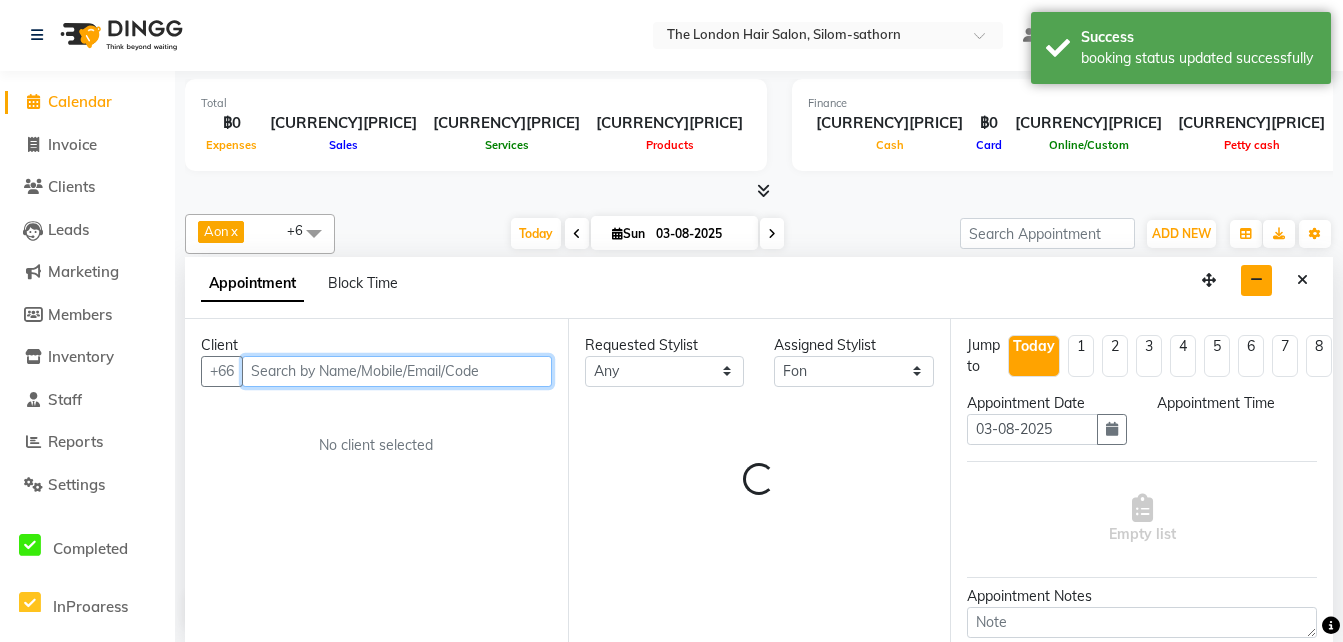 select on "1140" 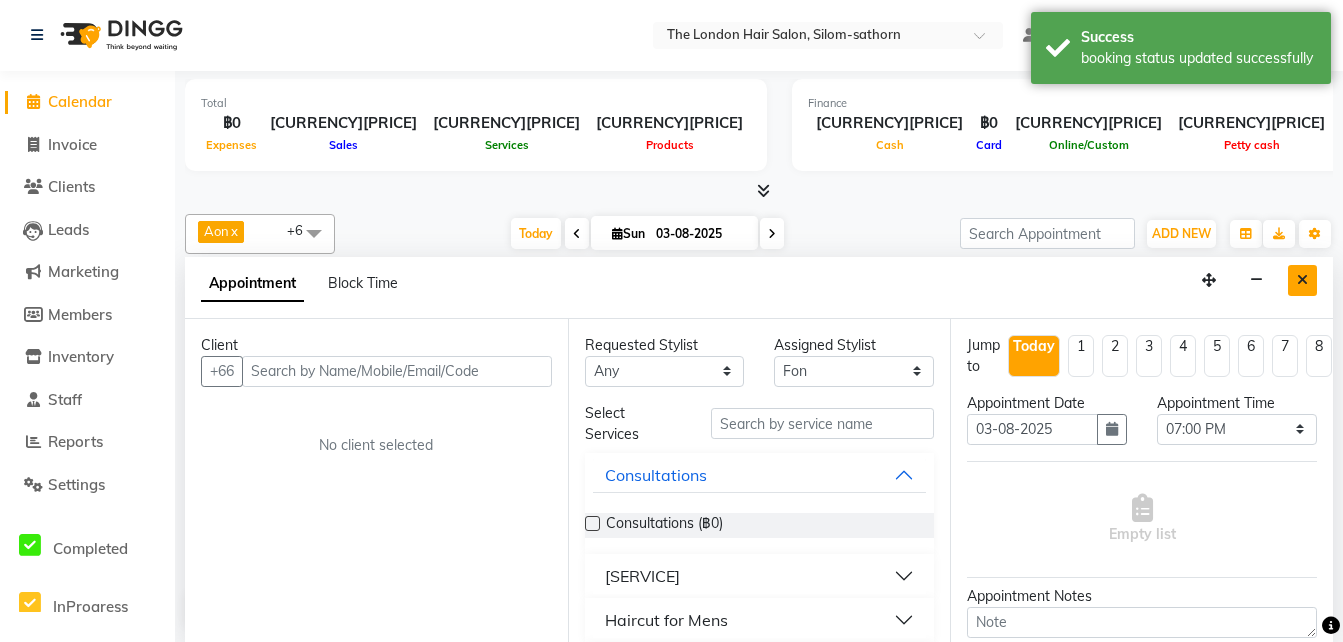 click at bounding box center (1302, 280) 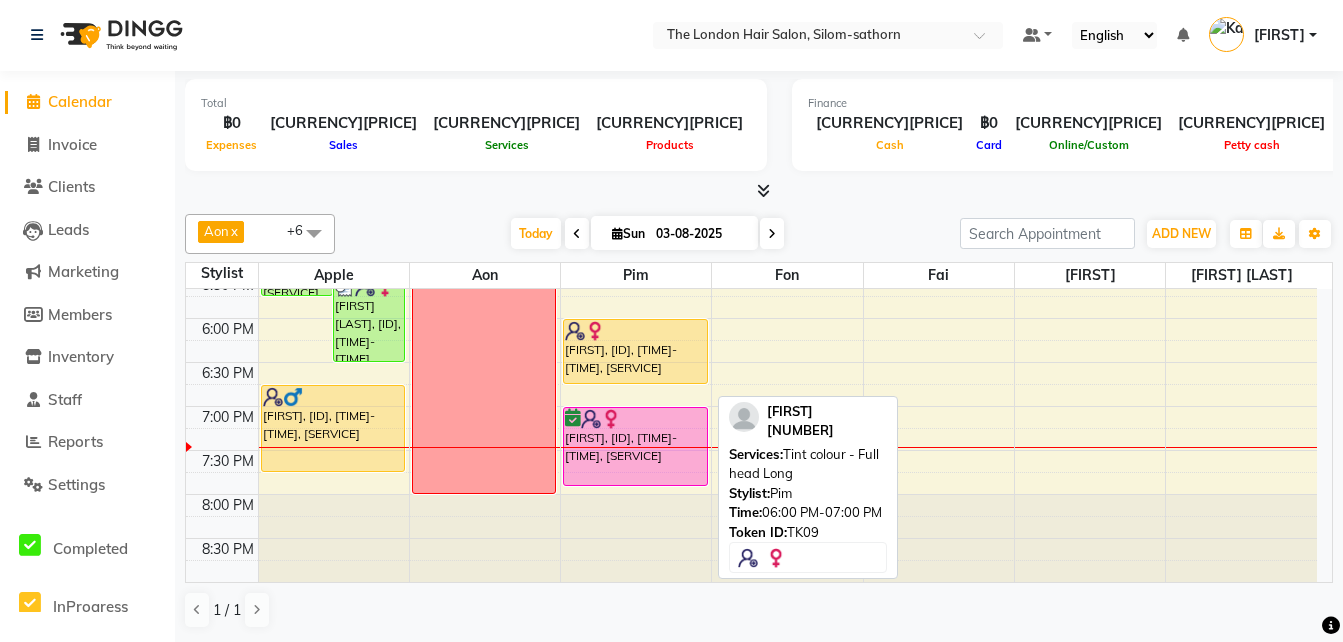 drag, startPoint x: 638, startPoint y: 404, endPoint x: 633, endPoint y: 370, distance: 34.36568 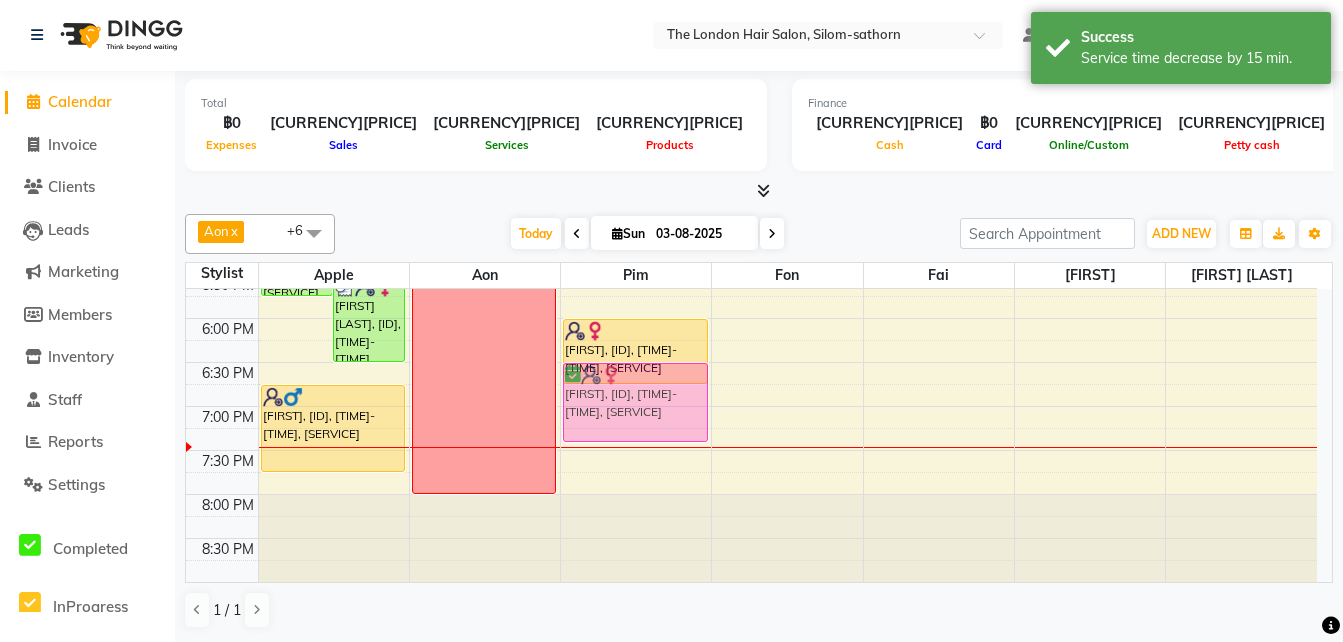 drag, startPoint x: 651, startPoint y: 422, endPoint x: 656, endPoint y: 388, distance: 34.36568 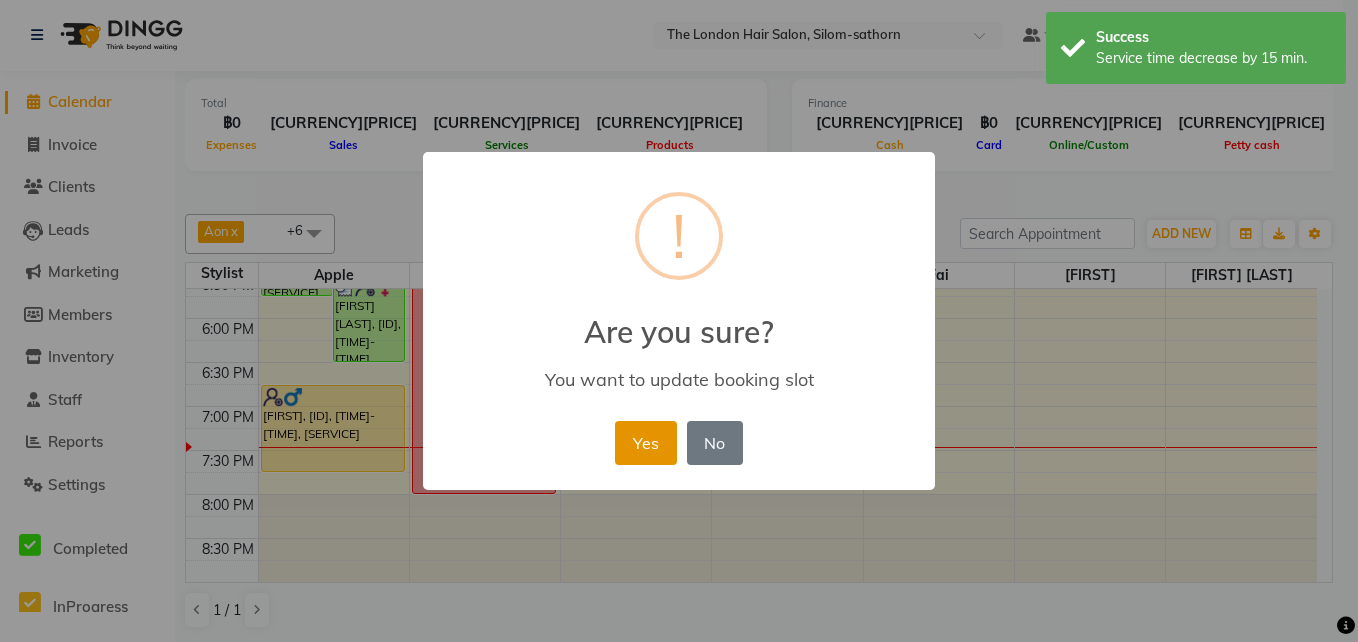 click on "Yes" at bounding box center [645, 443] 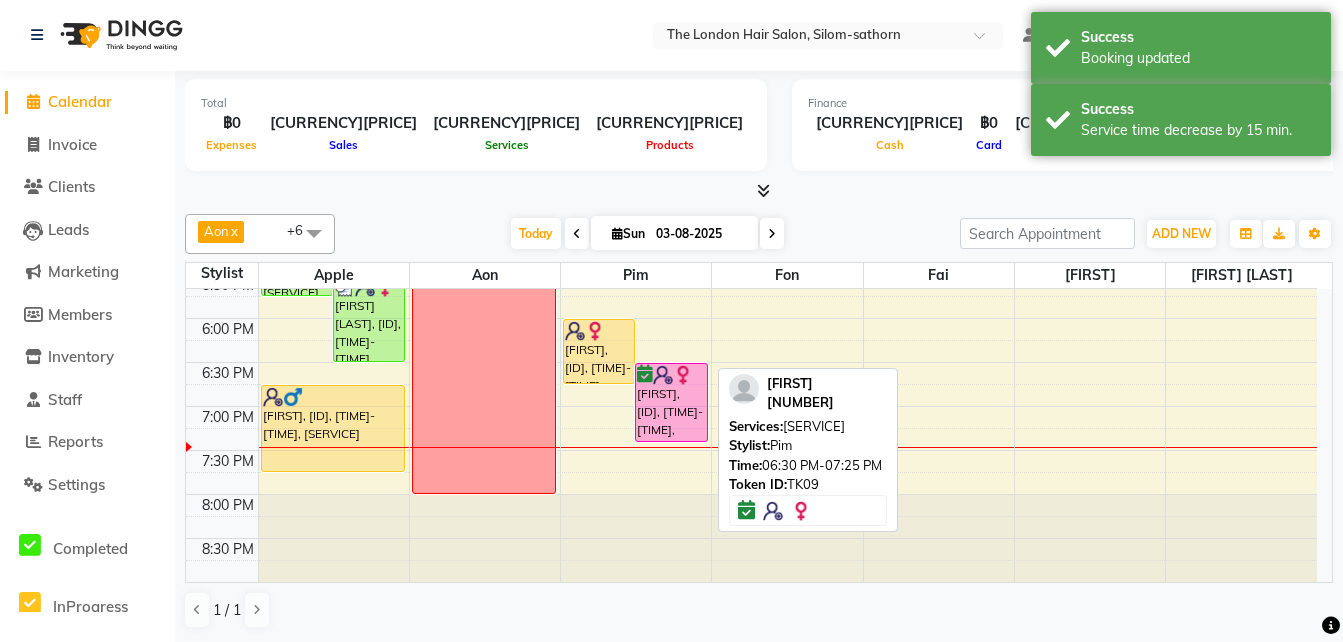 click at bounding box center [663, 375] 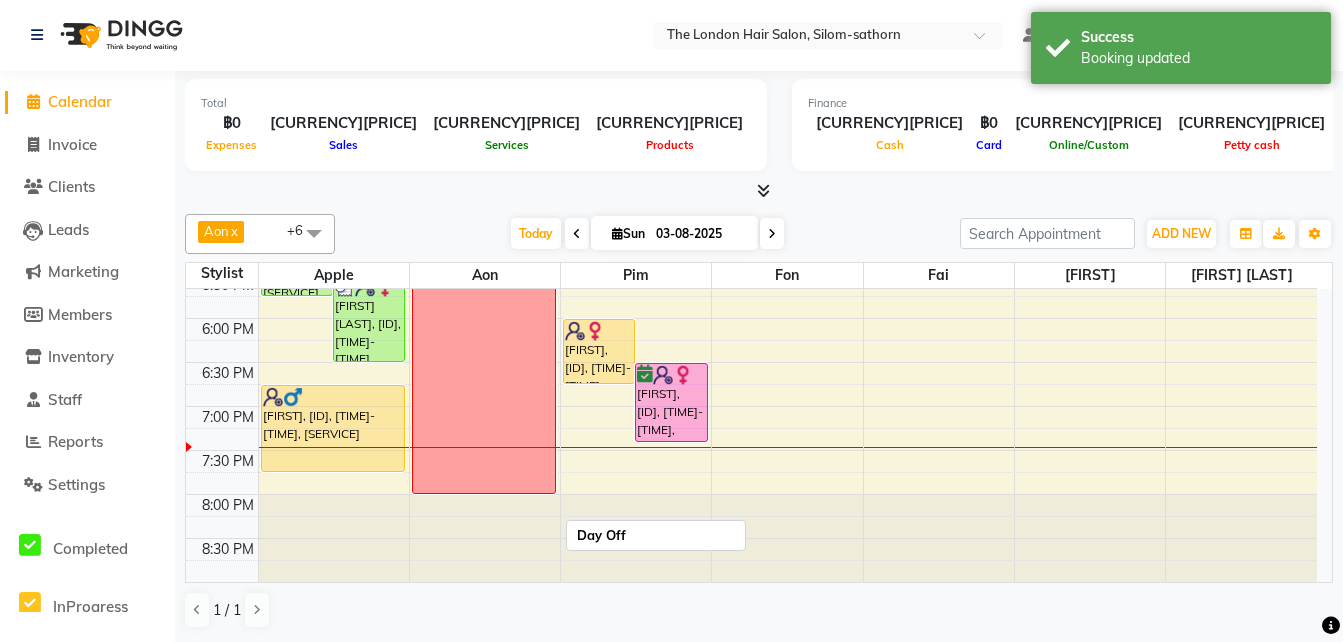 click on "Day Off" at bounding box center [484, 54] 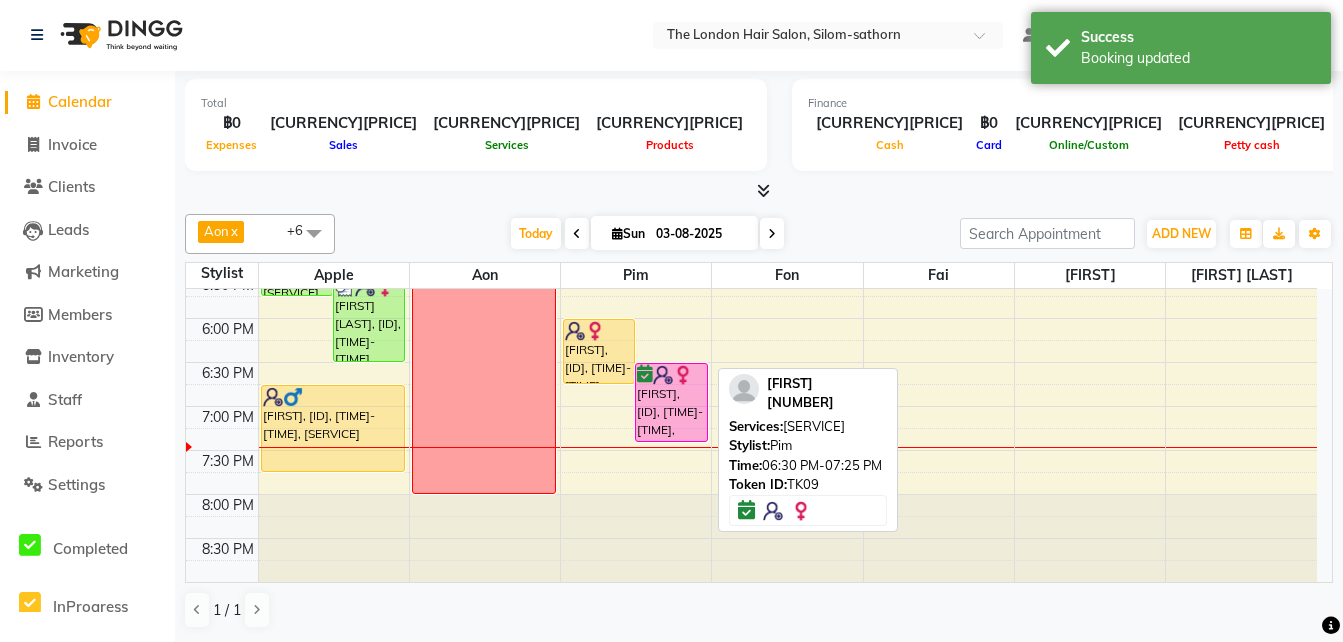 click on "[FIRST], [ID], [TIME]-[TIME], [SERVICE]" at bounding box center (671, 402) 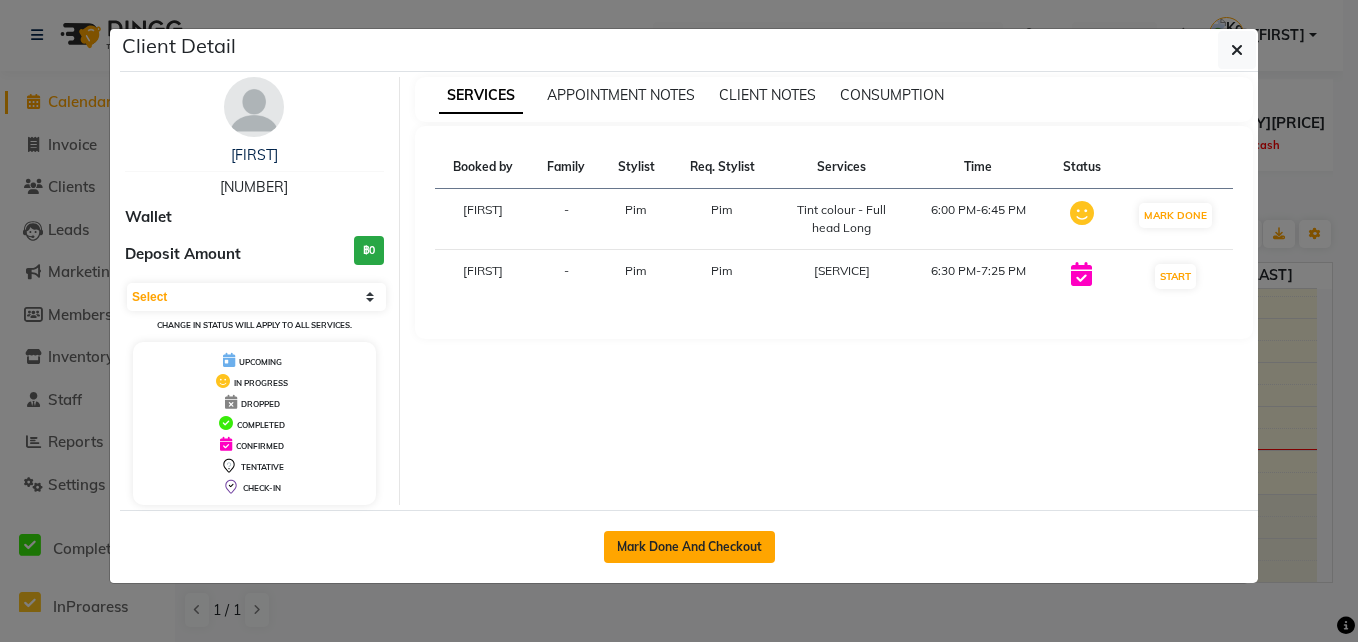 click on "Mark Done And Checkout" 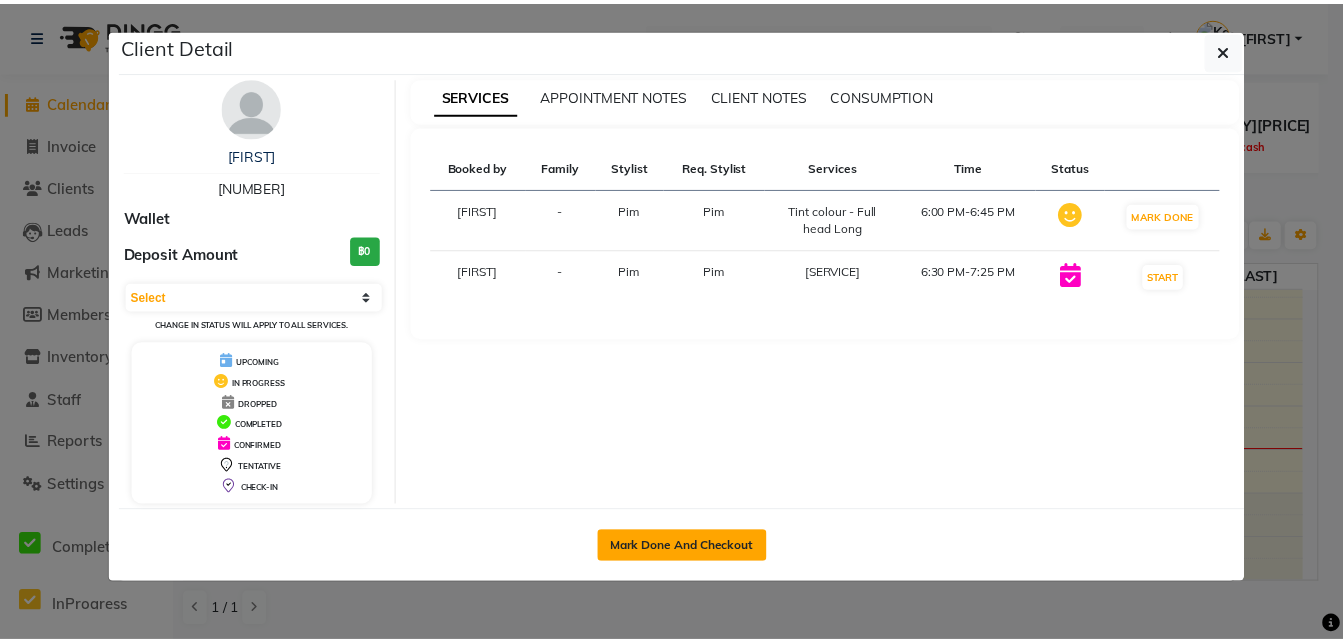 scroll, scrollTop: 0, scrollLeft: 0, axis: both 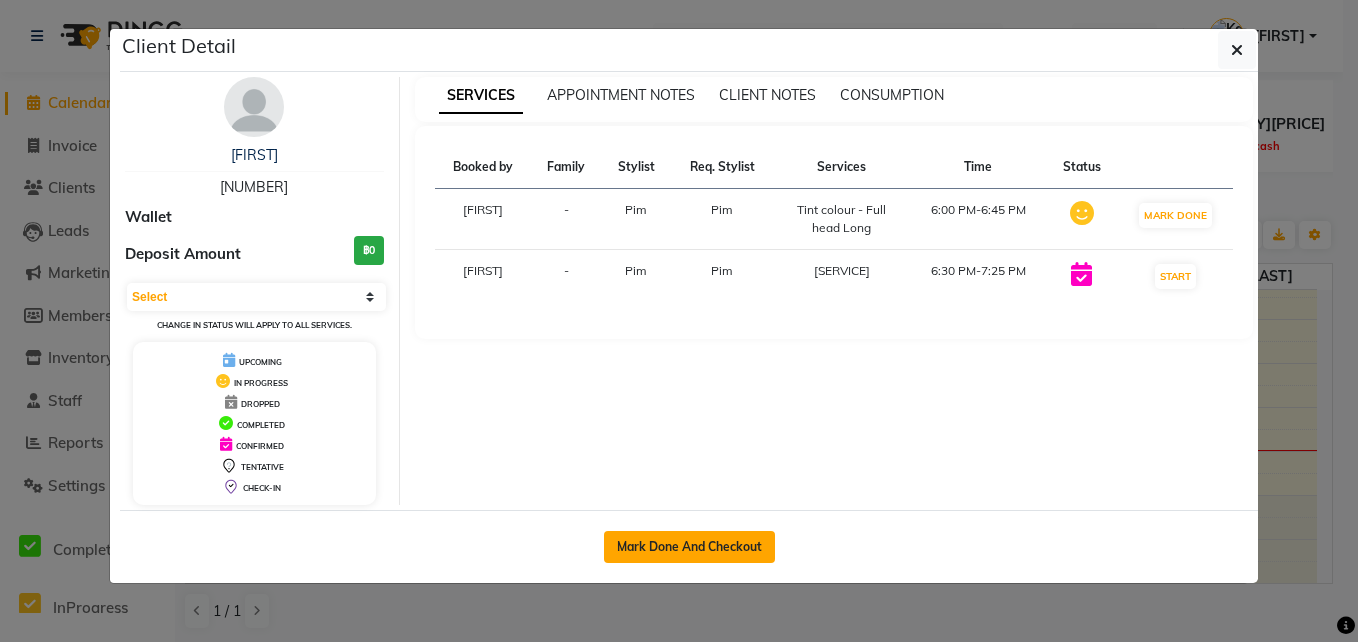 select on "service" 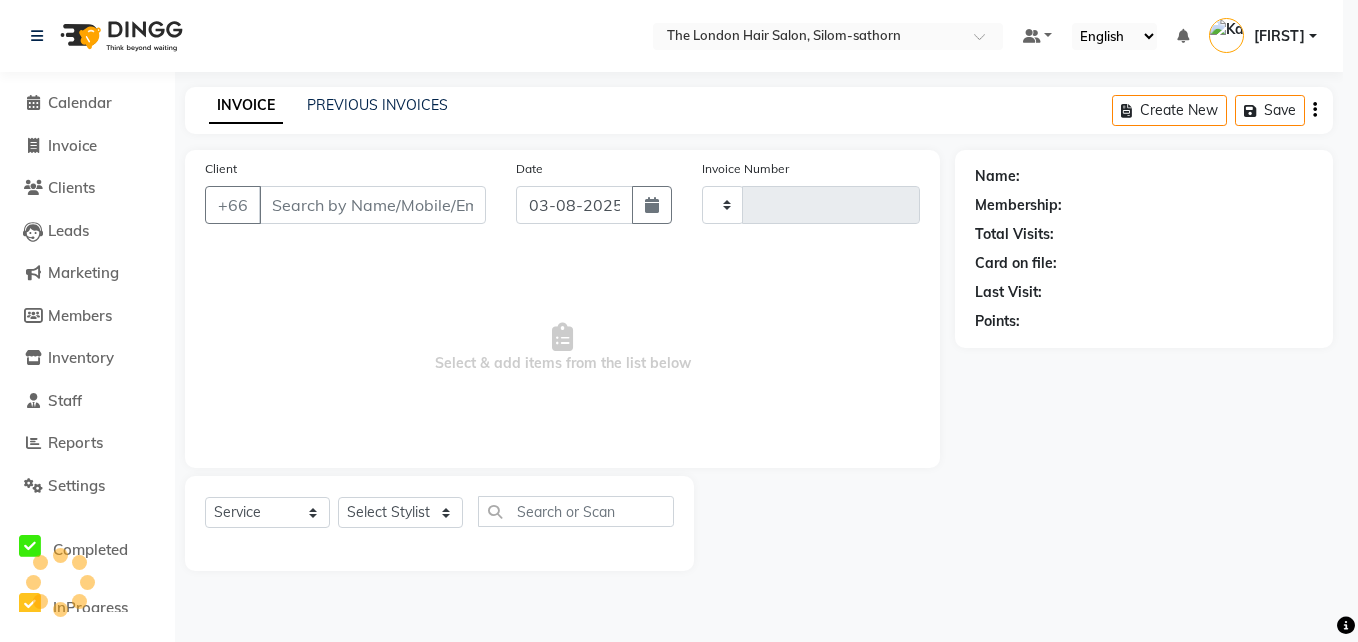type on "1224" 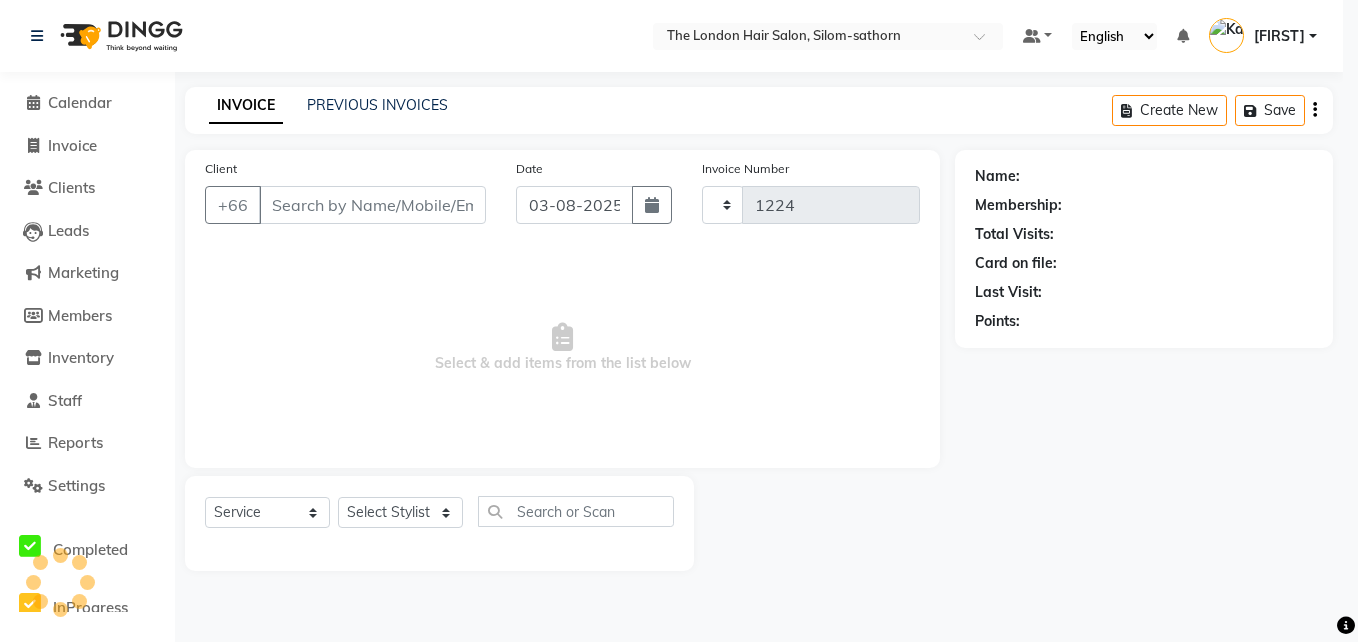 select on "6977" 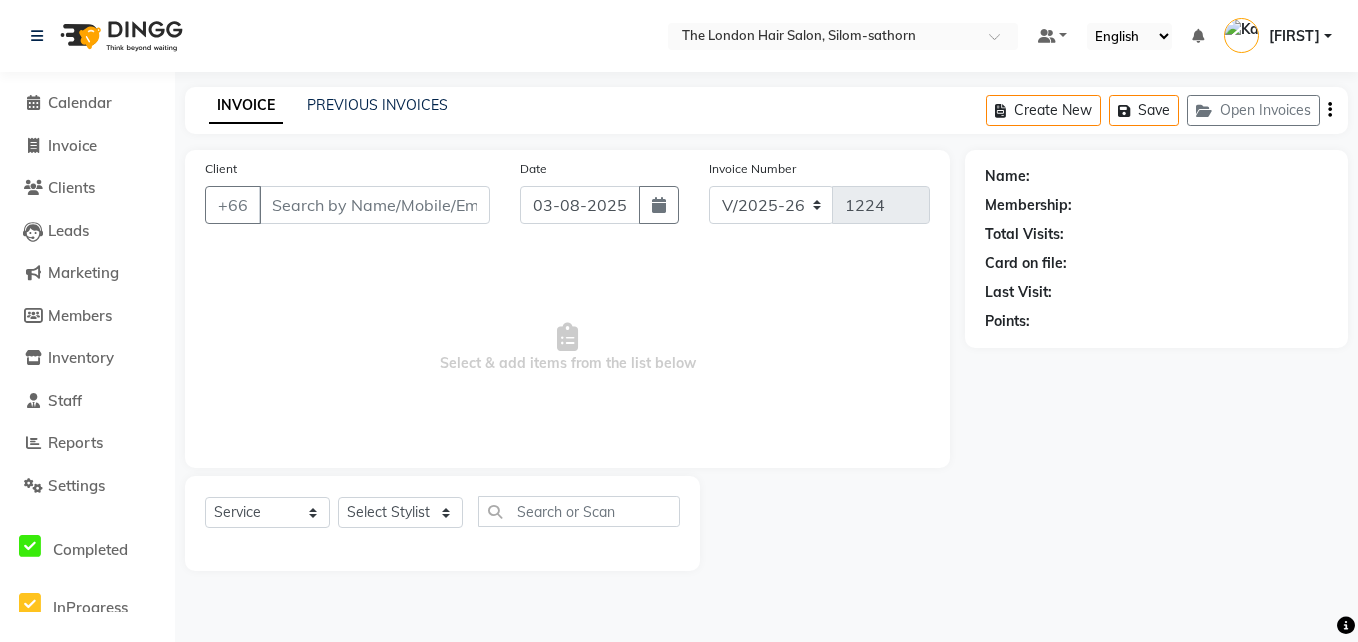 type on "[NUMBER]" 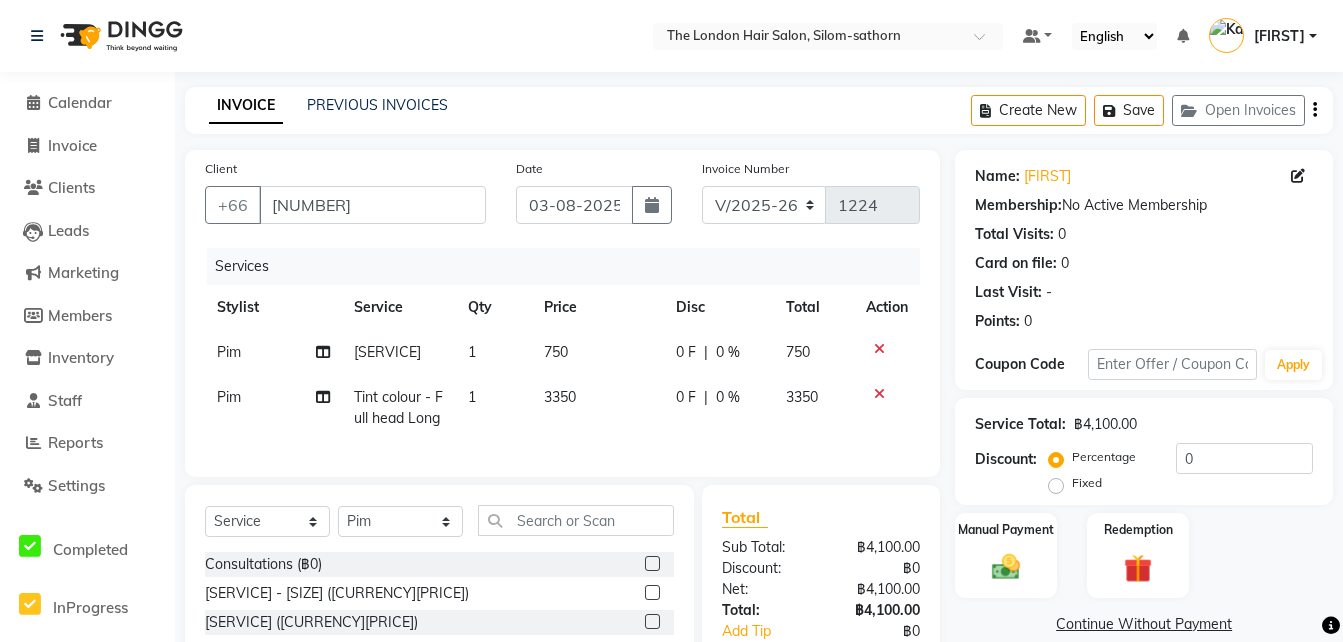 click on "3350" 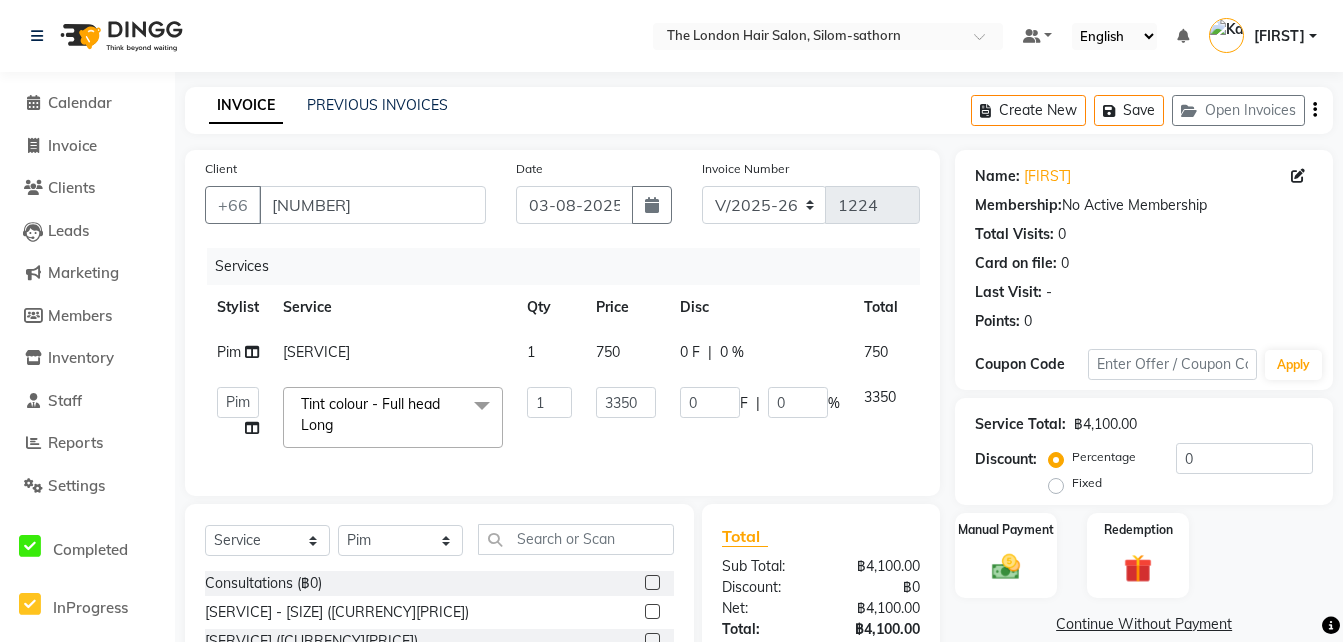 click on "1" 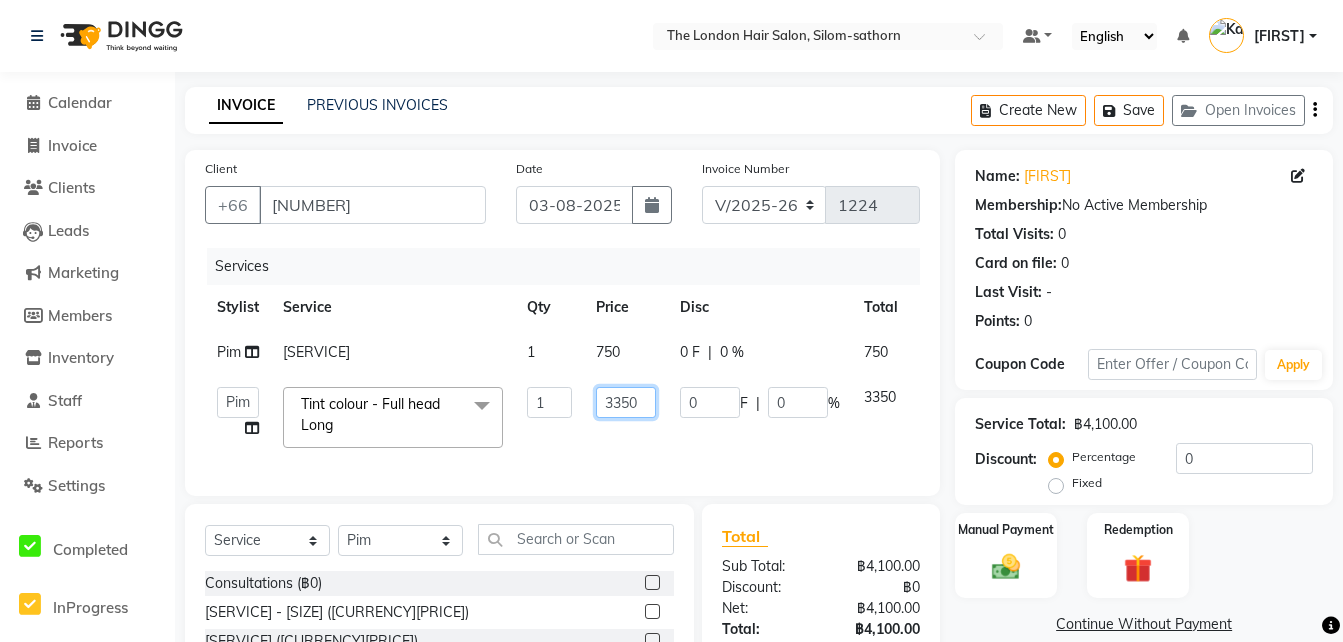 click on "3350" 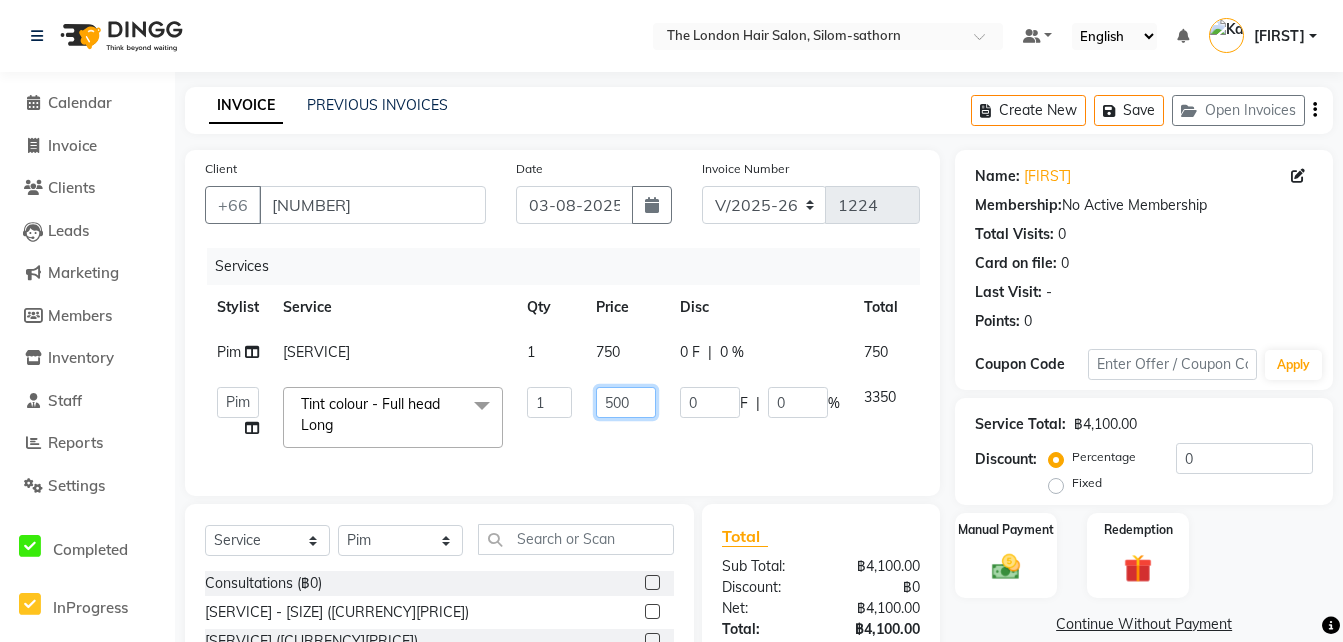 type on "5000" 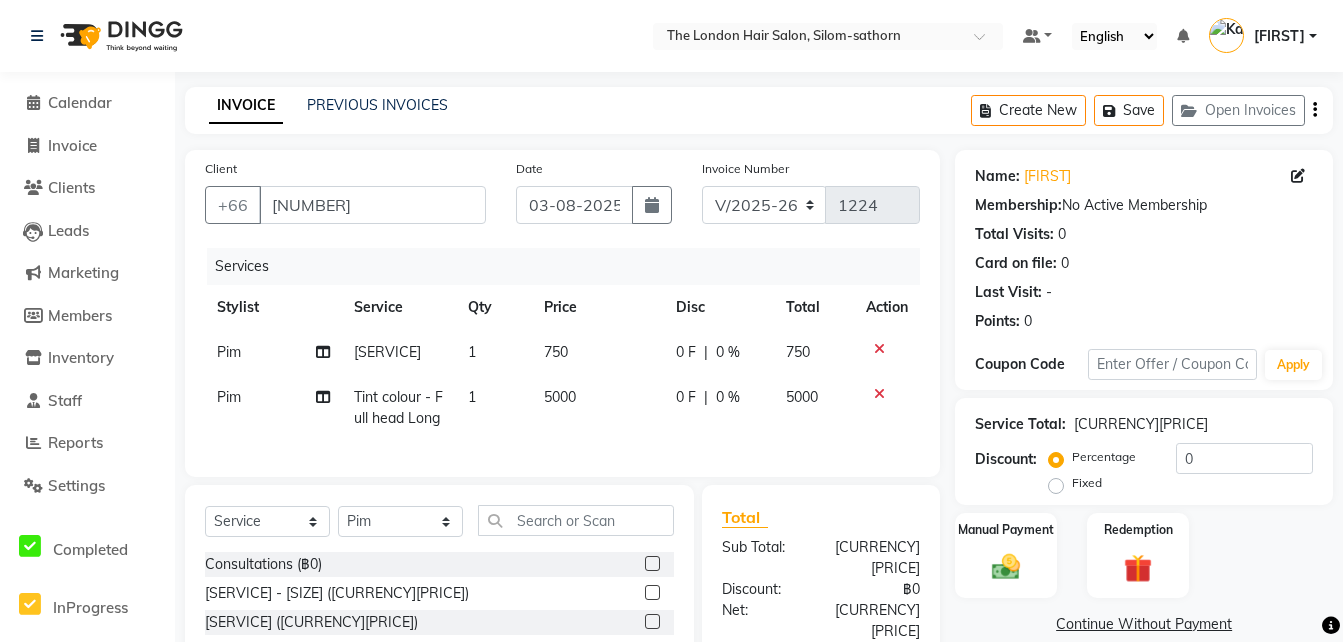 click on "Pim" 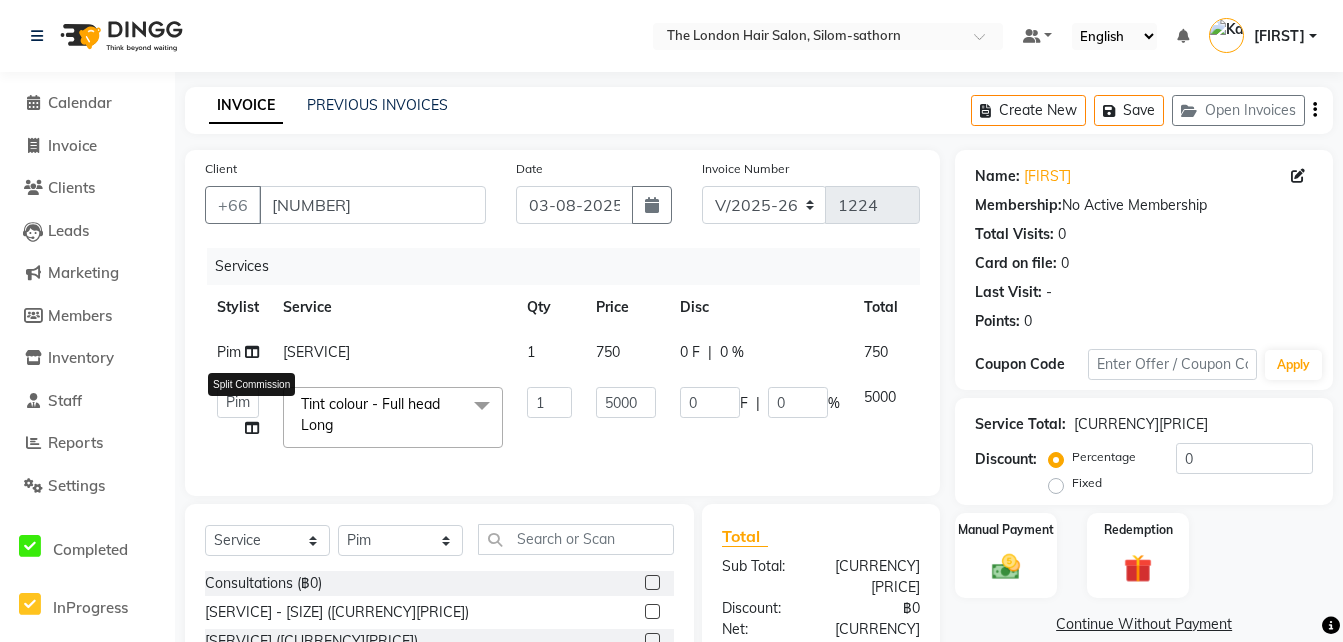 click 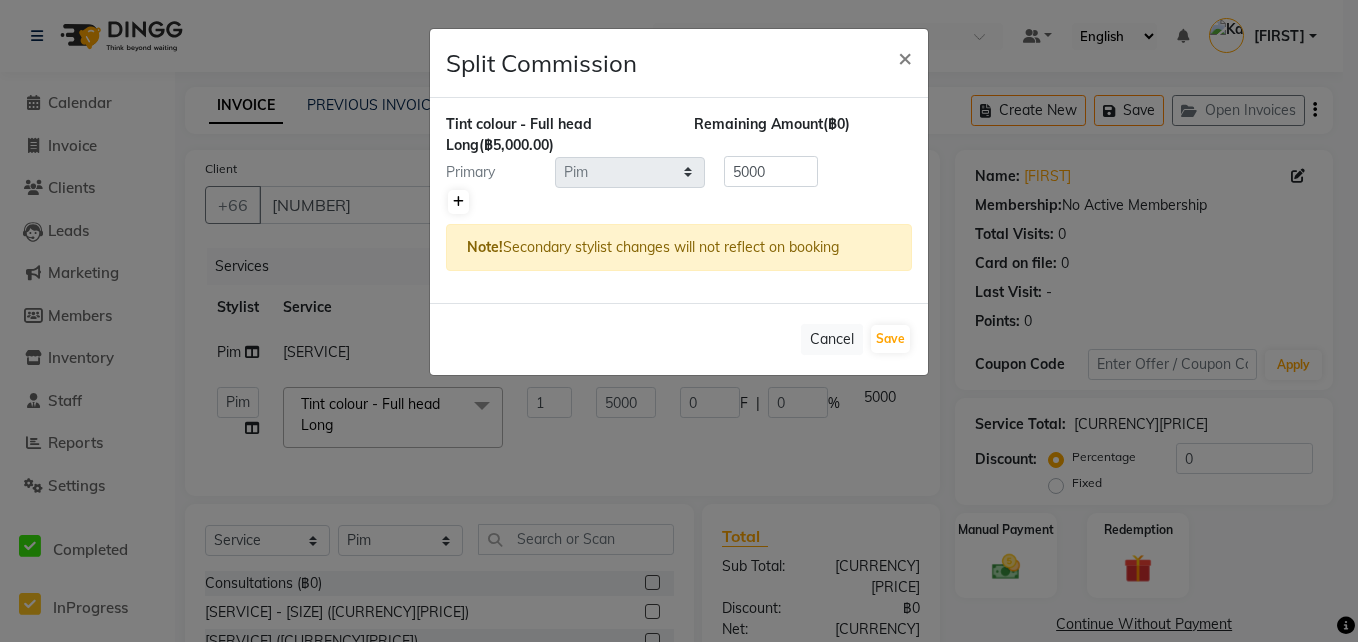 click 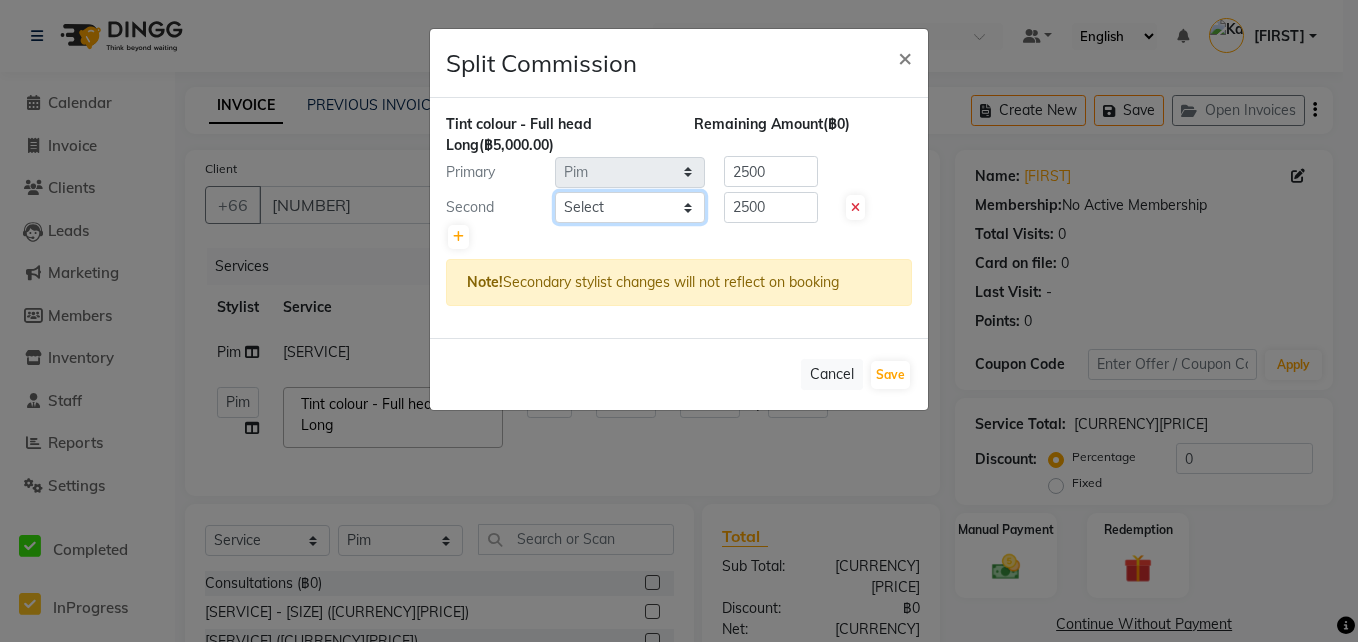click on "Select [NAME] [NAME] [NAME] [NAME] [NAME] [NAME] [NAME] [NAME]" 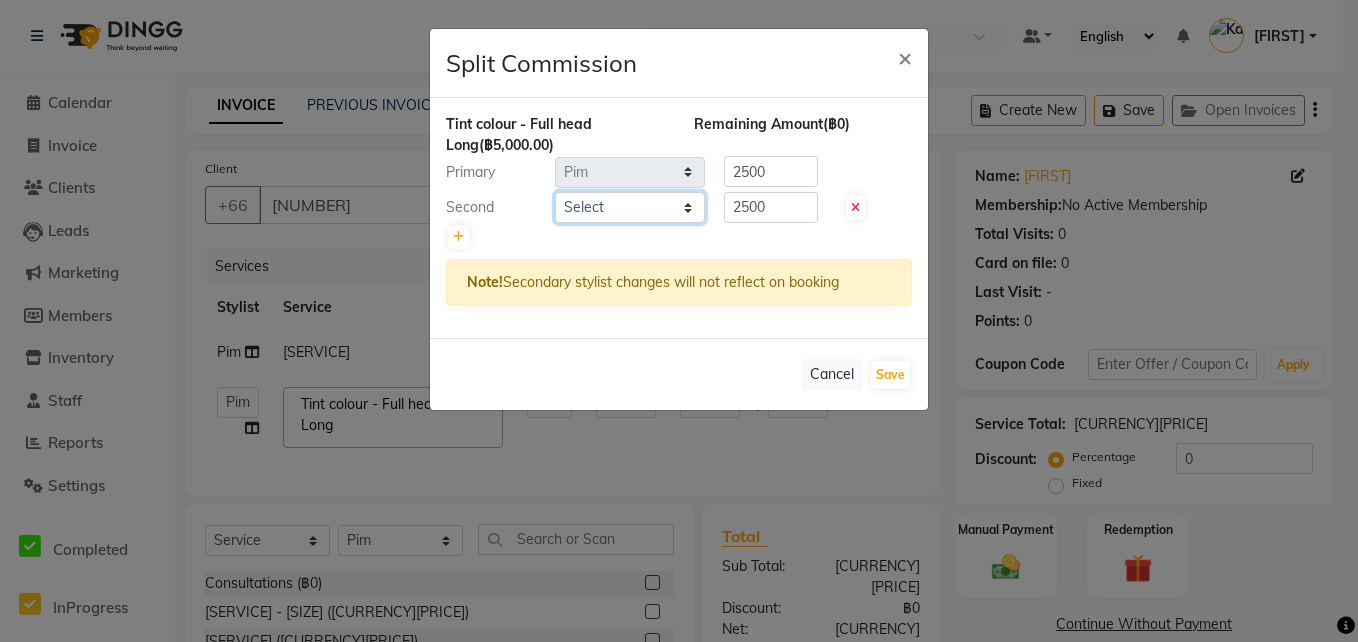 select on "56711" 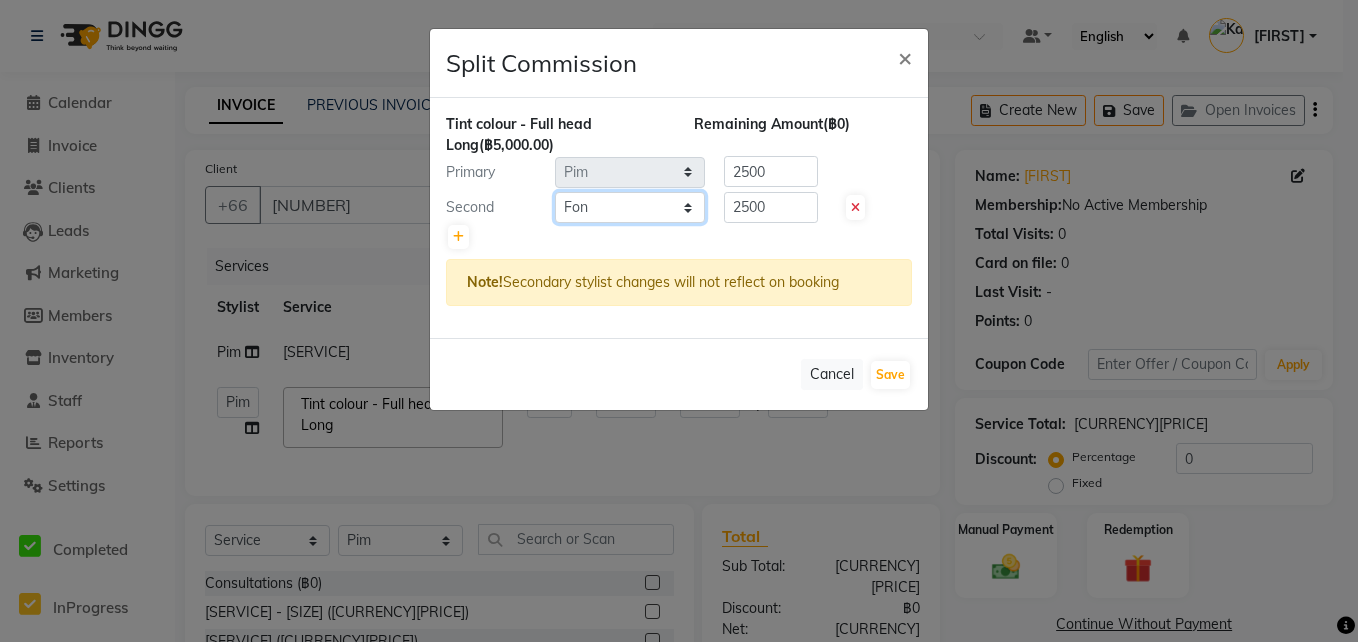 click on "Select [NAME] [NAME] [NAME] [NAME] [NAME] [NAME] [NAME] [NAME]" 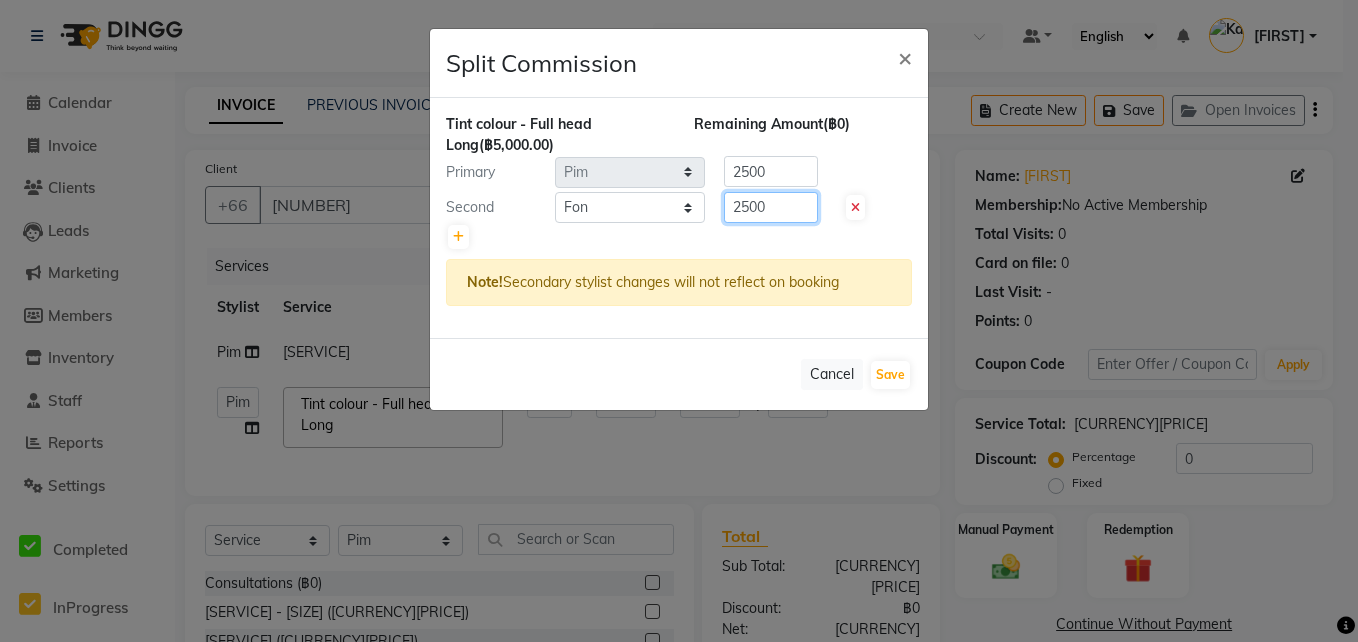 click on "2500" 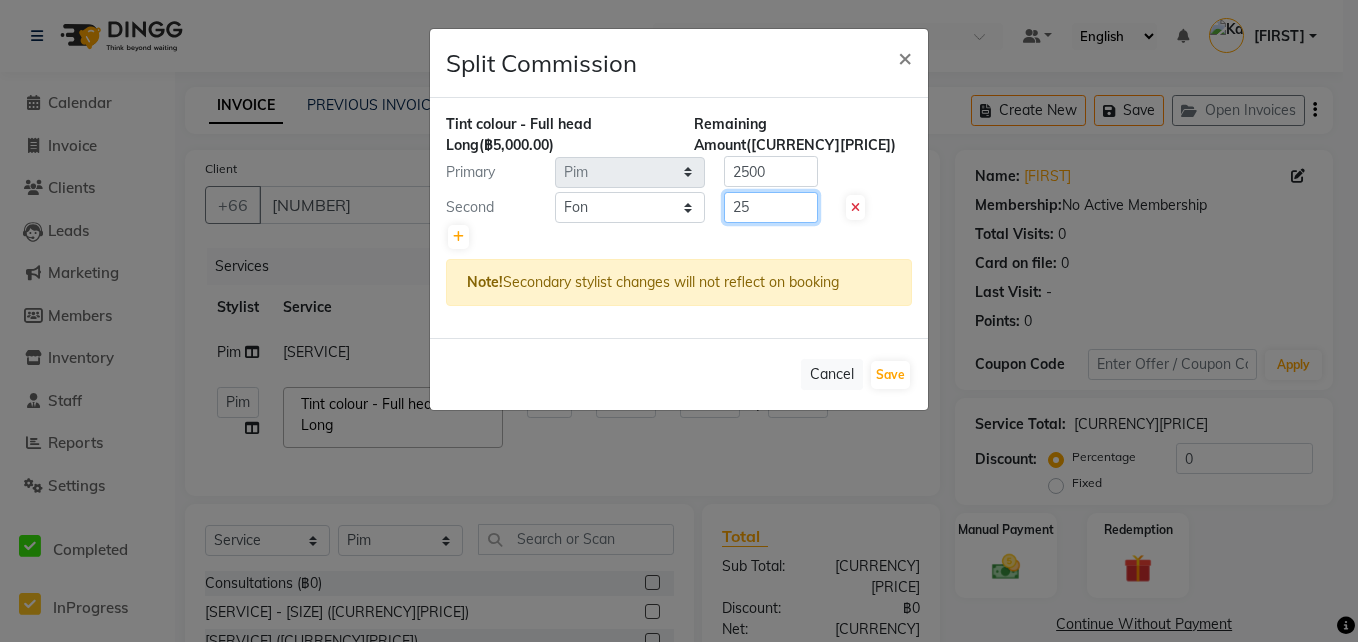 type on "2" 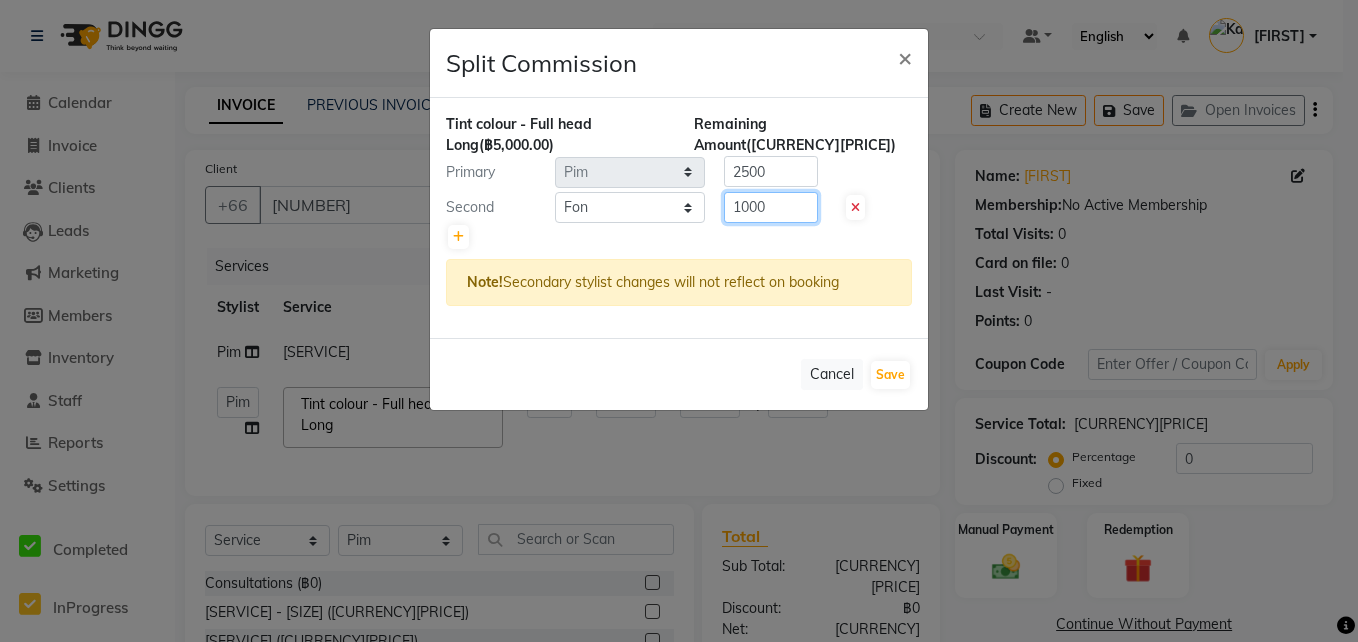 type on "1000" 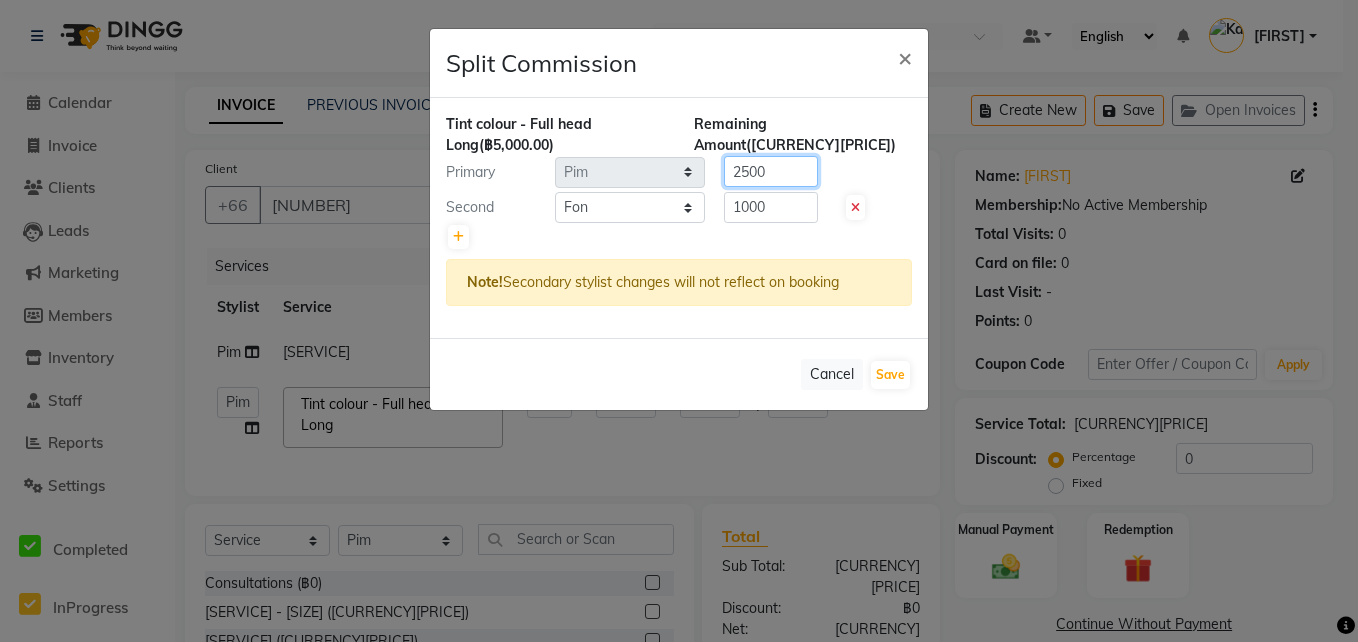 click on "2500" 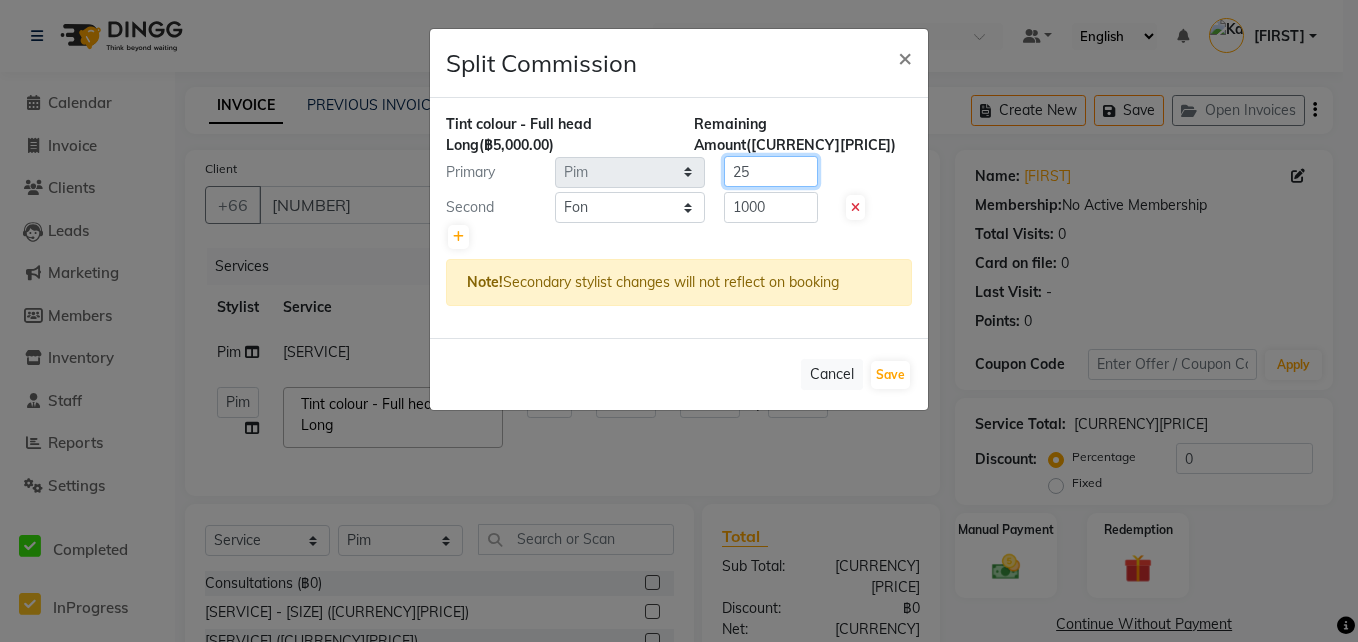 type on "2" 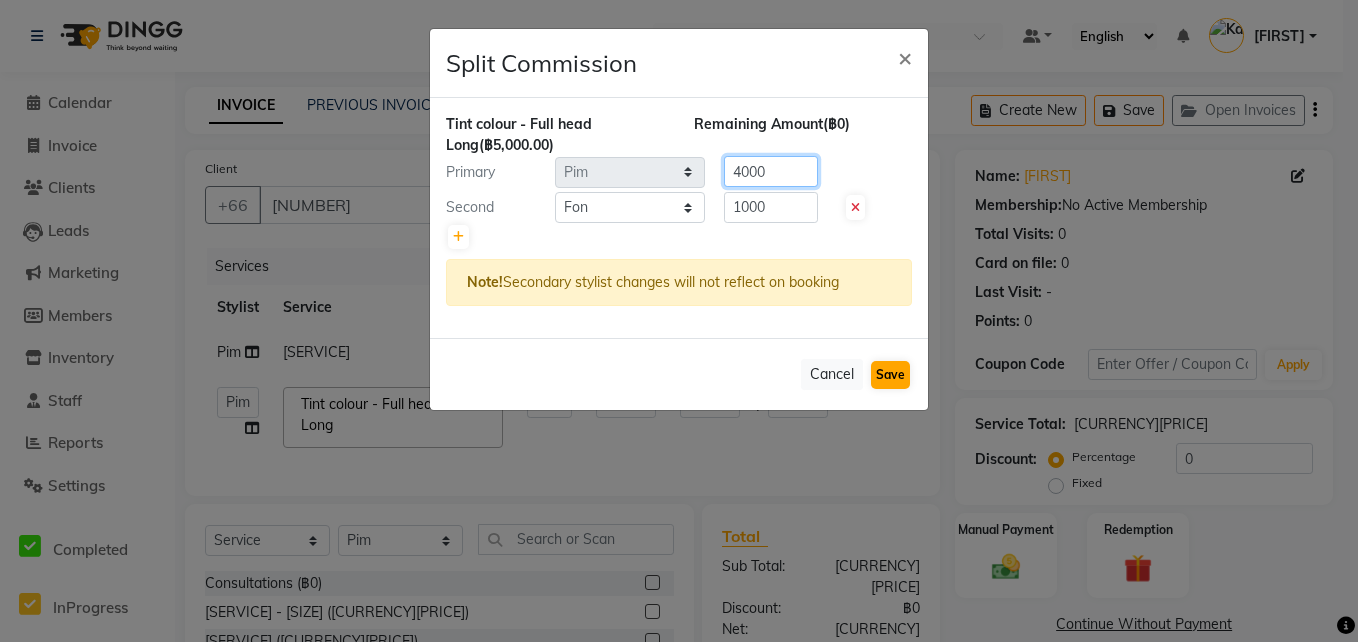 type on "4000" 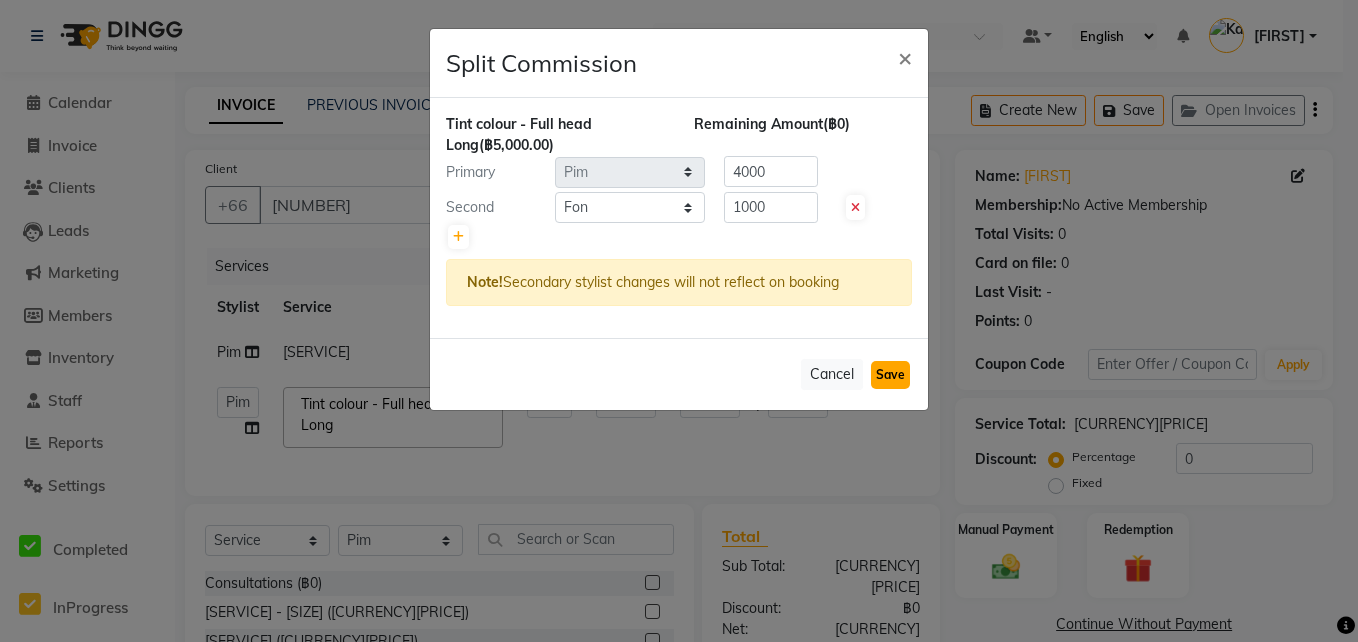 click on "Save" 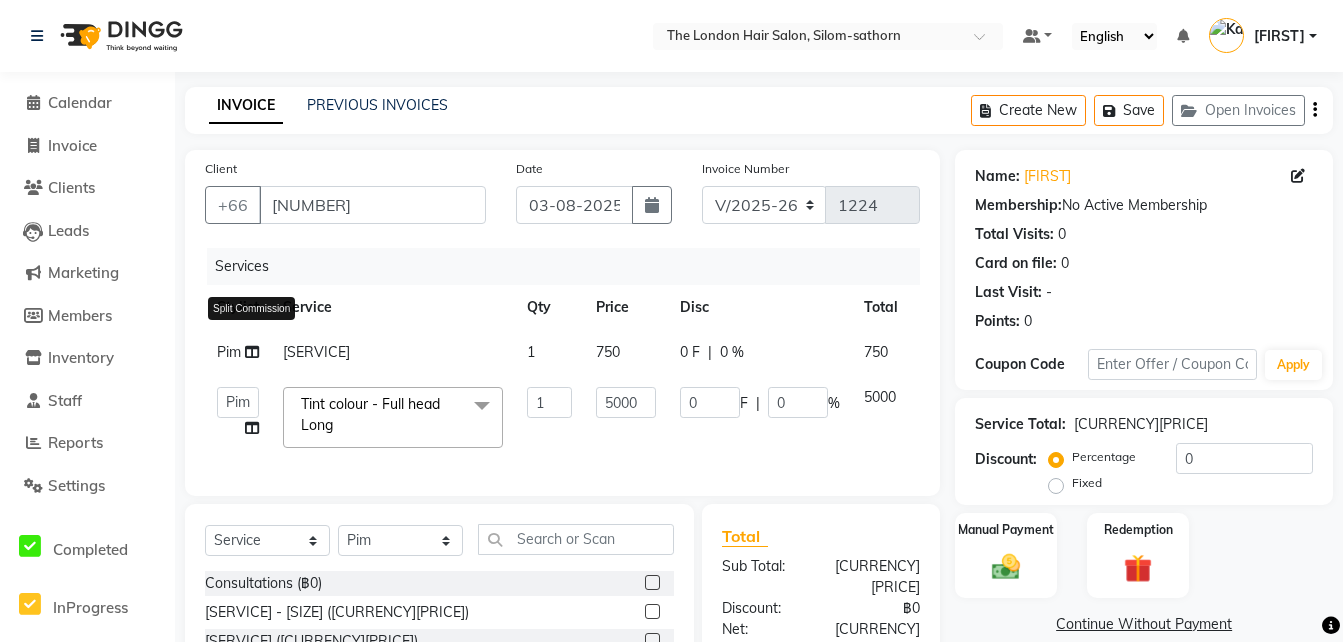 click 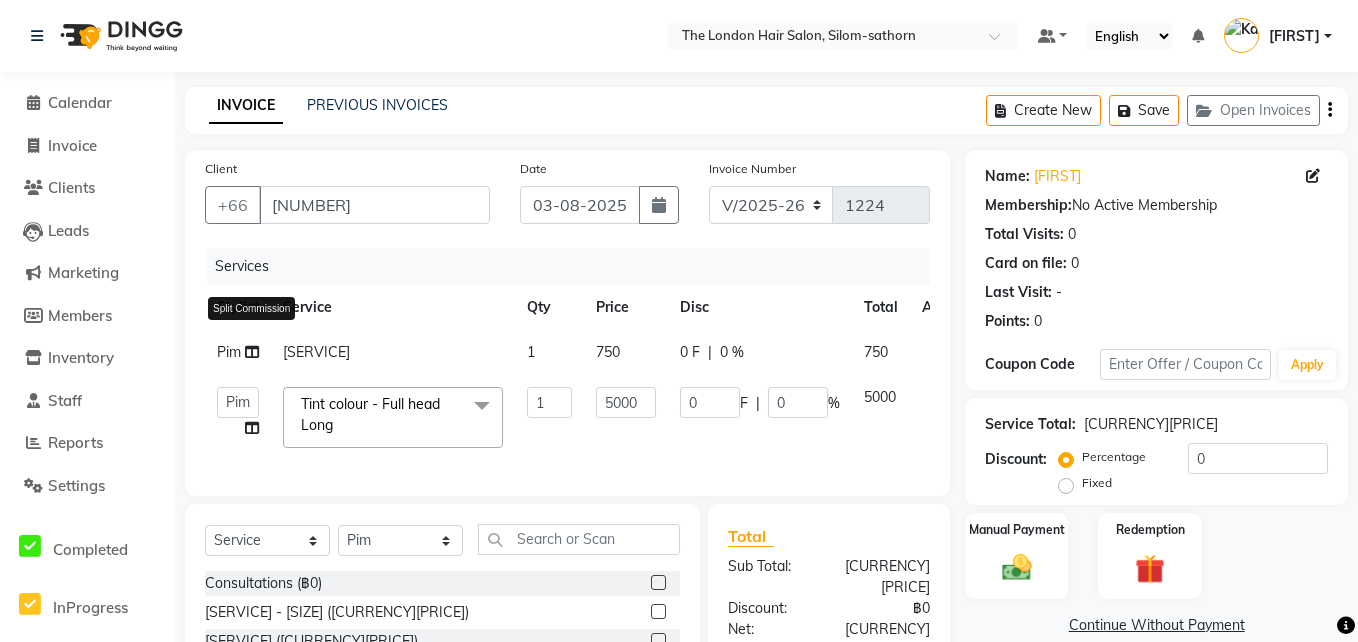 select on "65351" 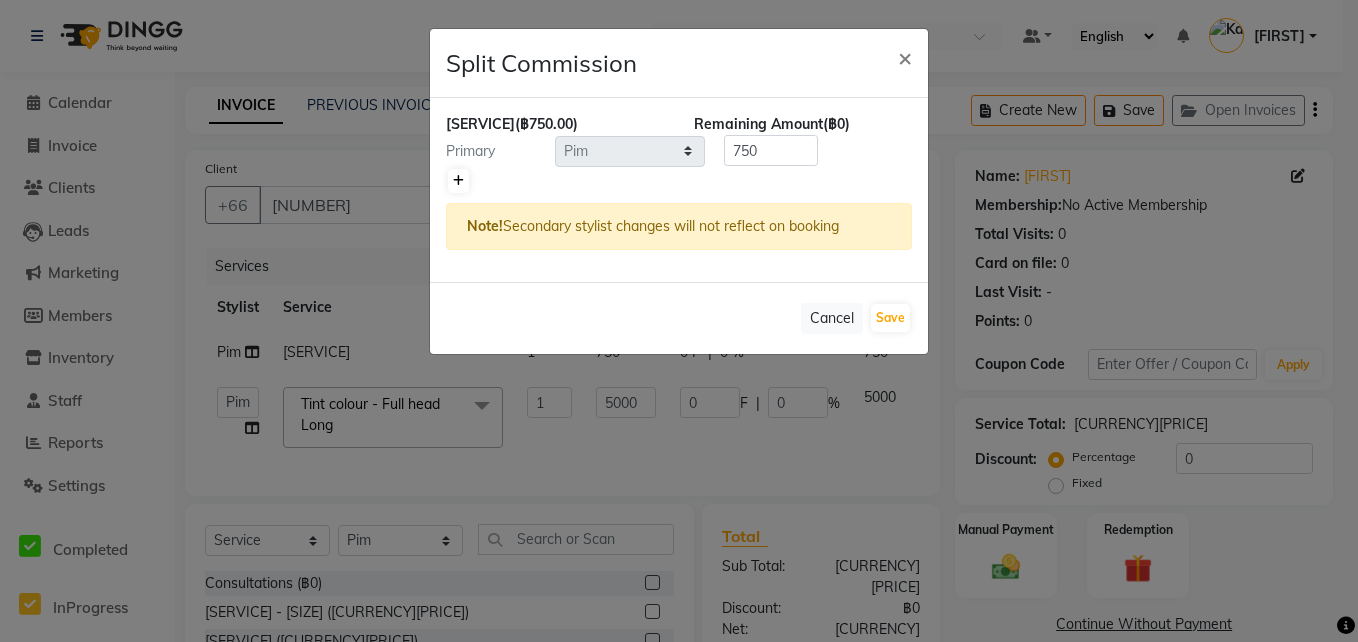 click 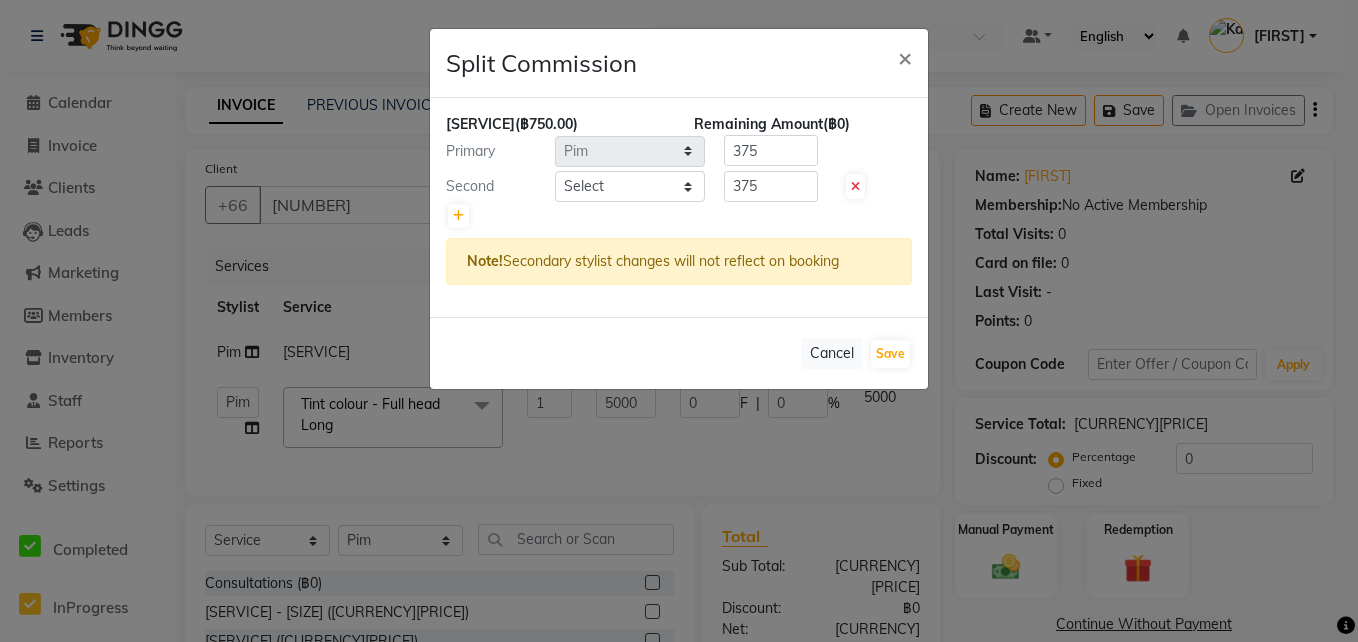 click 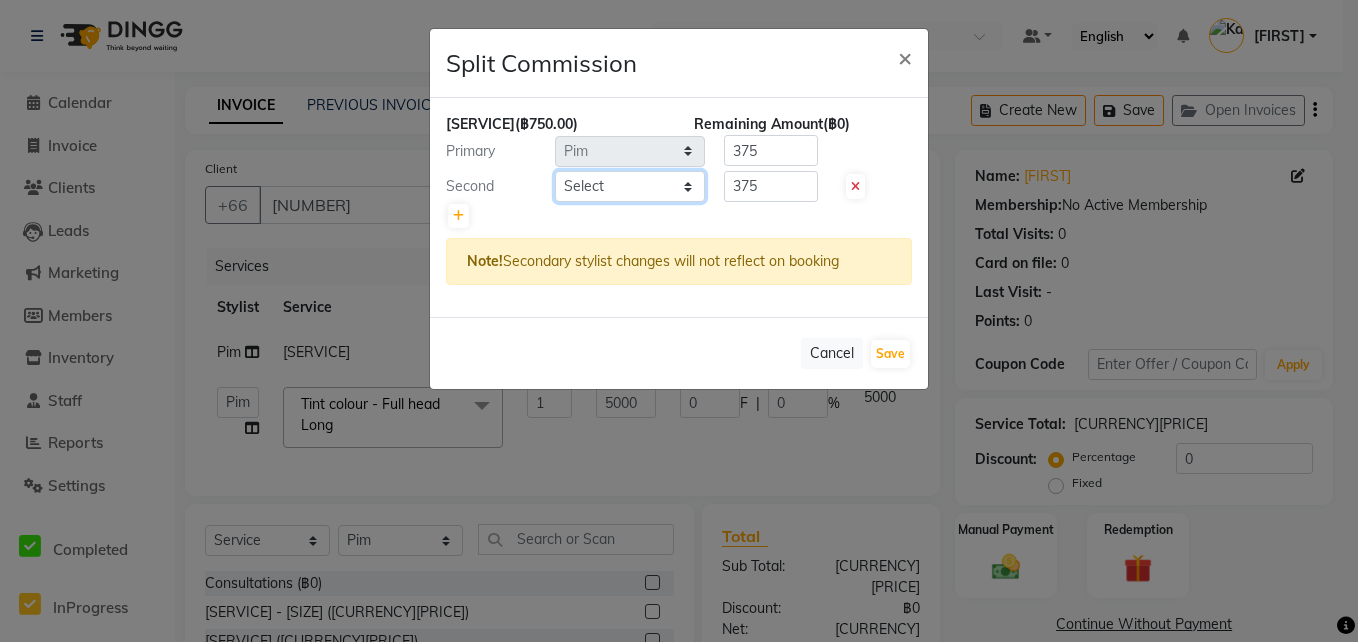 click on "Select [NAME] [NAME] [NAME] [NAME] [NAME] [NAME] [NAME] [NAME]" 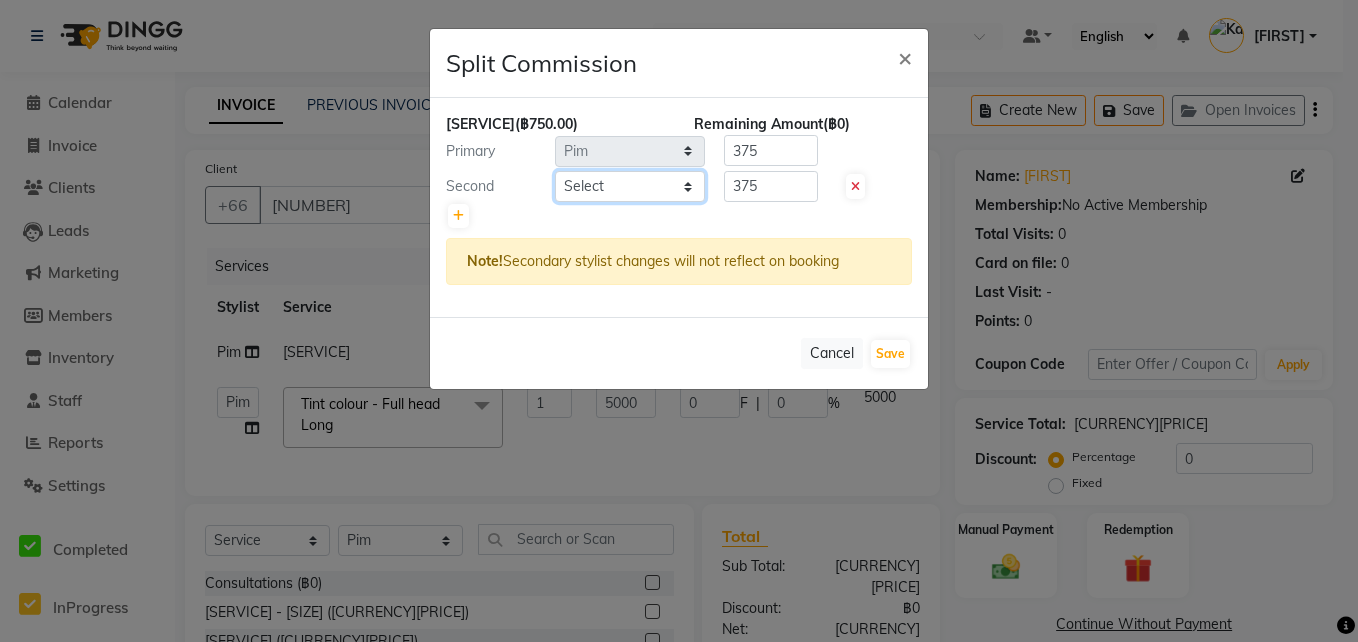select on "56711" 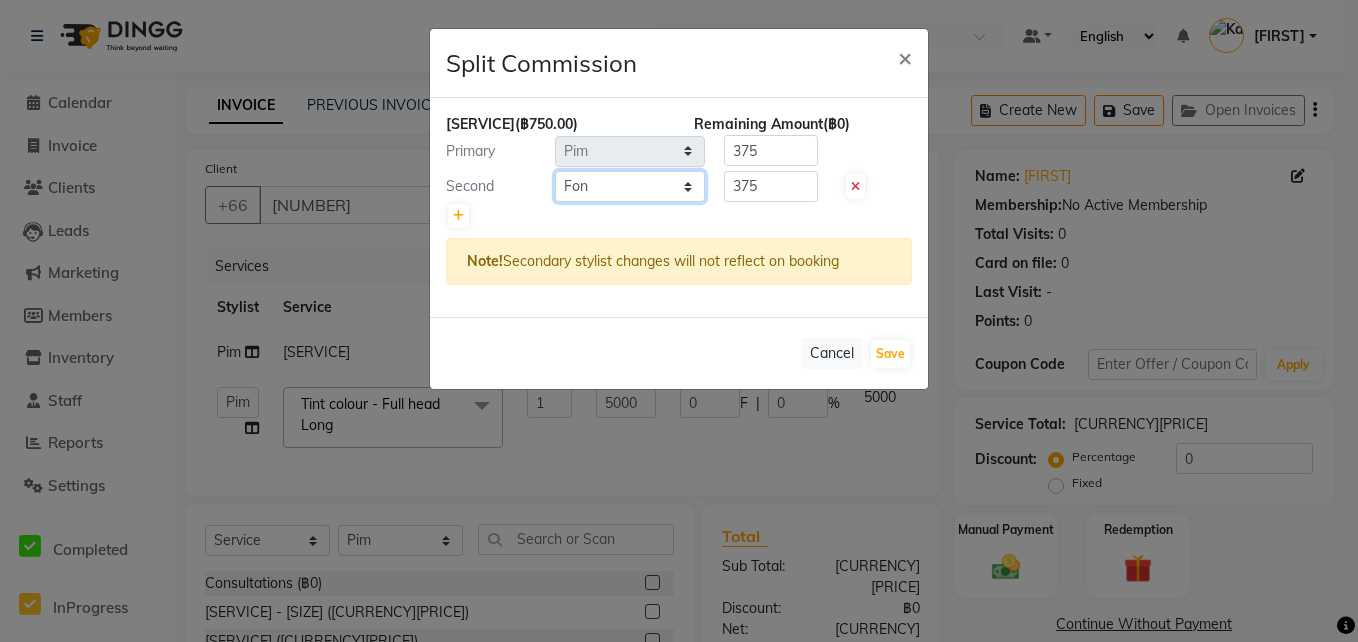 click on "Select [NAME] [NAME] [NAME] [NAME] [NAME] [NAME] [NAME] [NAME]" 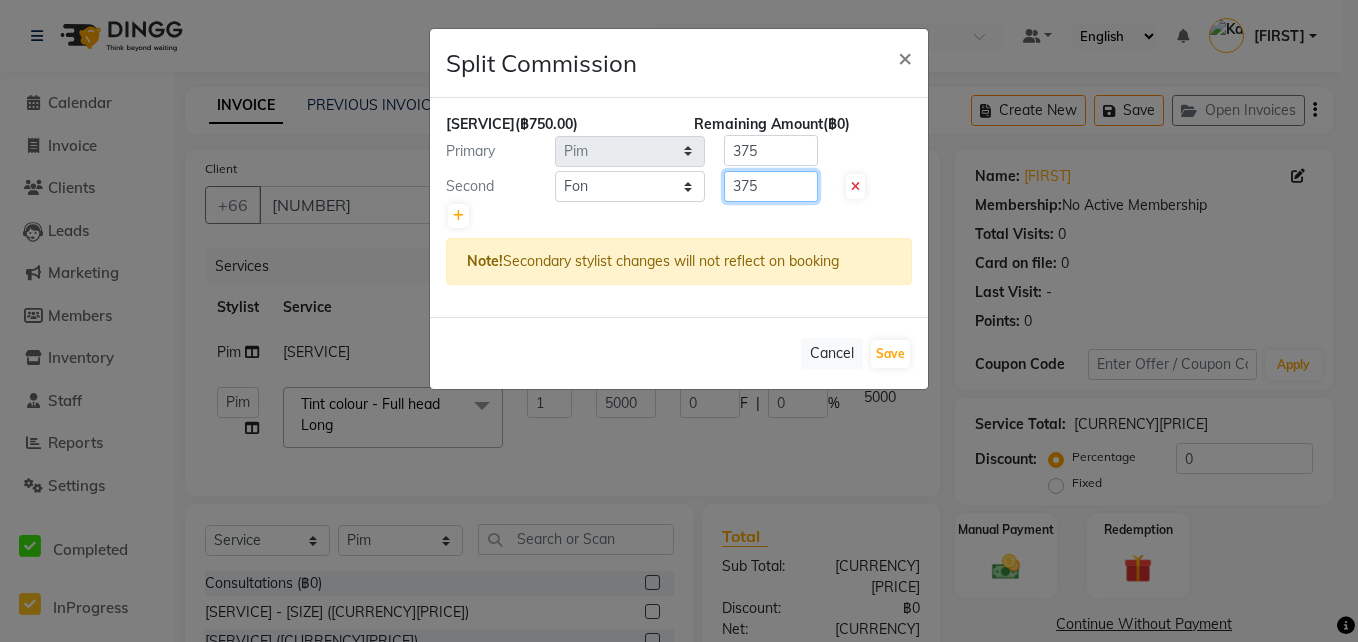 click on "375" 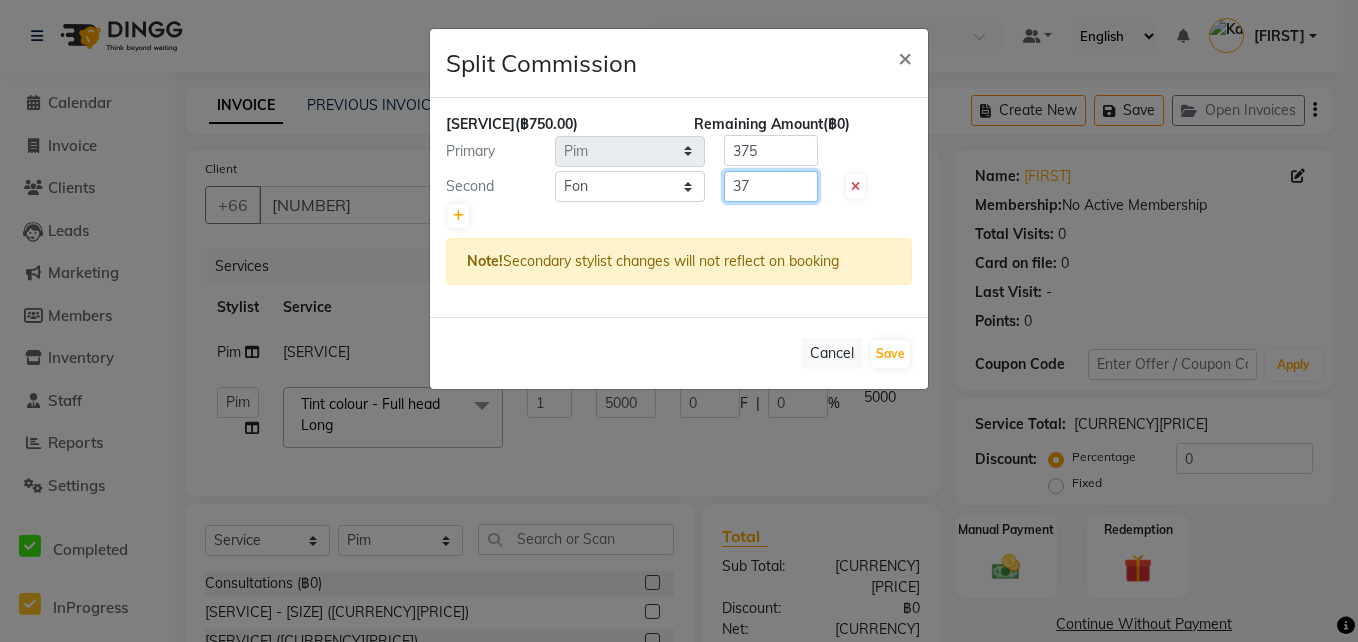 type on "3" 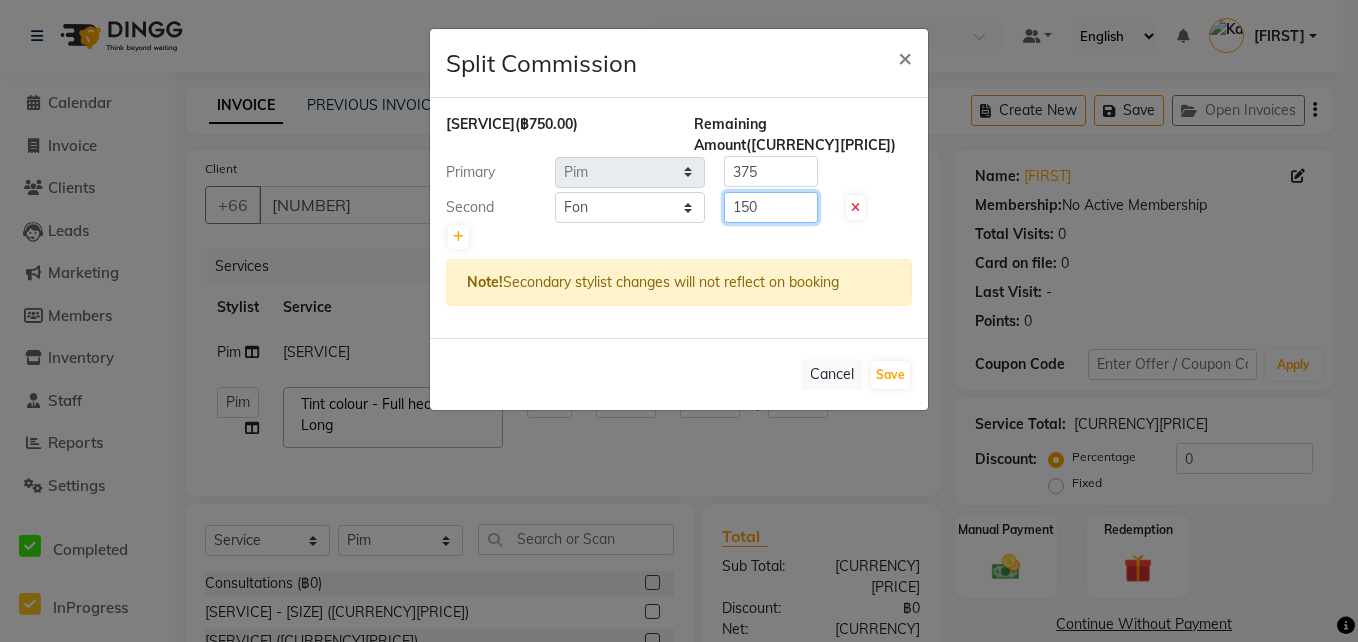 type on "150" 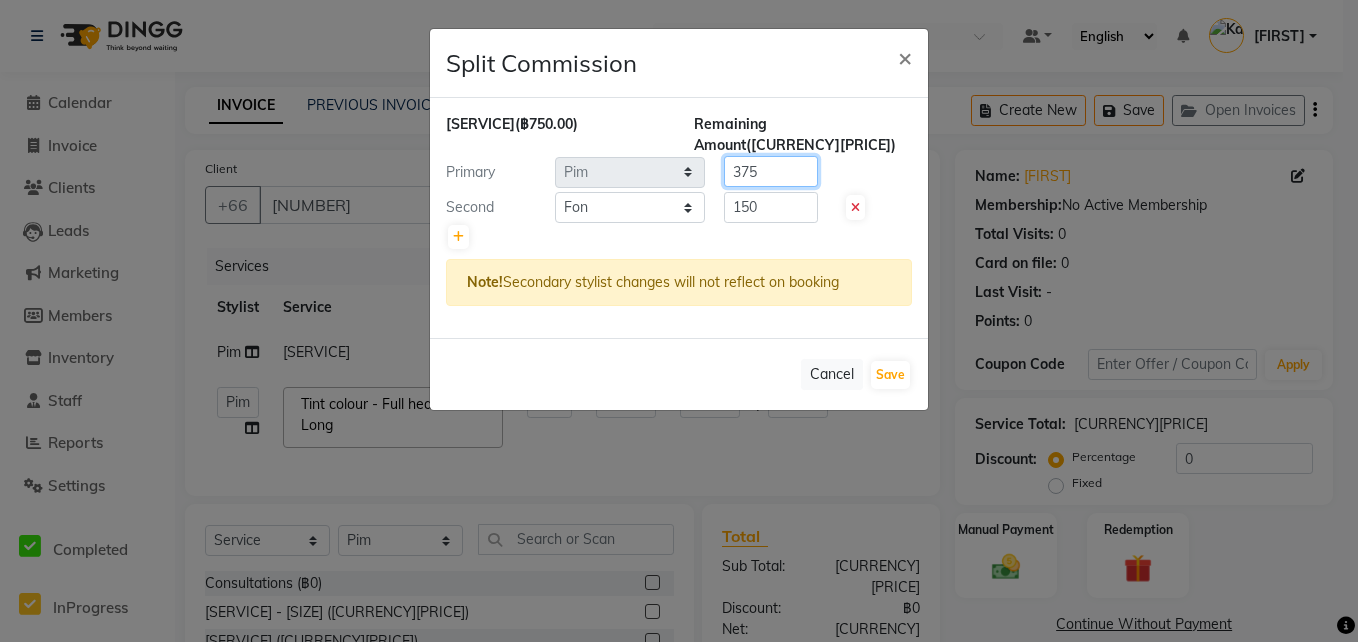 click on "375" 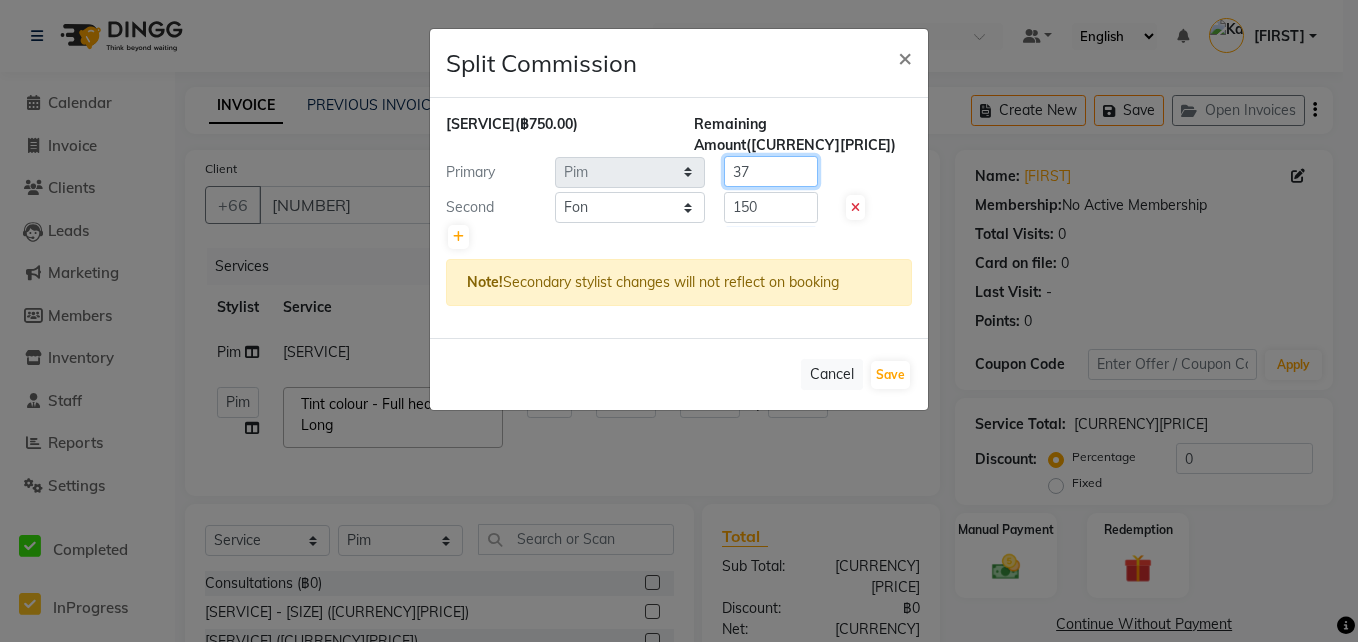 type on "3" 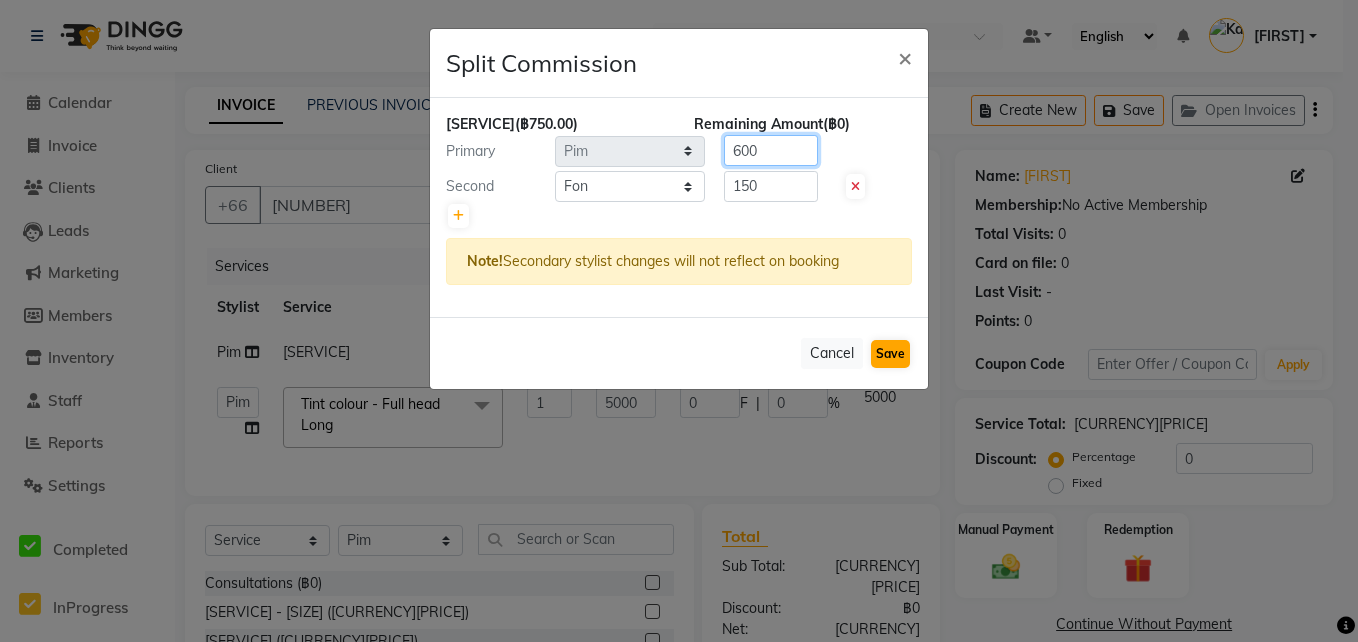 type on "600" 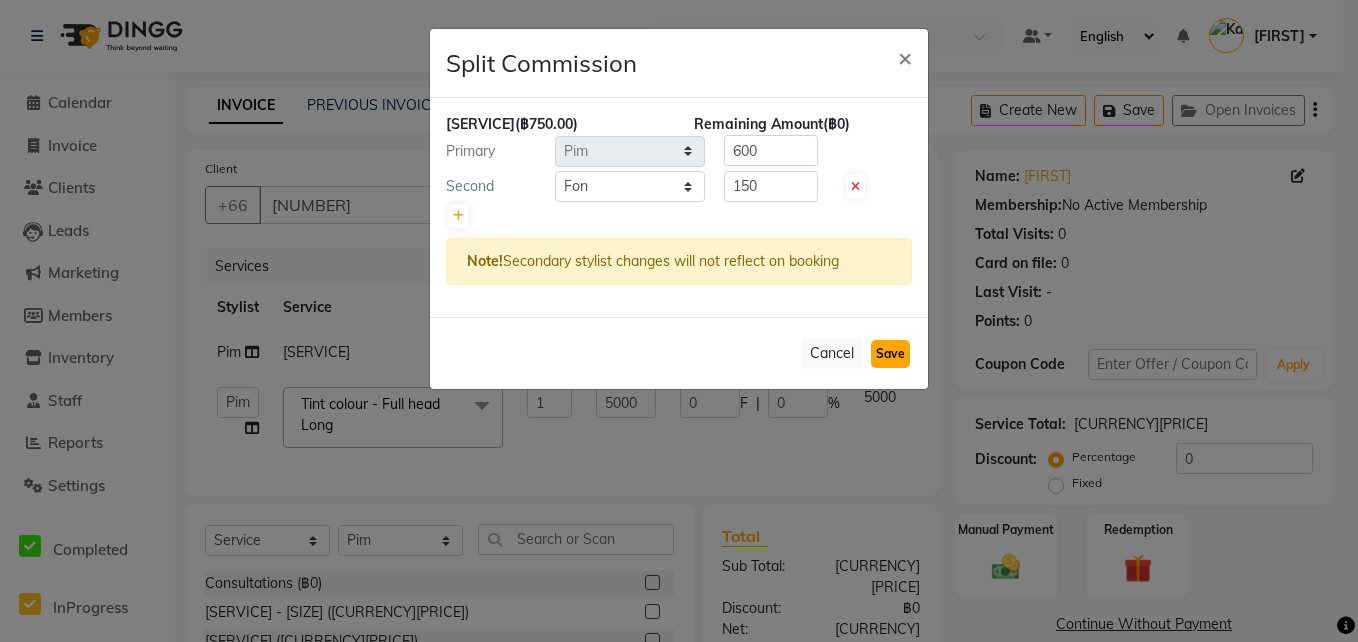 click on "Save" 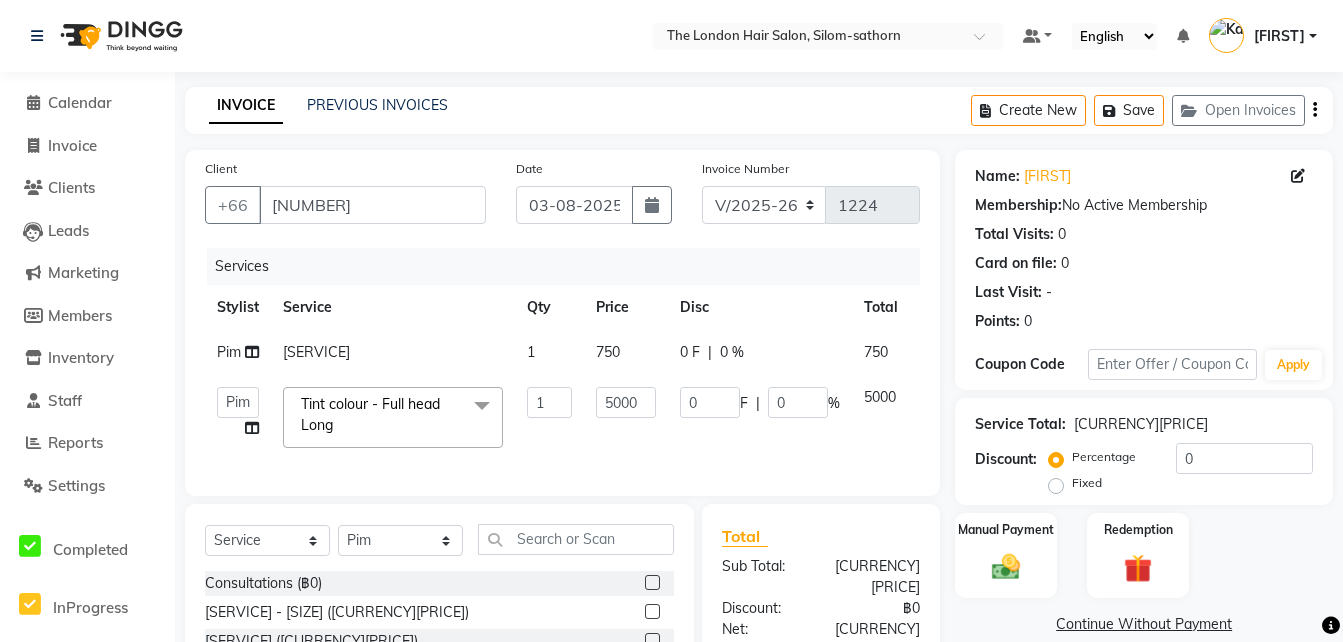 scroll, scrollTop: 202, scrollLeft: 0, axis: vertical 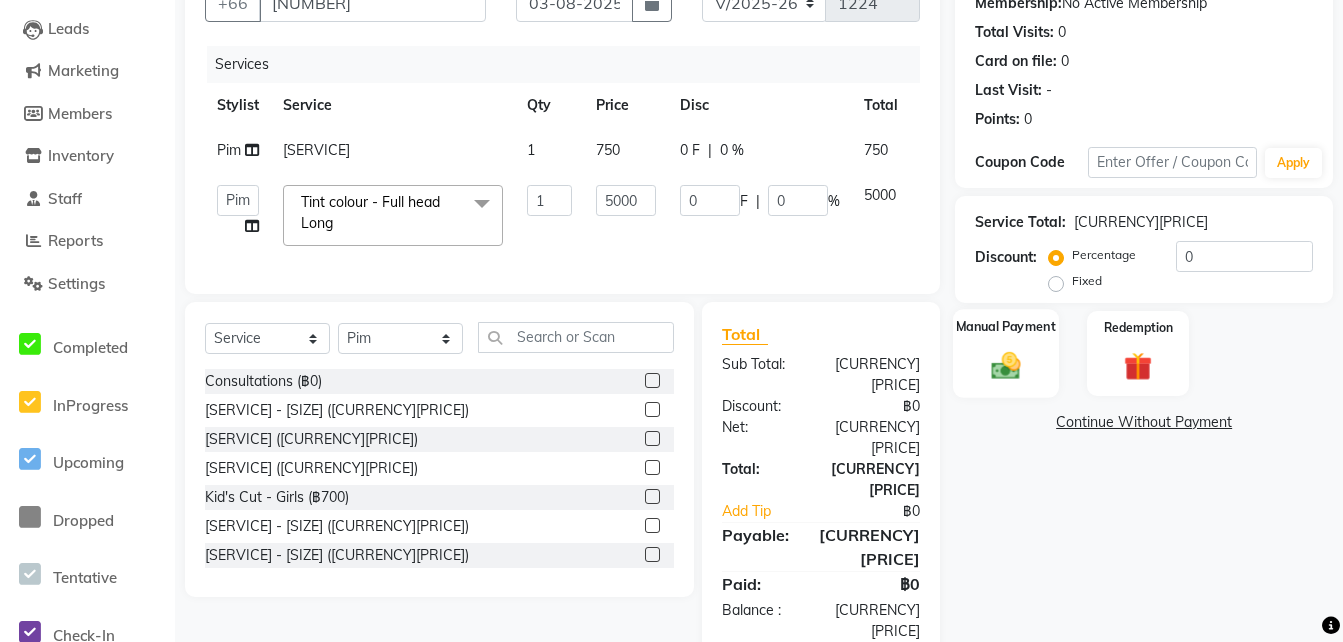 click 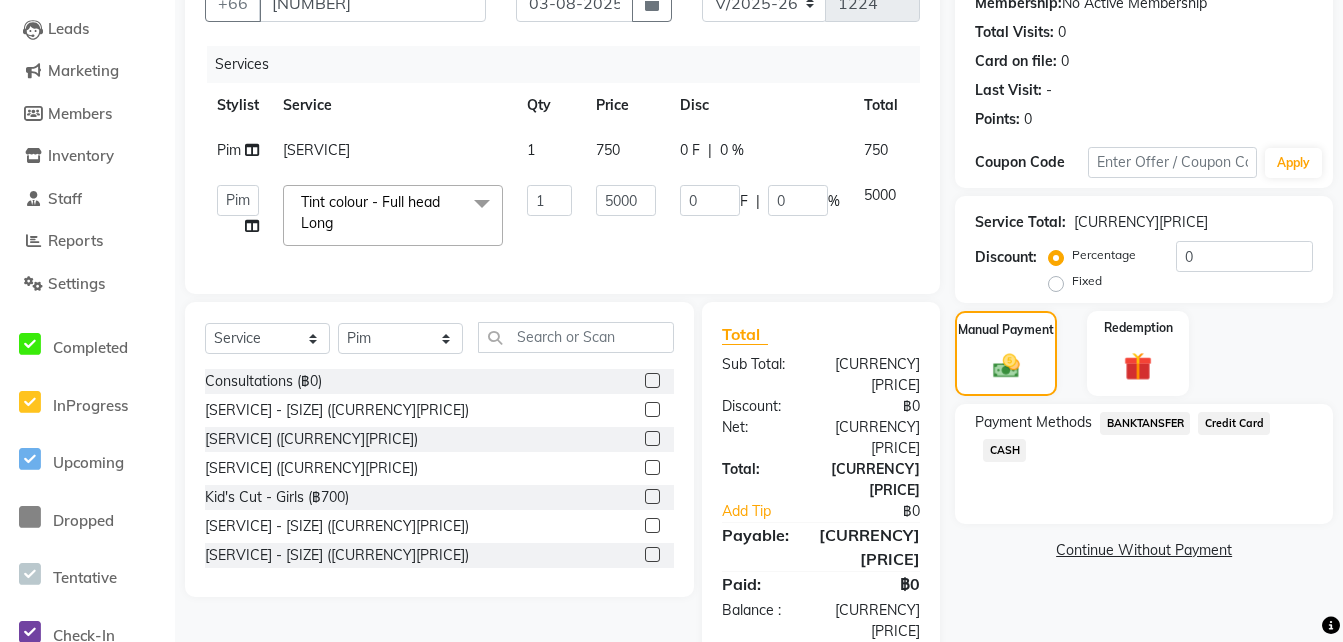 click on "Credit Card" 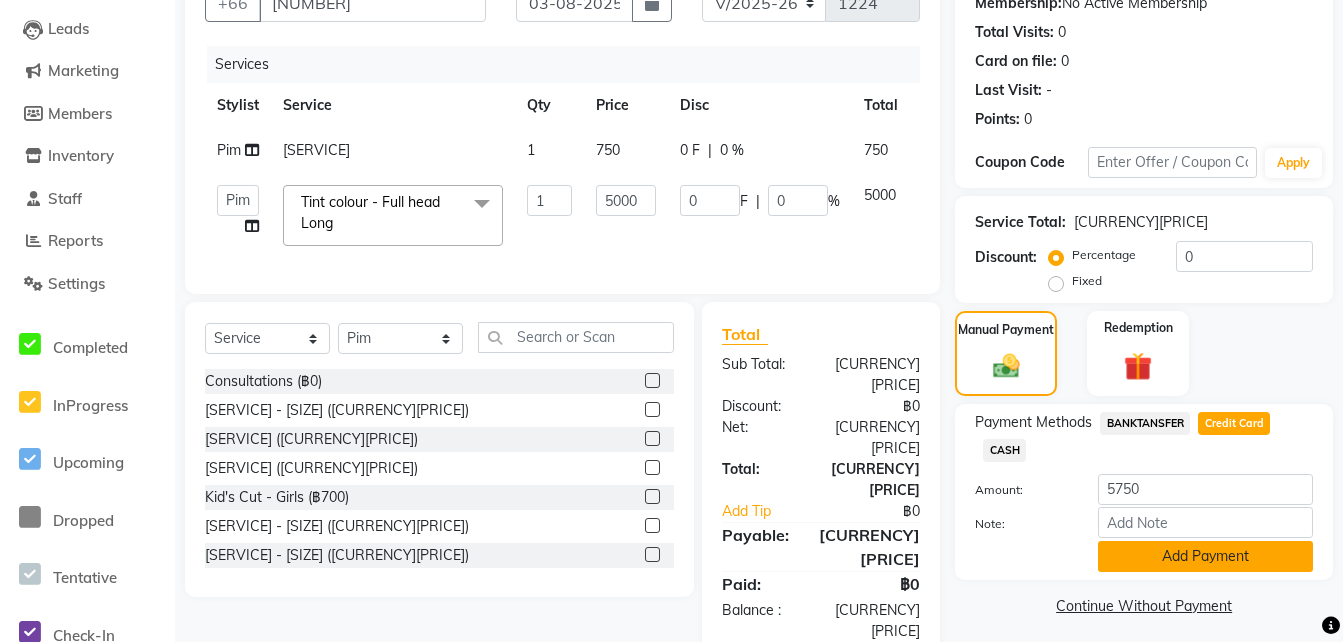 click on "Add Payment" 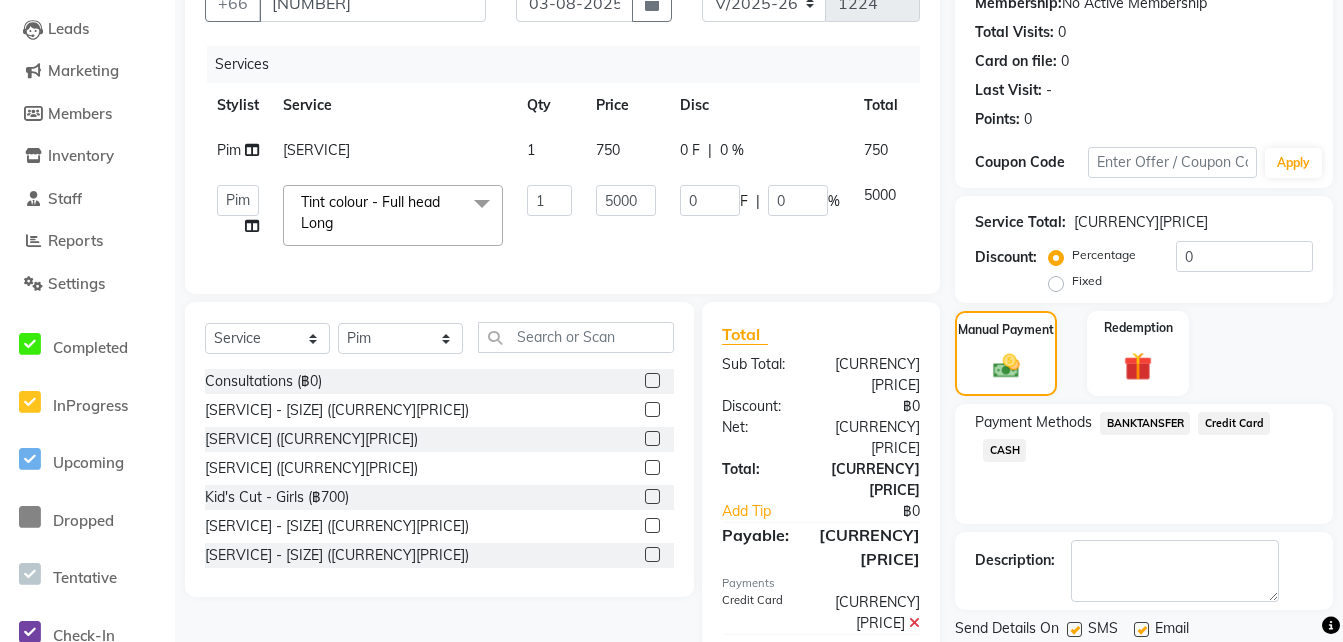scroll, scrollTop: 268, scrollLeft: 0, axis: vertical 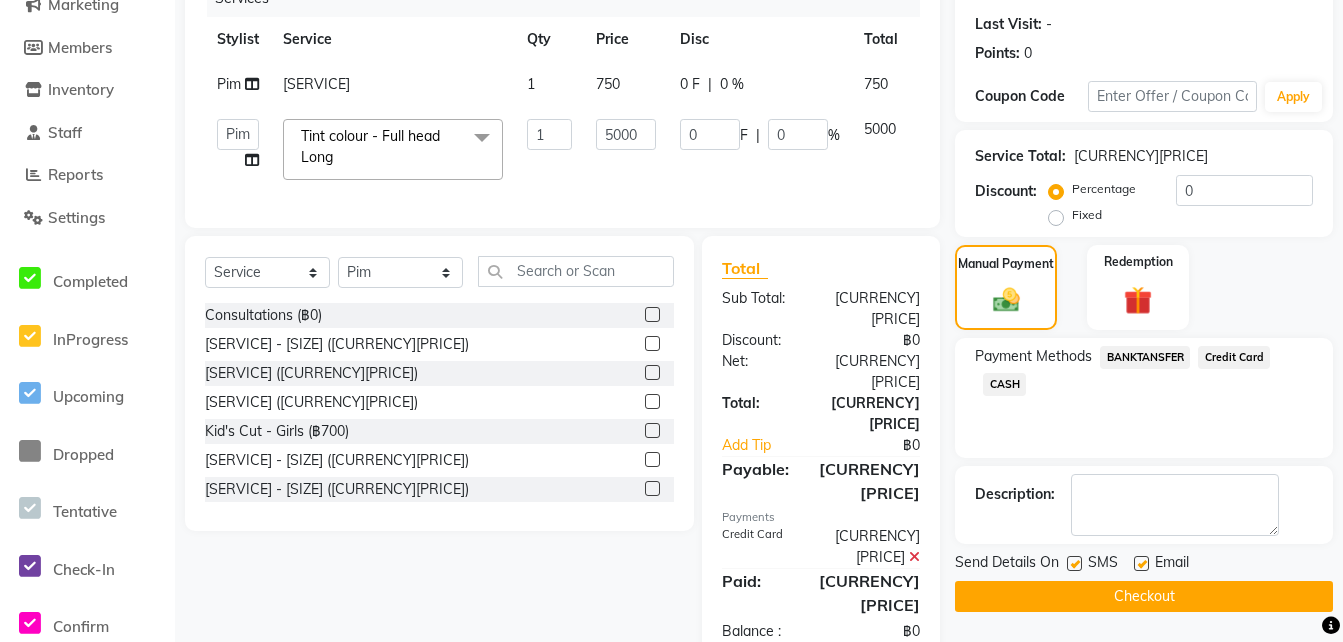 click on "Checkout" 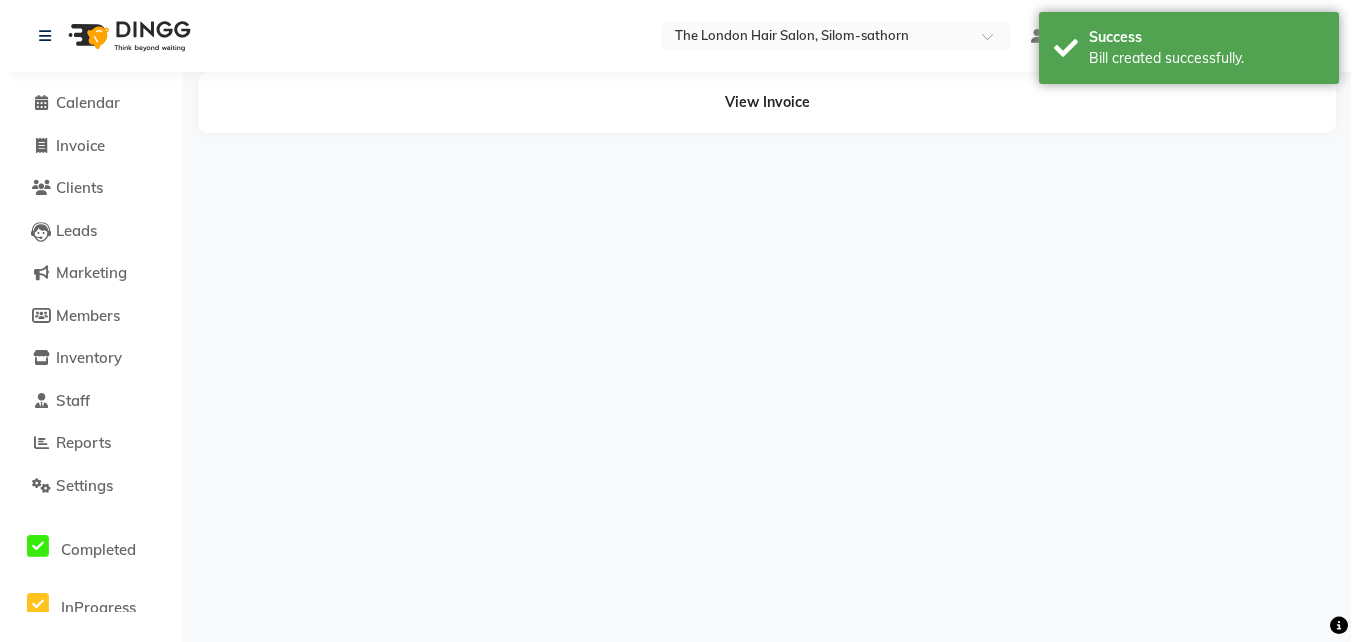 scroll, scrollTop: 0, scrollLeft: 0, axis: both 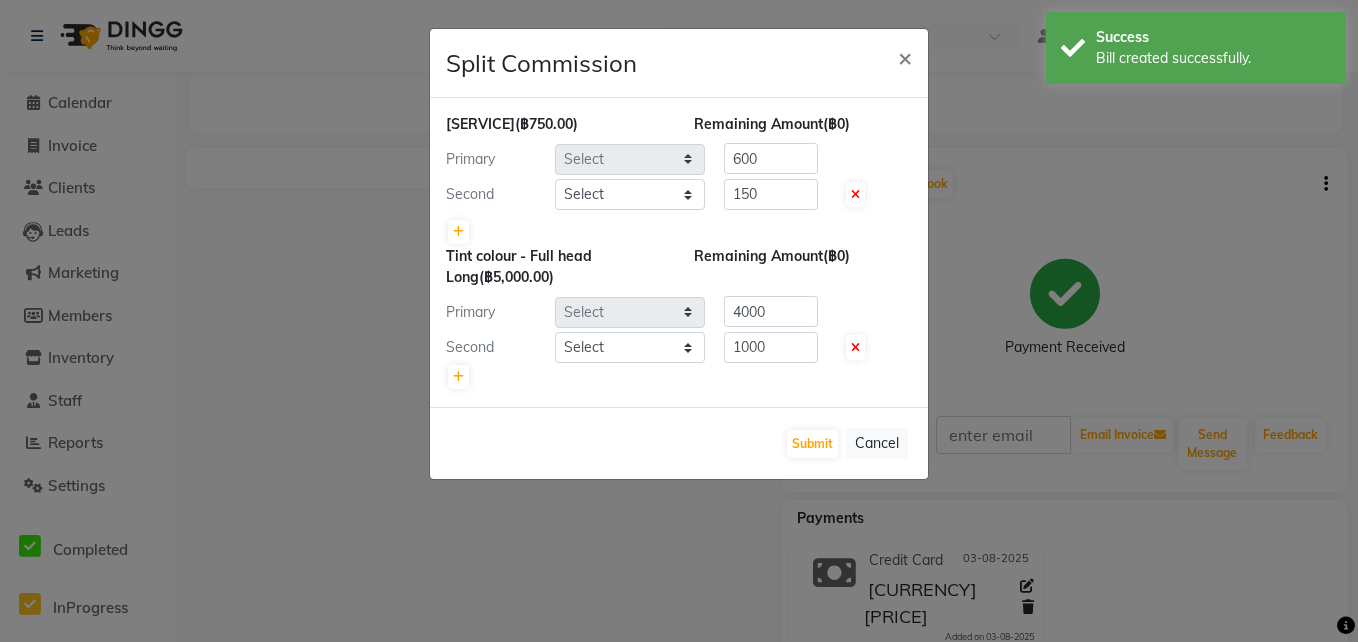 select on "65351" 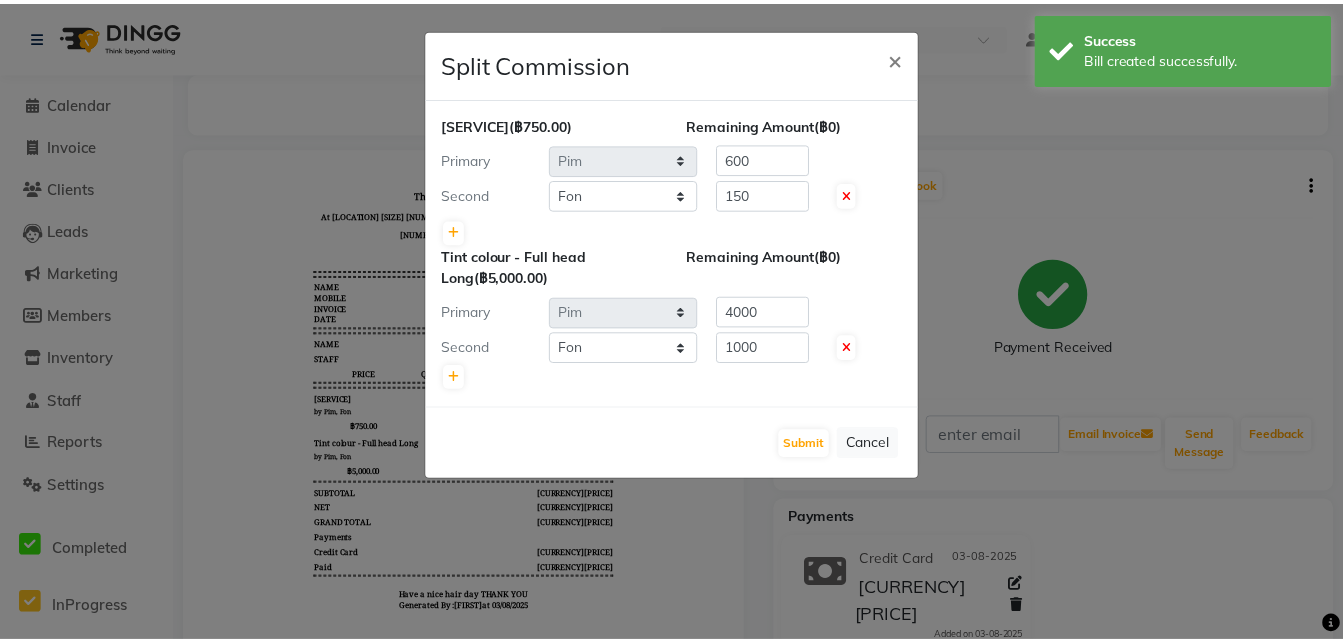 scroll, scrollTop: 0, scrollLeft: 0, axis: both 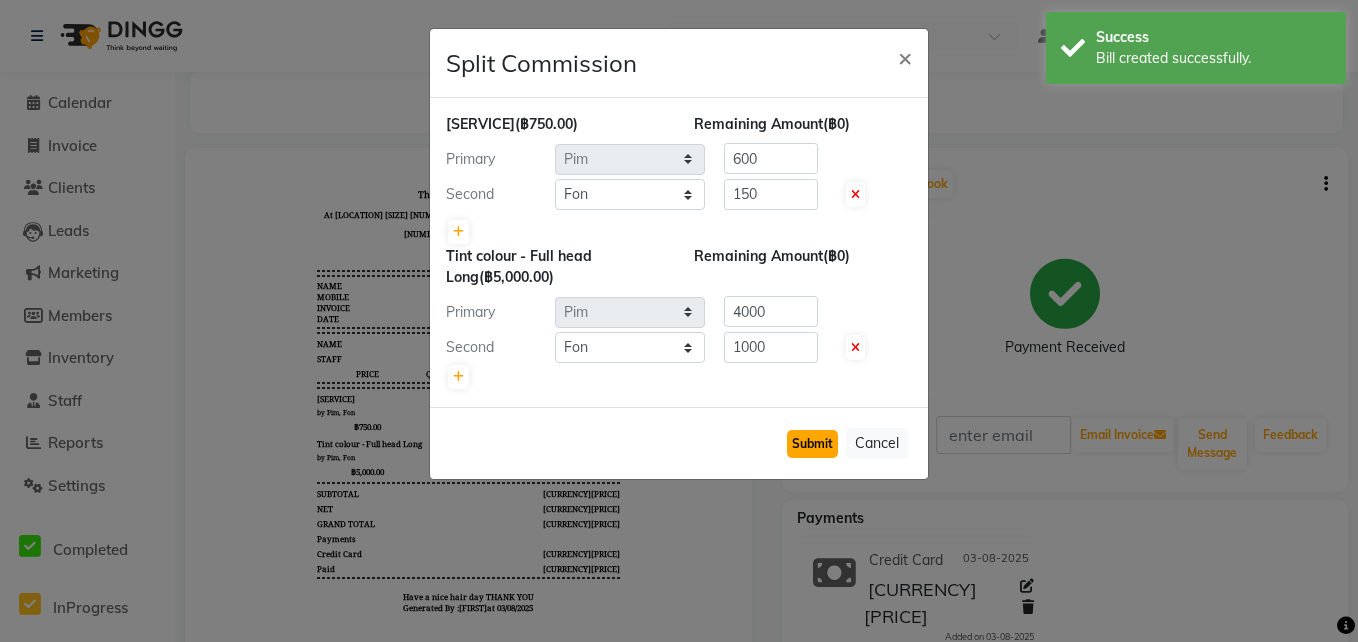 click on "Submit" 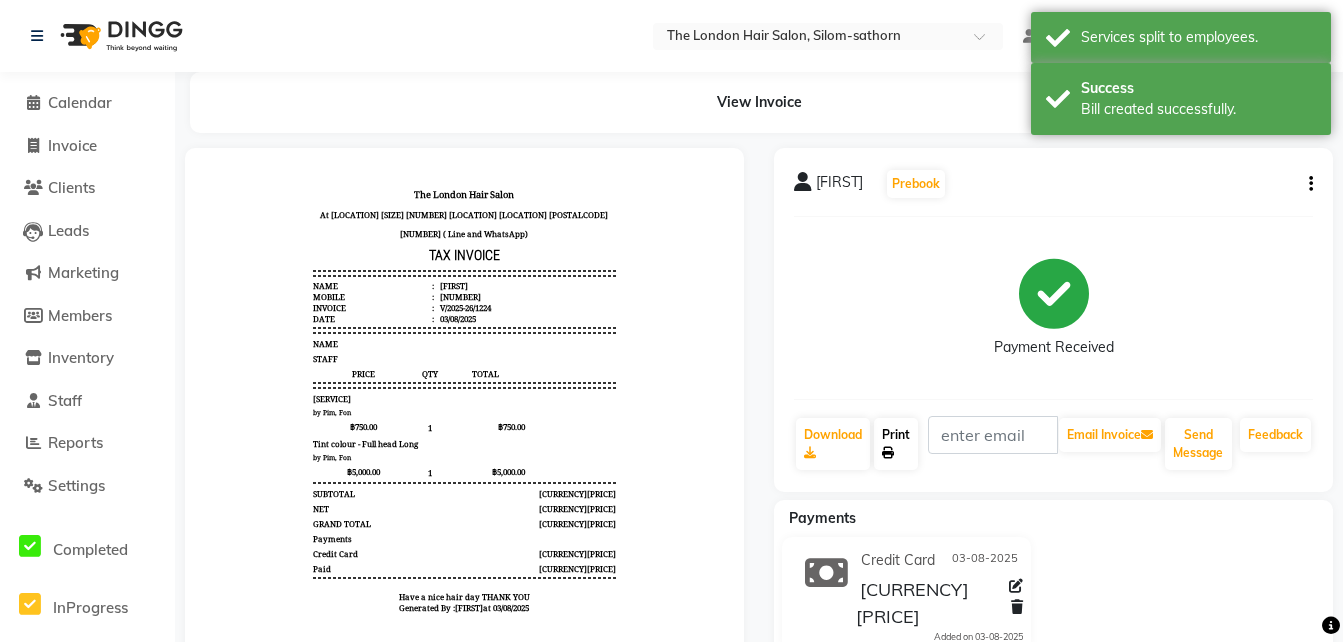 click on "Print" 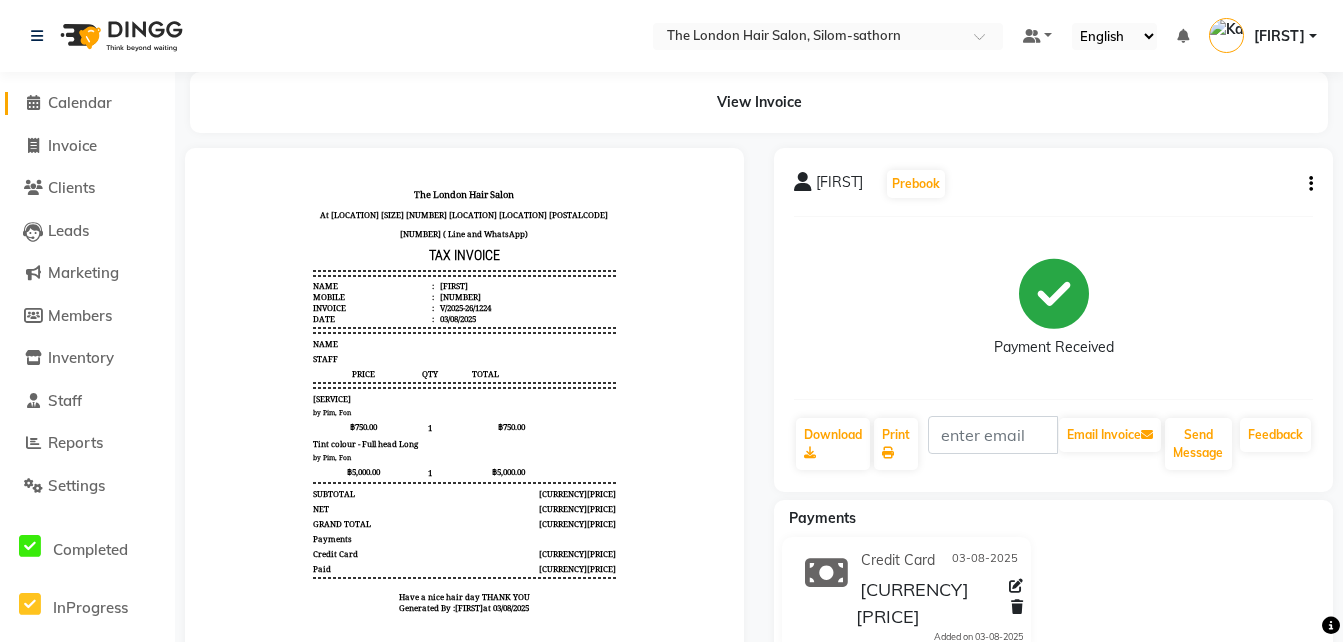 click on "Calendar" 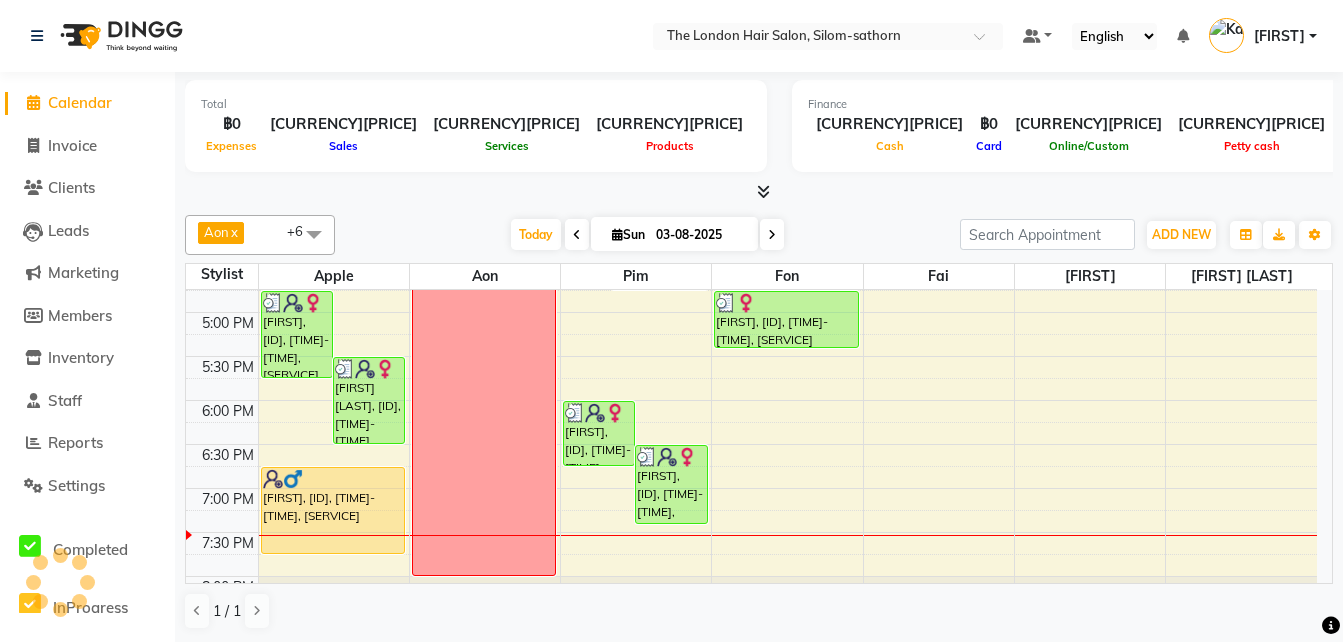 scroll, scrollTop: 762, scrollLeft: 0, axis: vertical 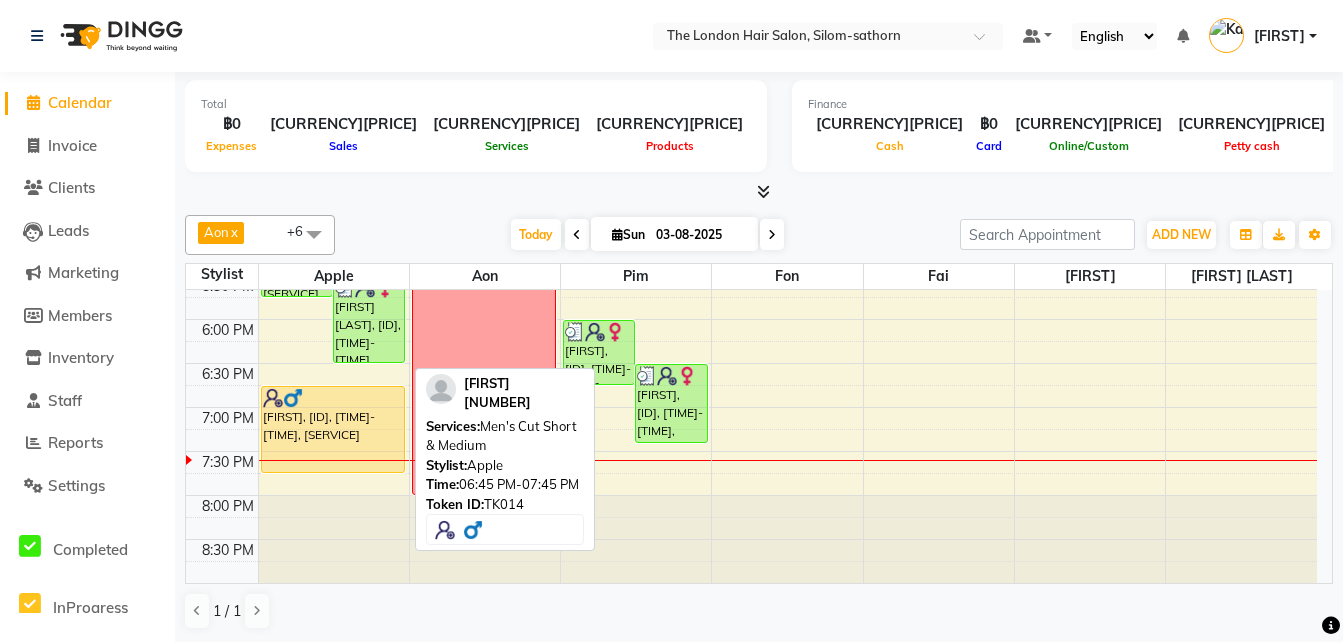click on "[FIRST], [ID], [TIME]-[TIME], [SERVICE]" at bounding box center (333, 429) 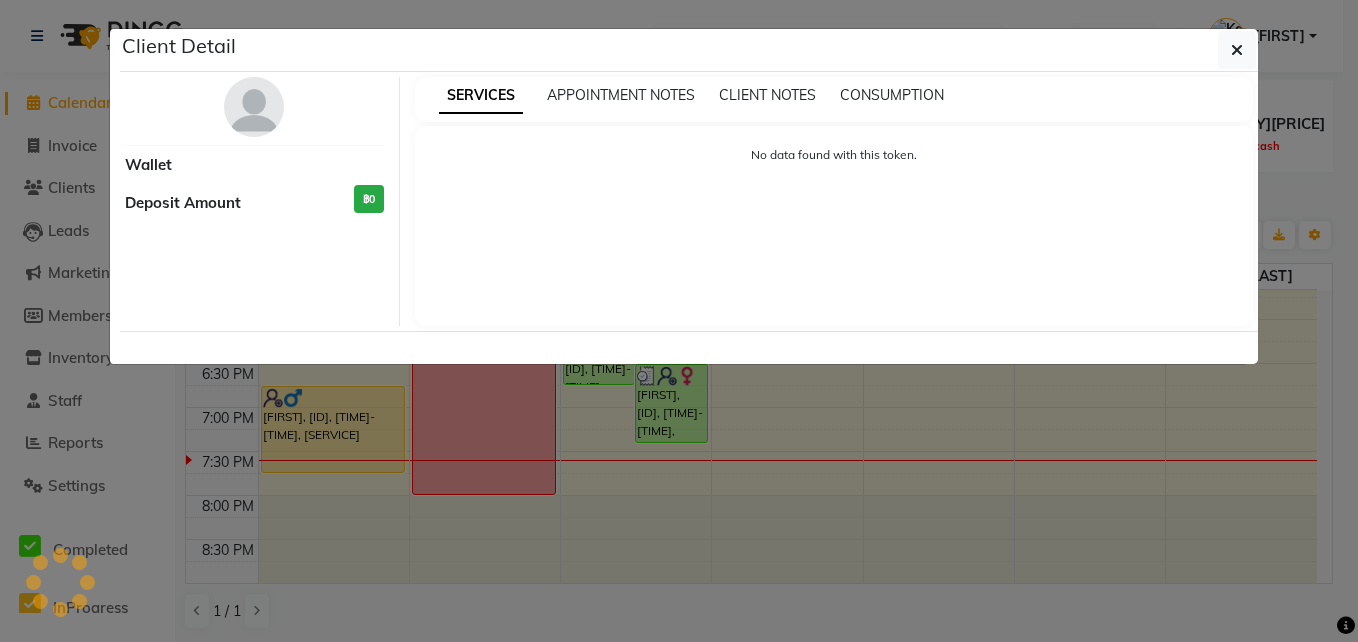 select on "1" 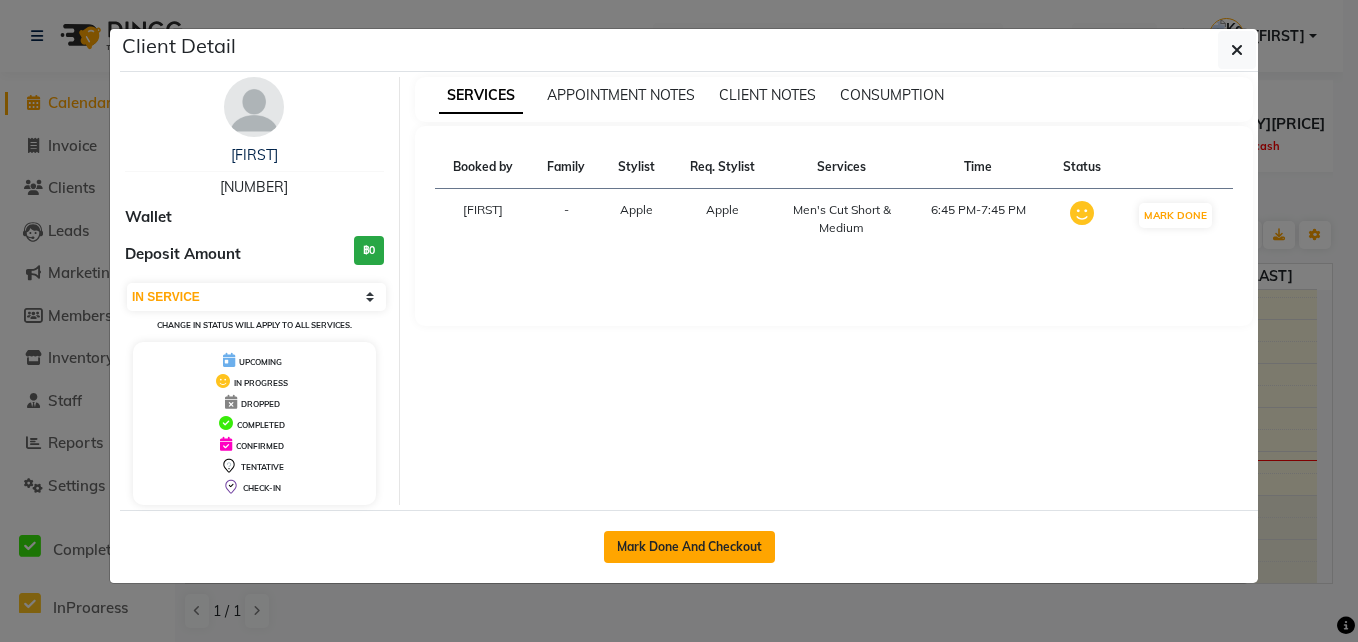 click on "Mark Done And Checkout" 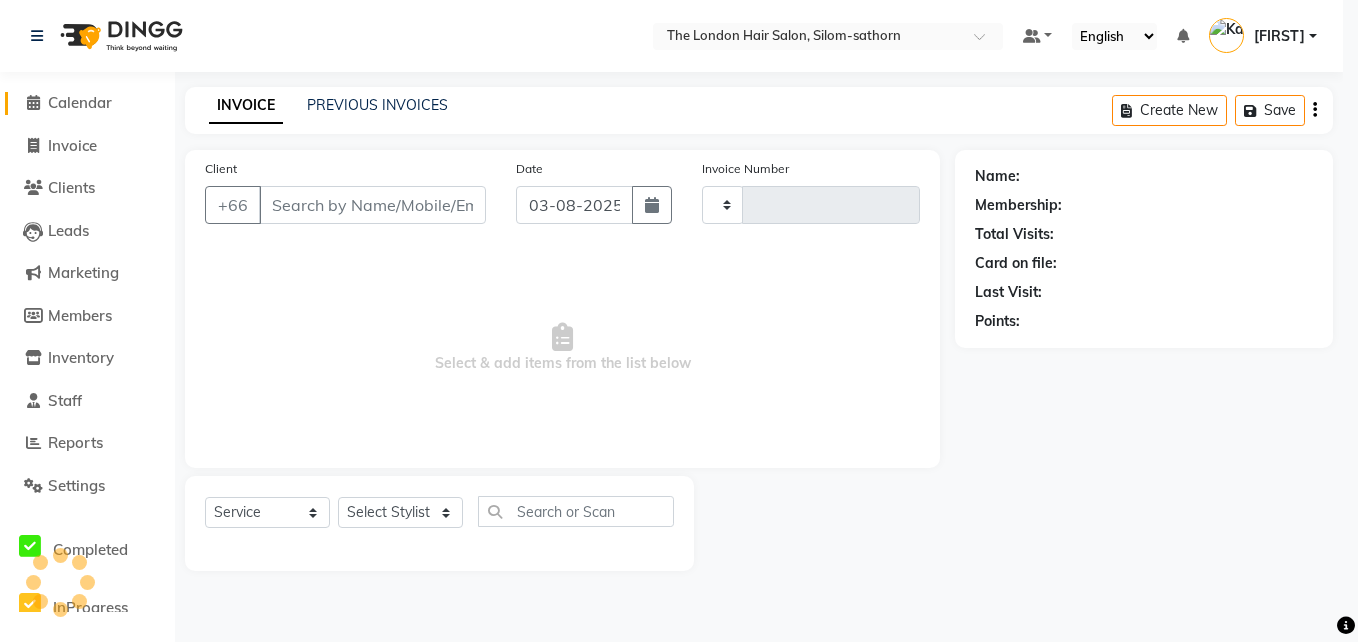 type on "1225" 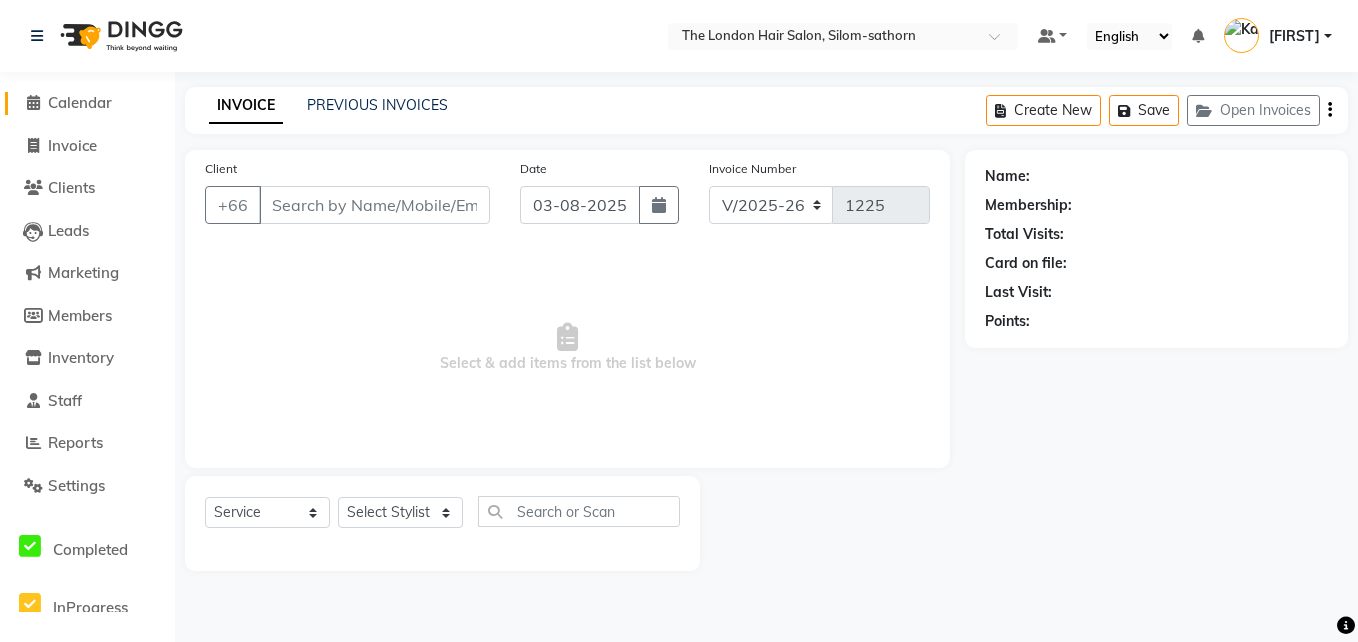 type on "[NUMBER]" 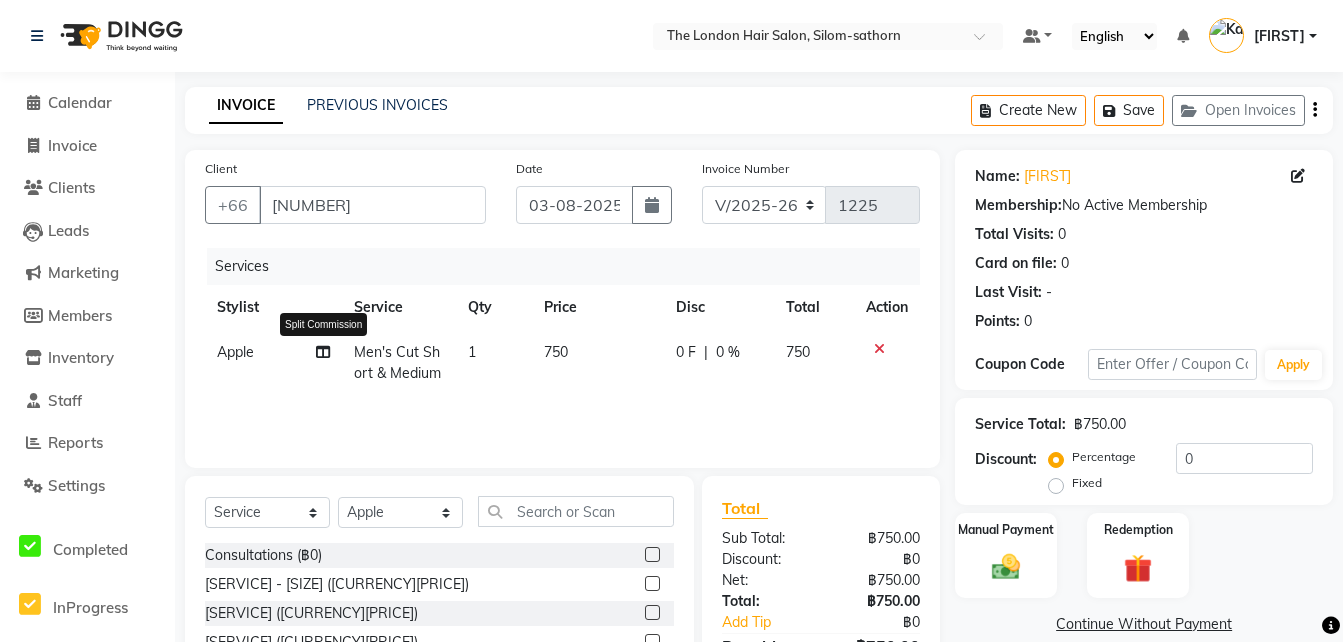 click 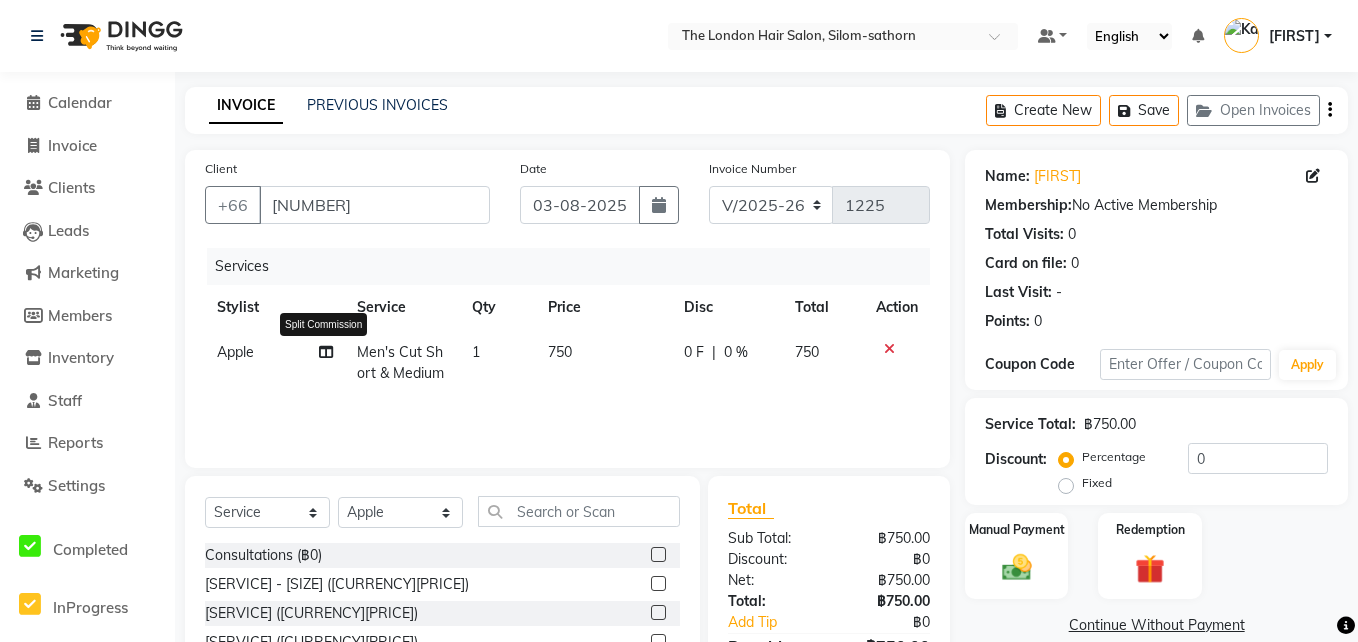 select on "56710" 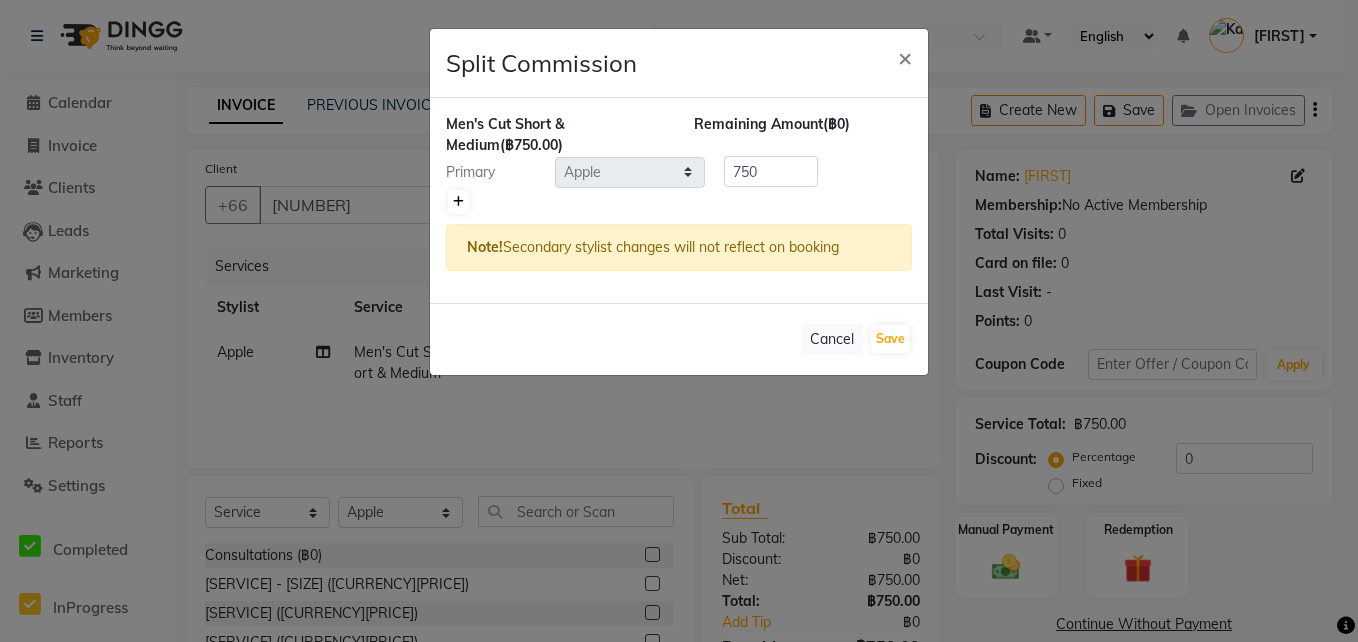 click 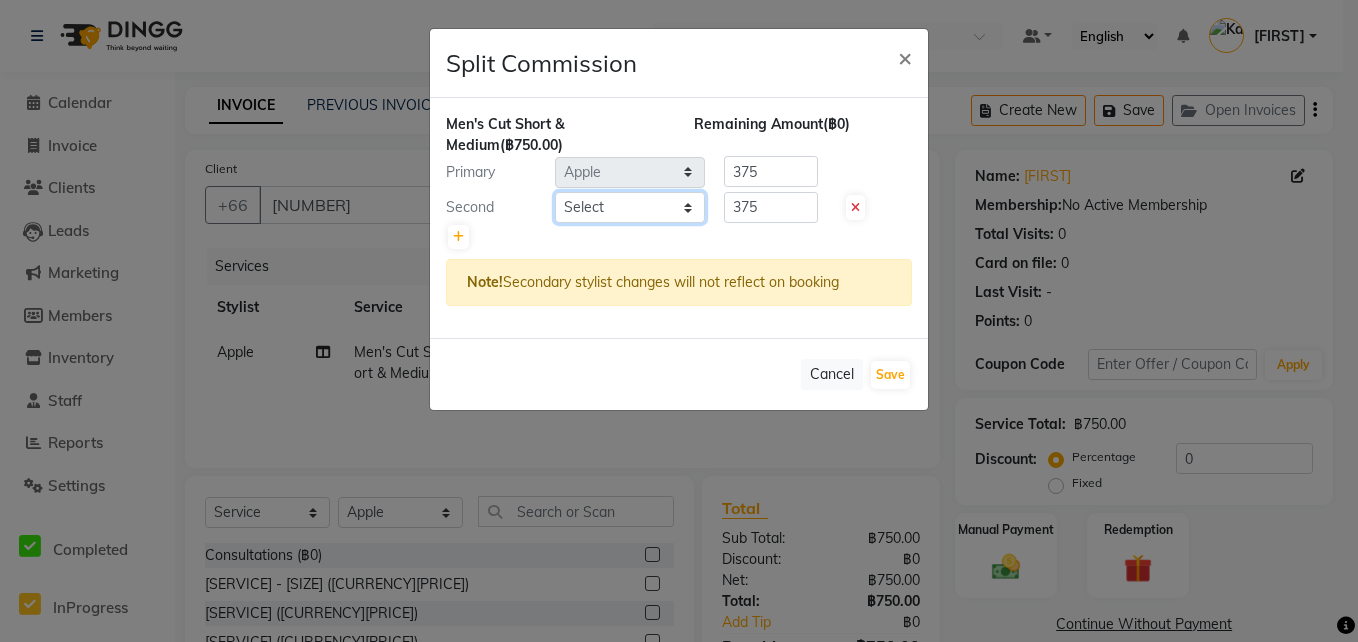 click on "Select [NAME] [NAME] [NAME] [NAME] [NAME] [NAME] [NAME] [NAME]" 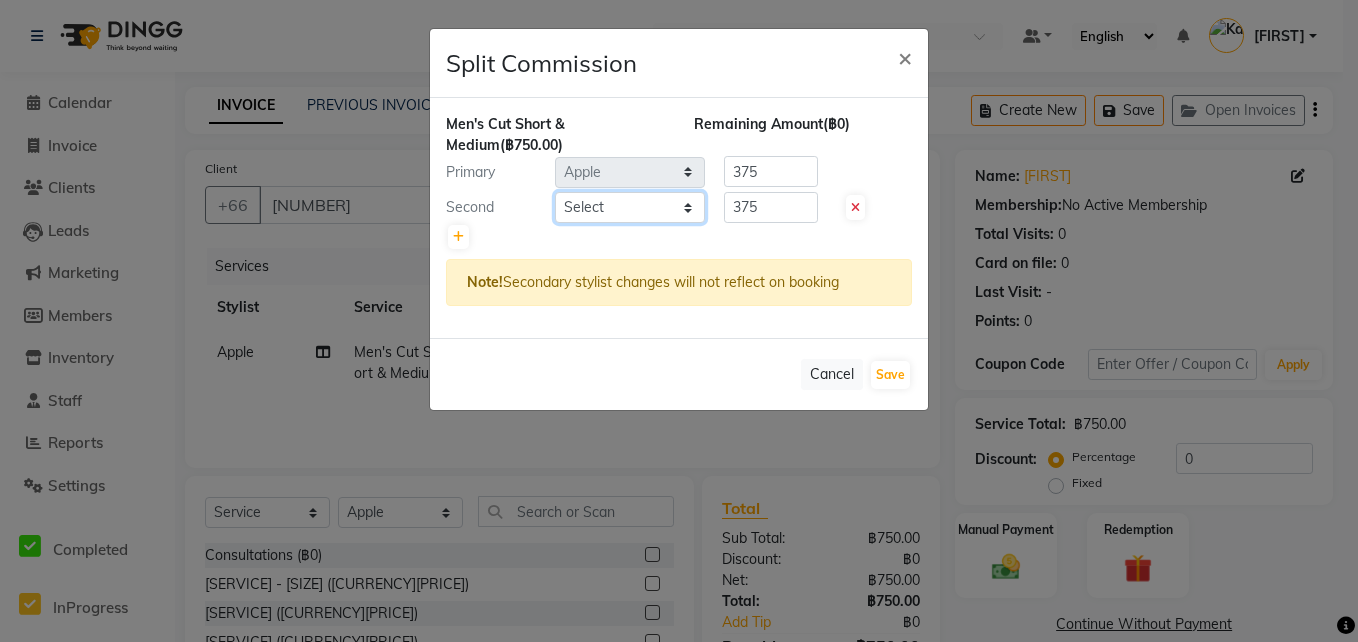 select on "83403" 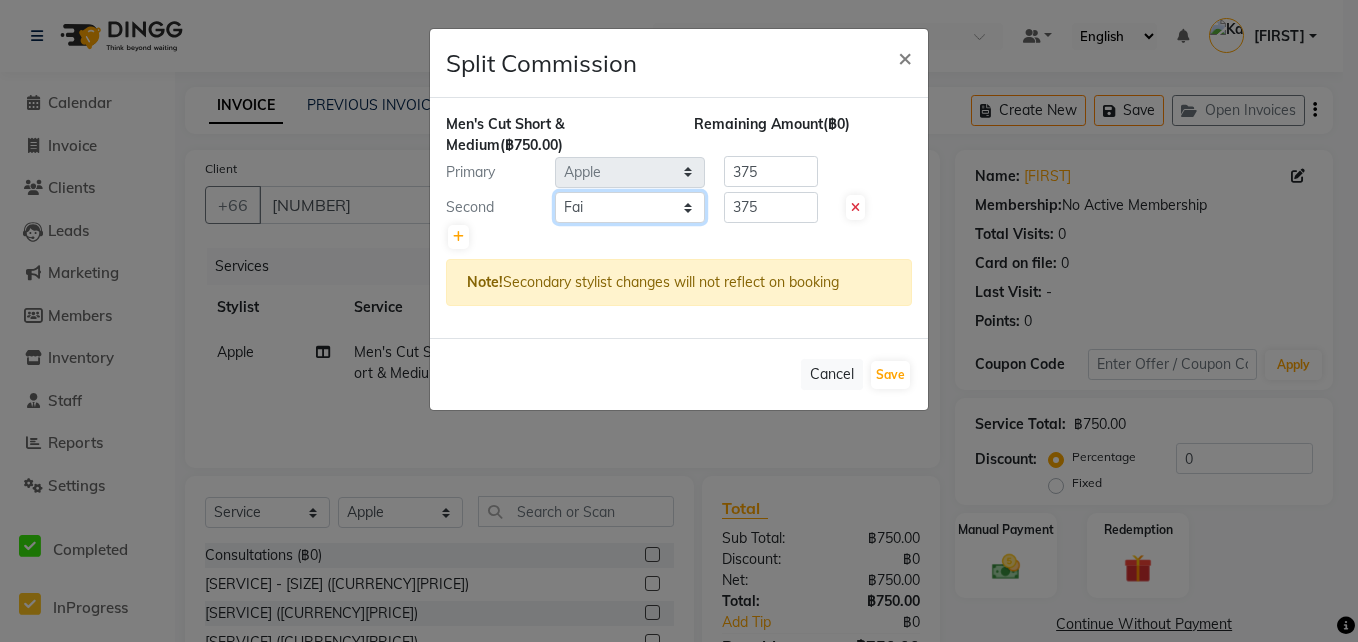 click on "Select [NAME] [NAME] [NAME] [NAME] [NAME] [NAME] [NAME] [NAME]" 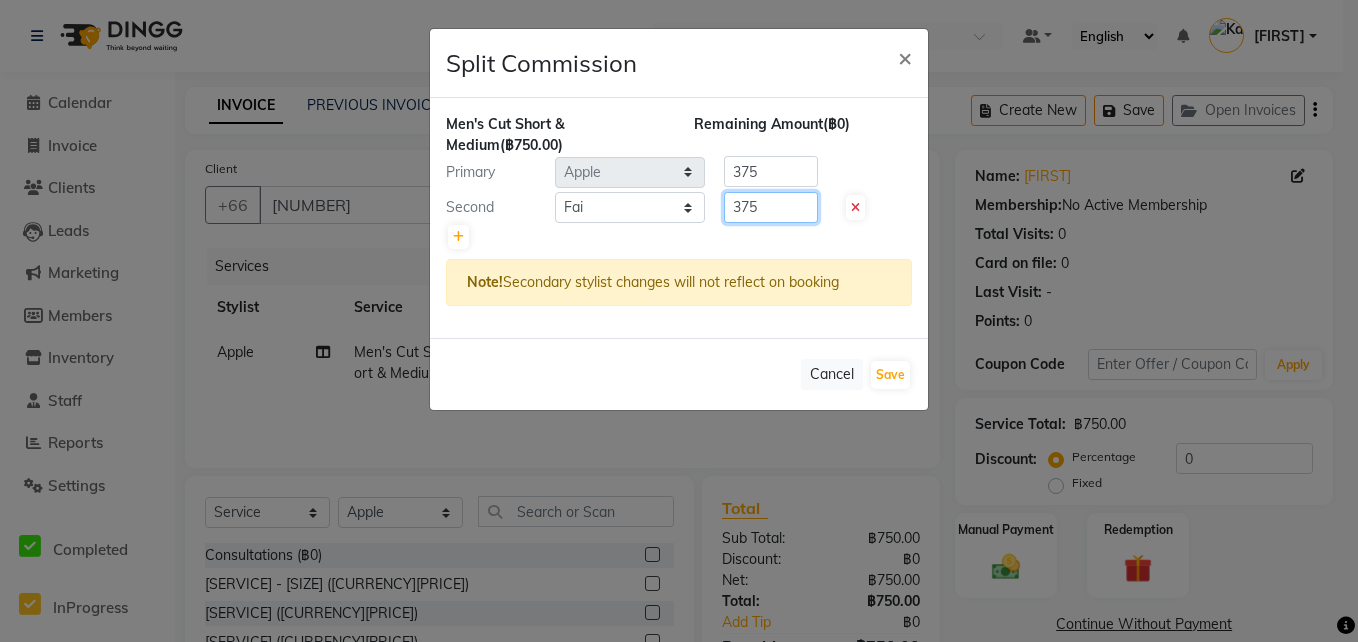 click on "375" 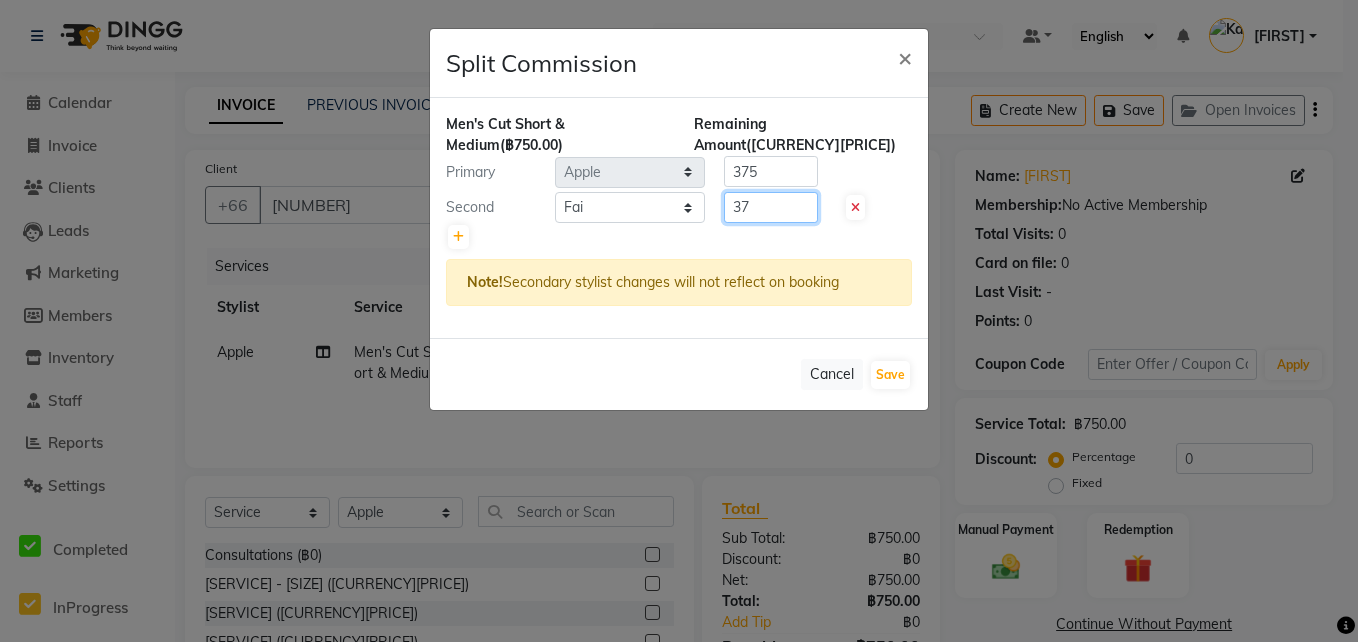 type on "3" 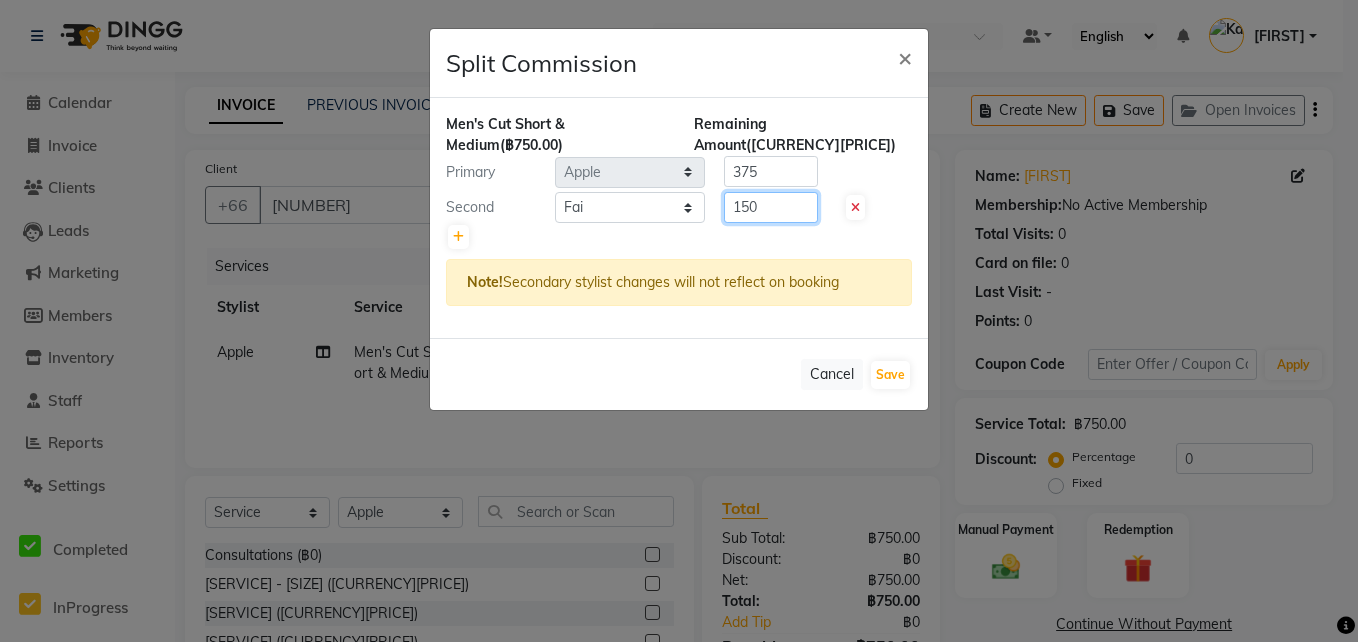 type on "150" 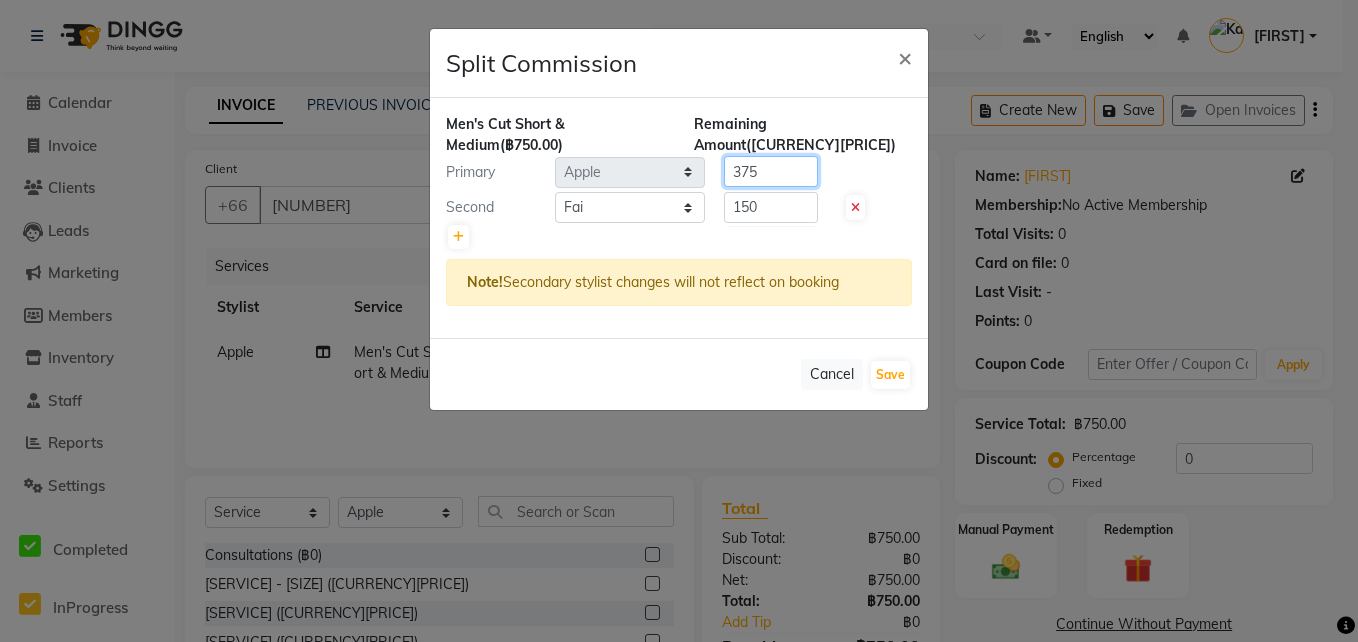 click on "375" 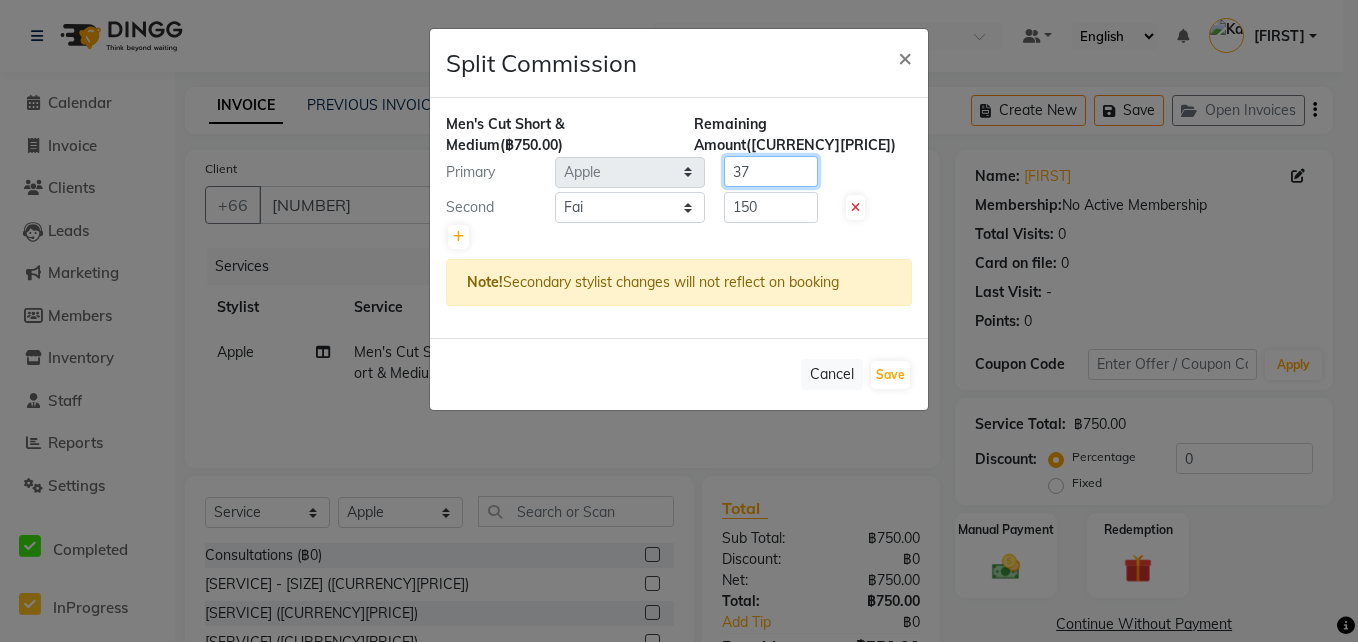 type on "3" 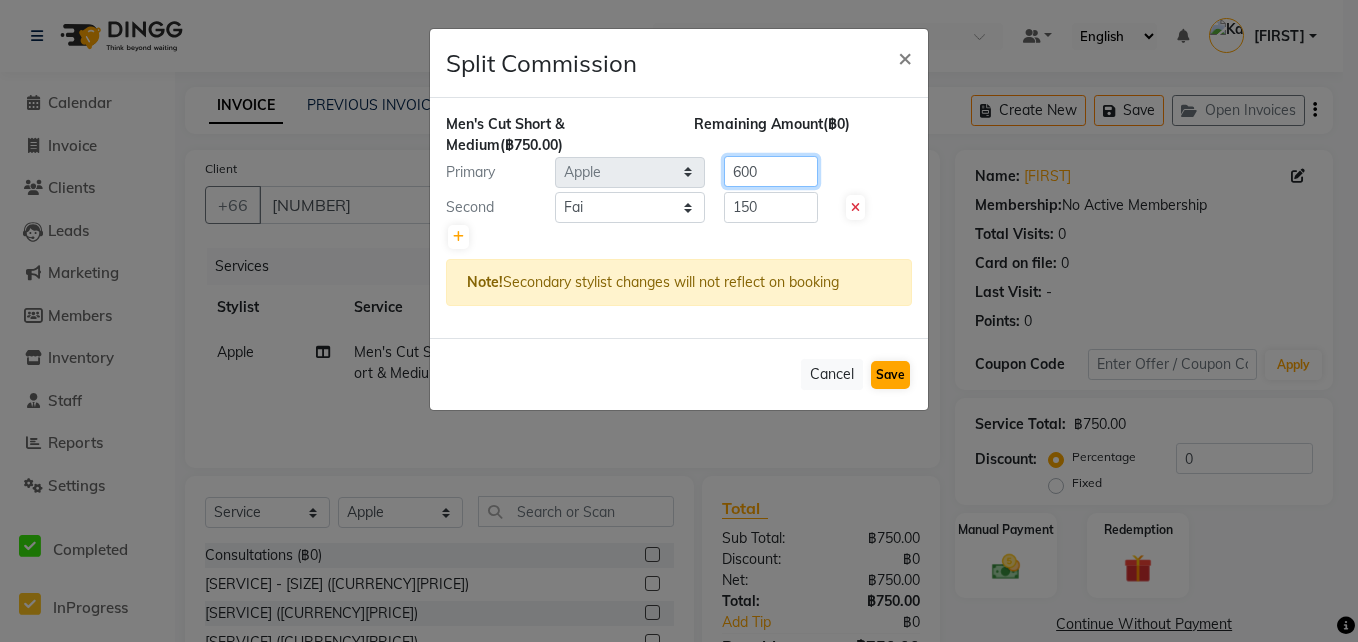 type on "600" 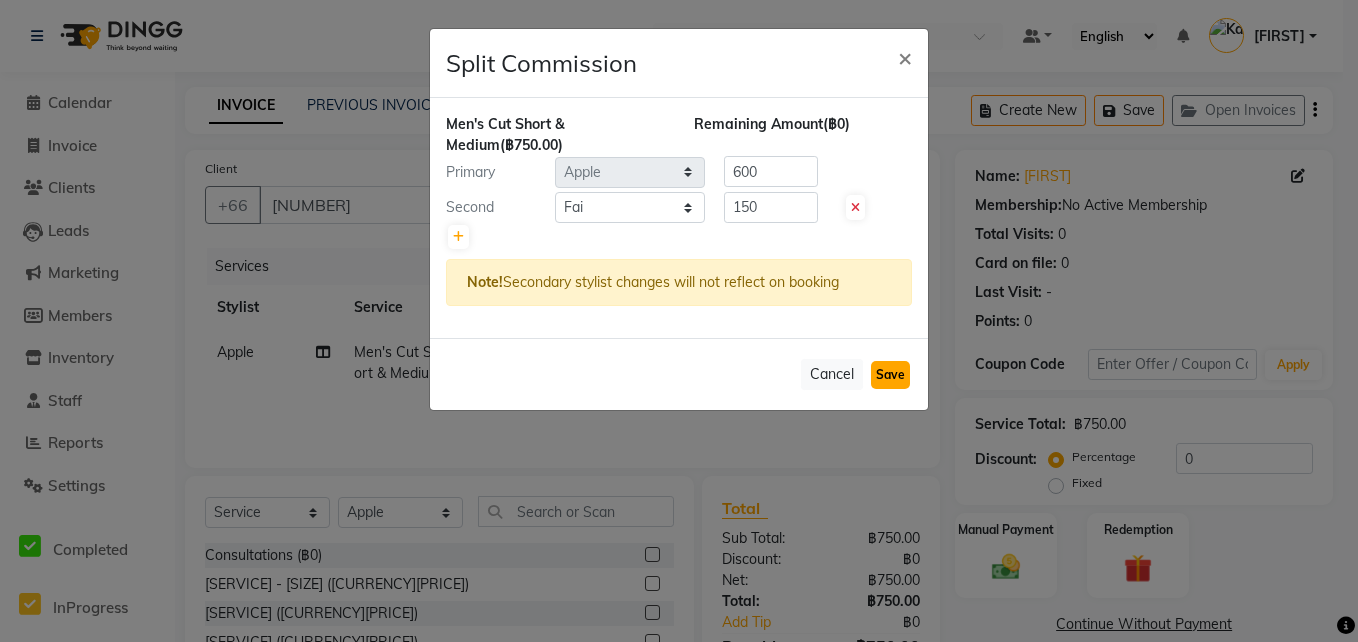 click on "Save" 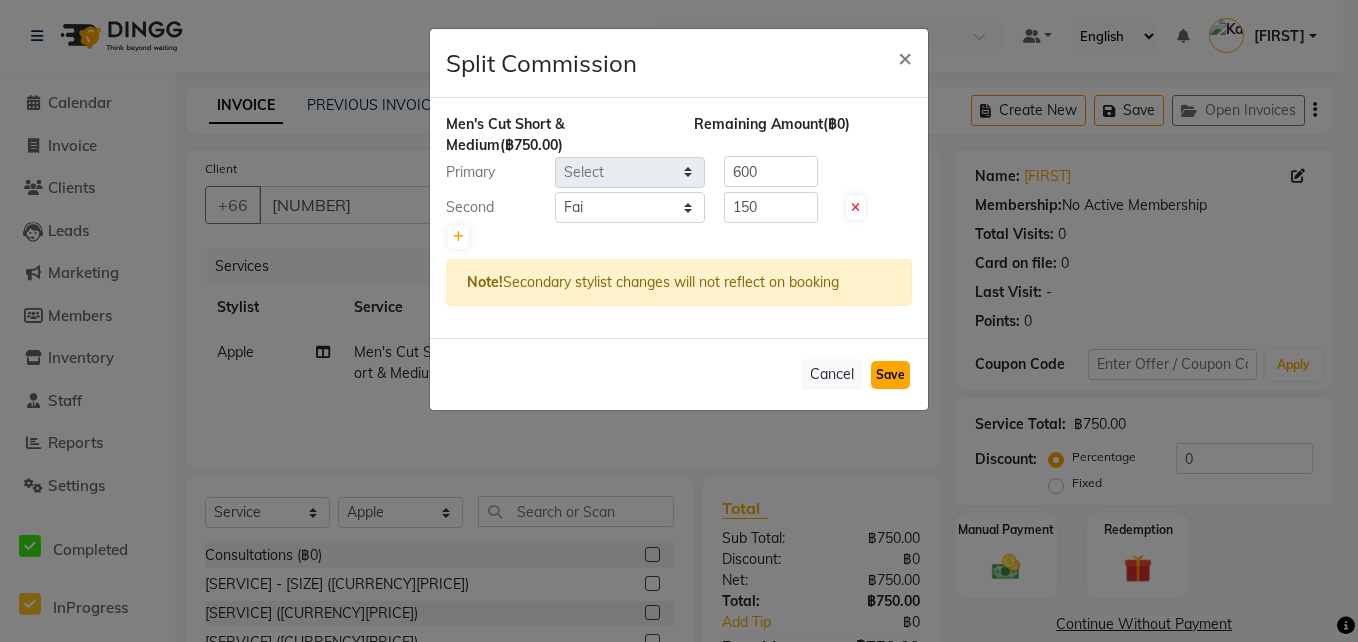 type 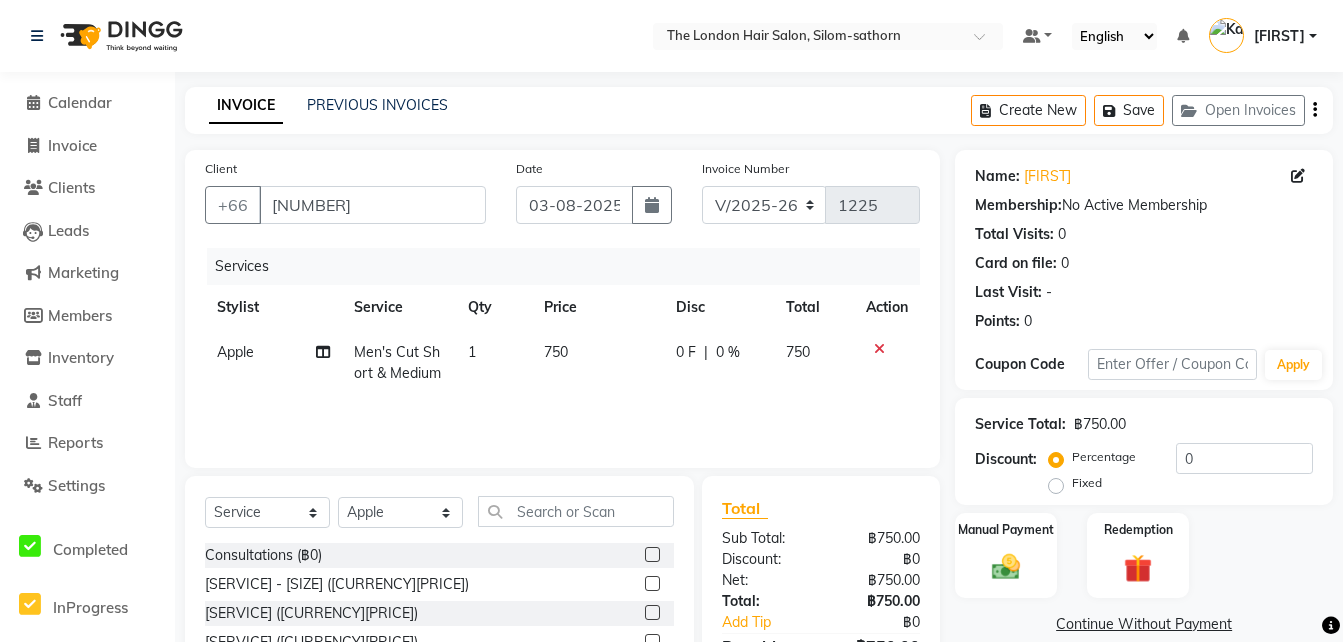 scroll, scrollTop: 159, scrollLeft: 0, axis: vertical 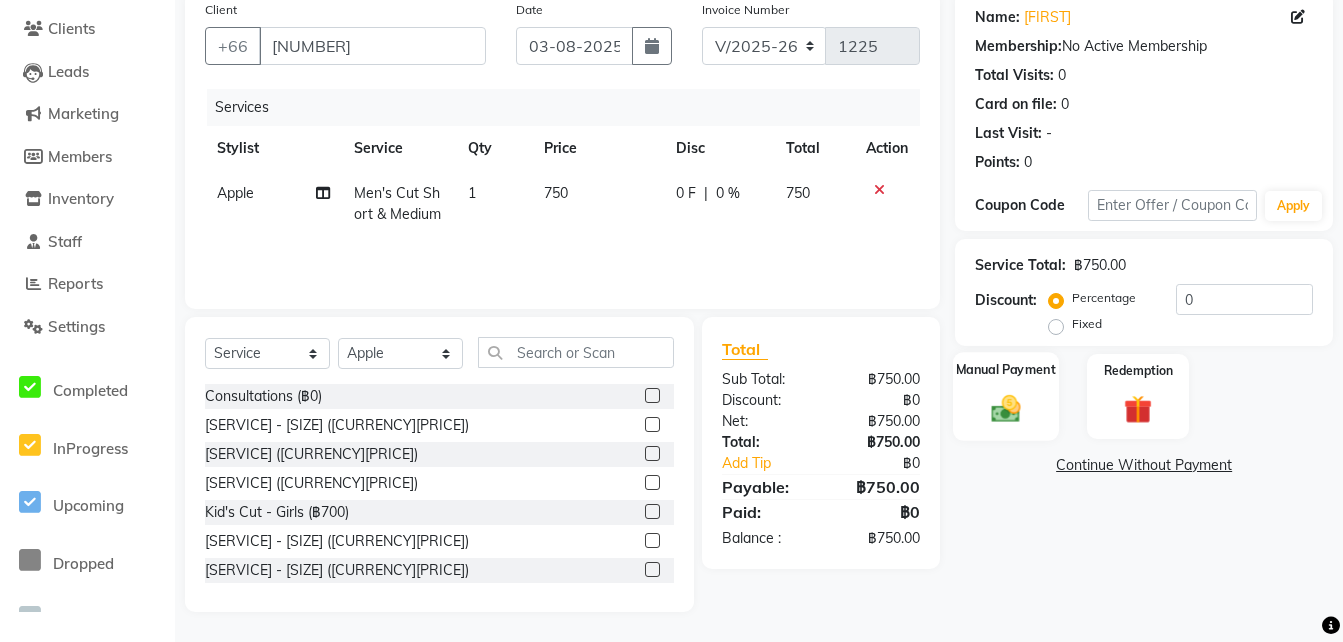 click 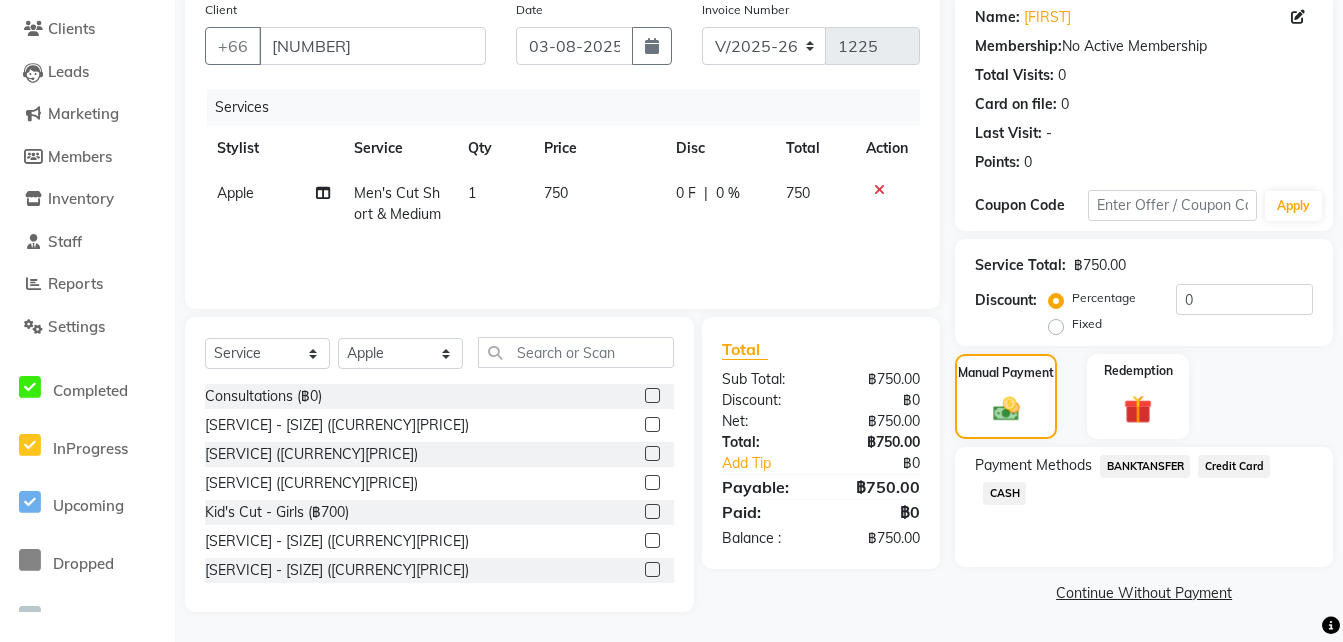 scroll, scrollTop: 53, scrollLeft: 0, axis: vertical 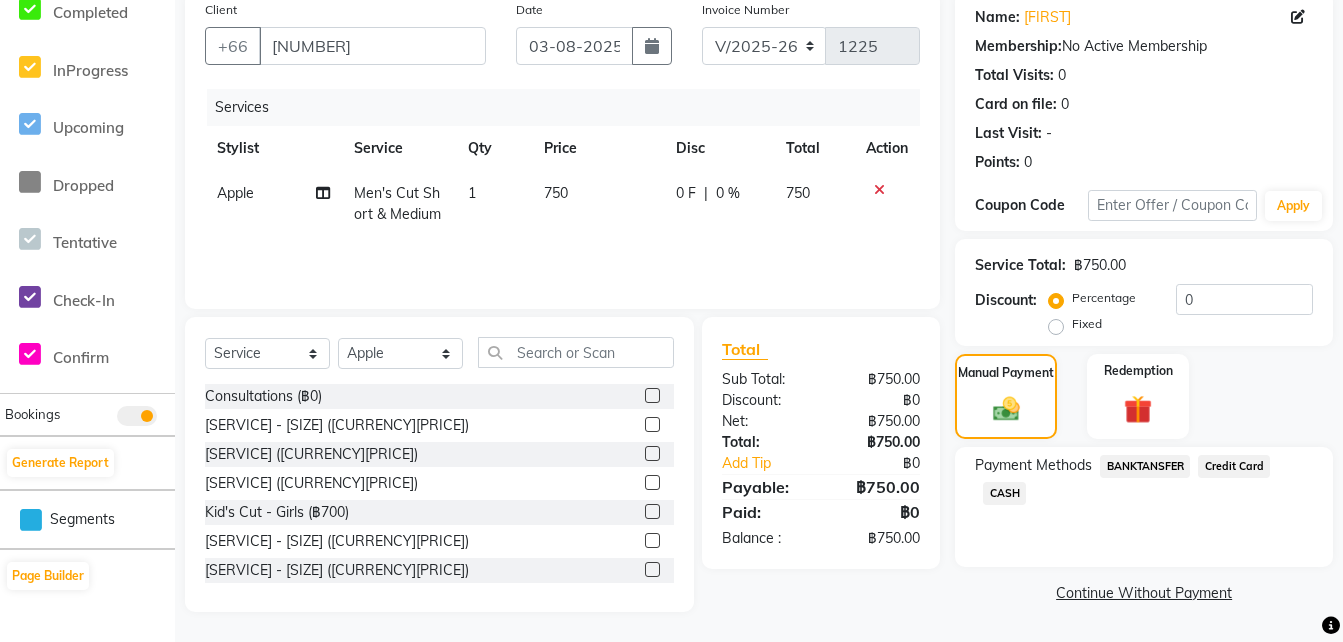 click on "Credit Card" 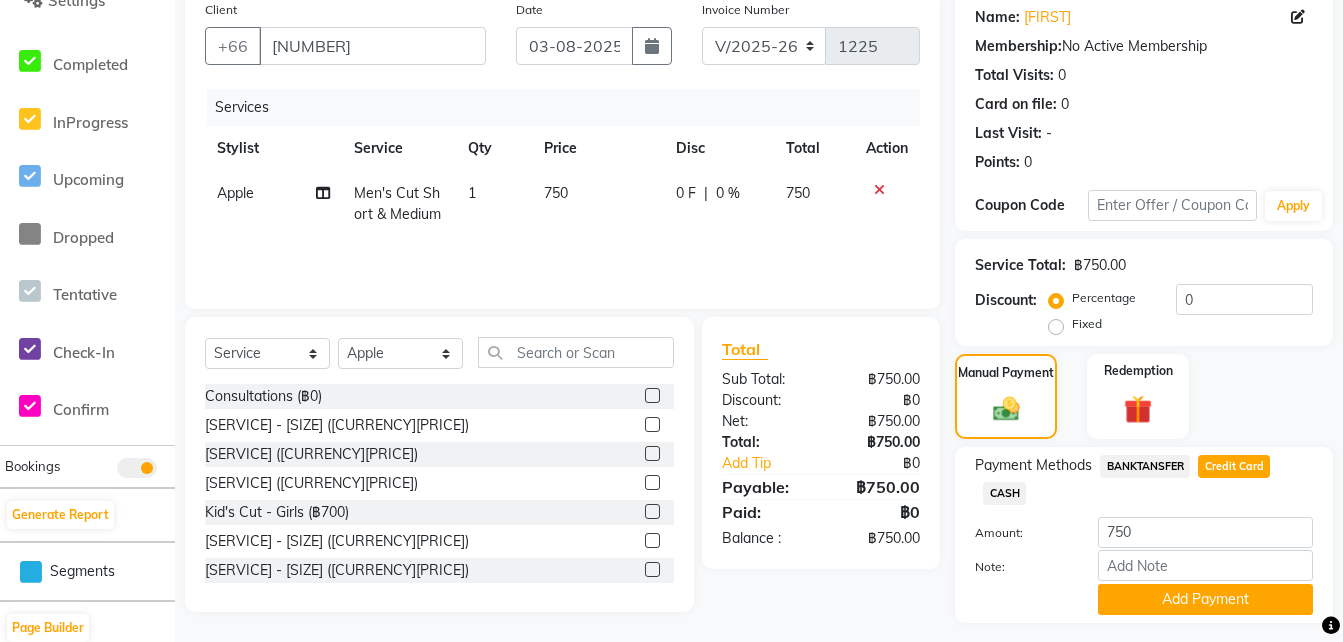 scroll, scrollTop: 211, scrollLeft: 0, axis: vertical 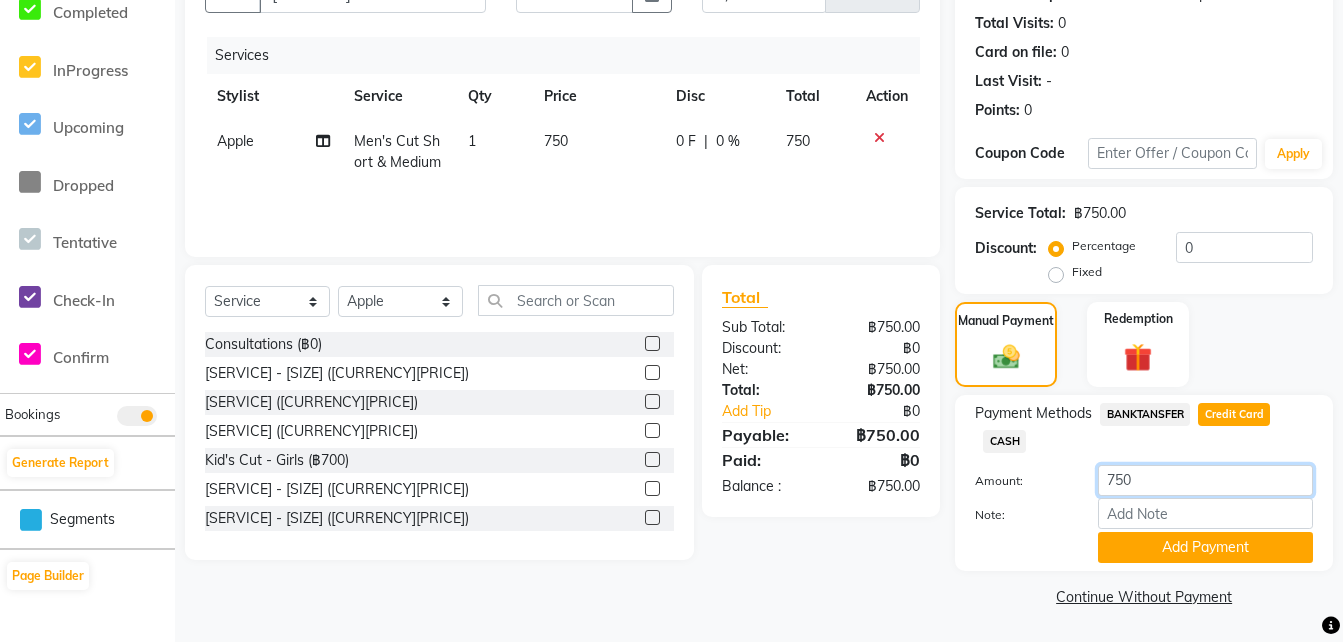 click on "750" 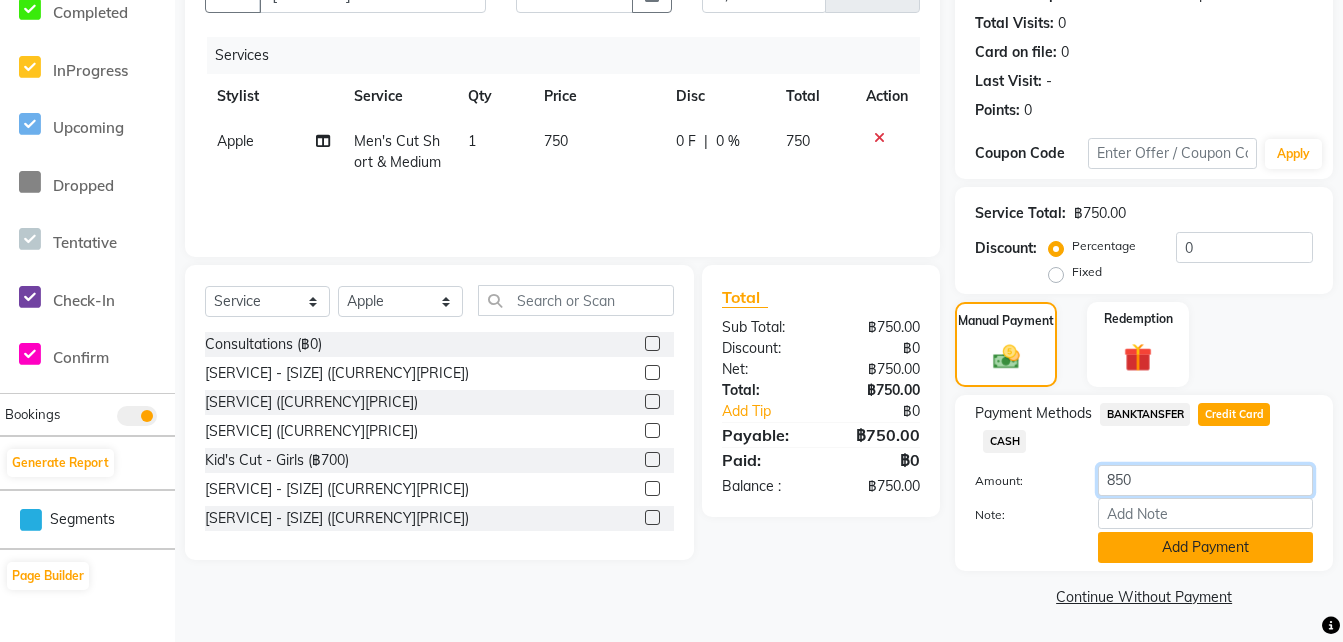 type on "850" 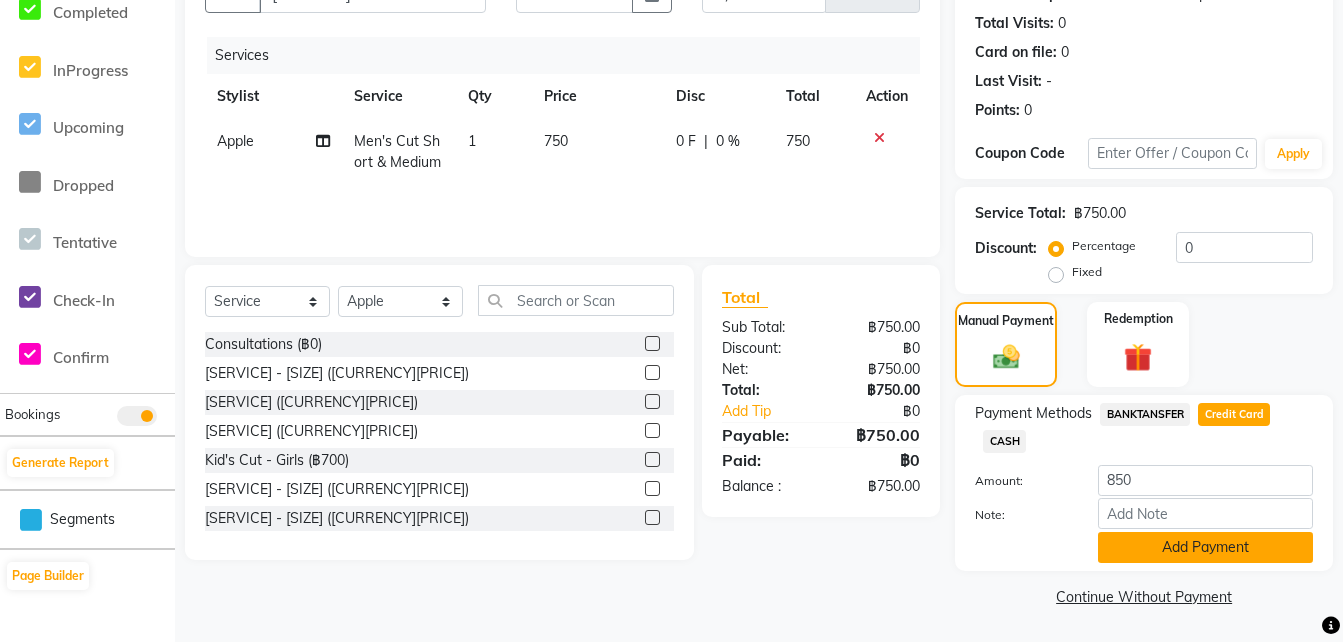 click on "Add Payment" 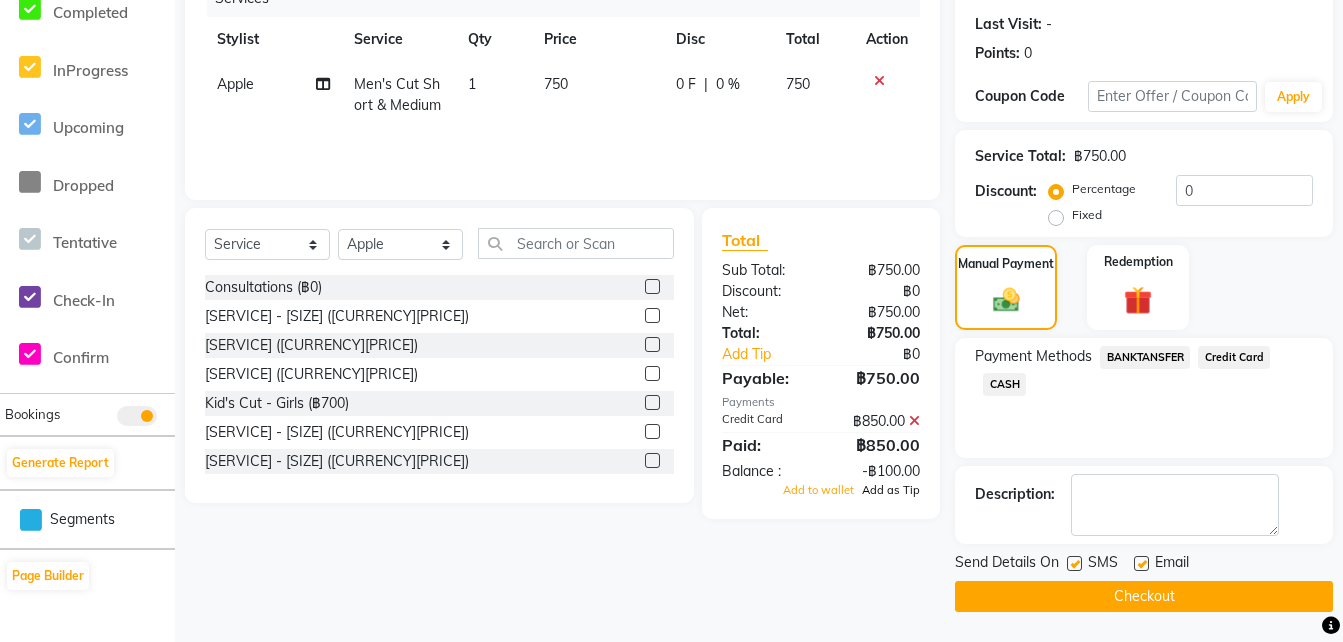 click on "Add as Tip" 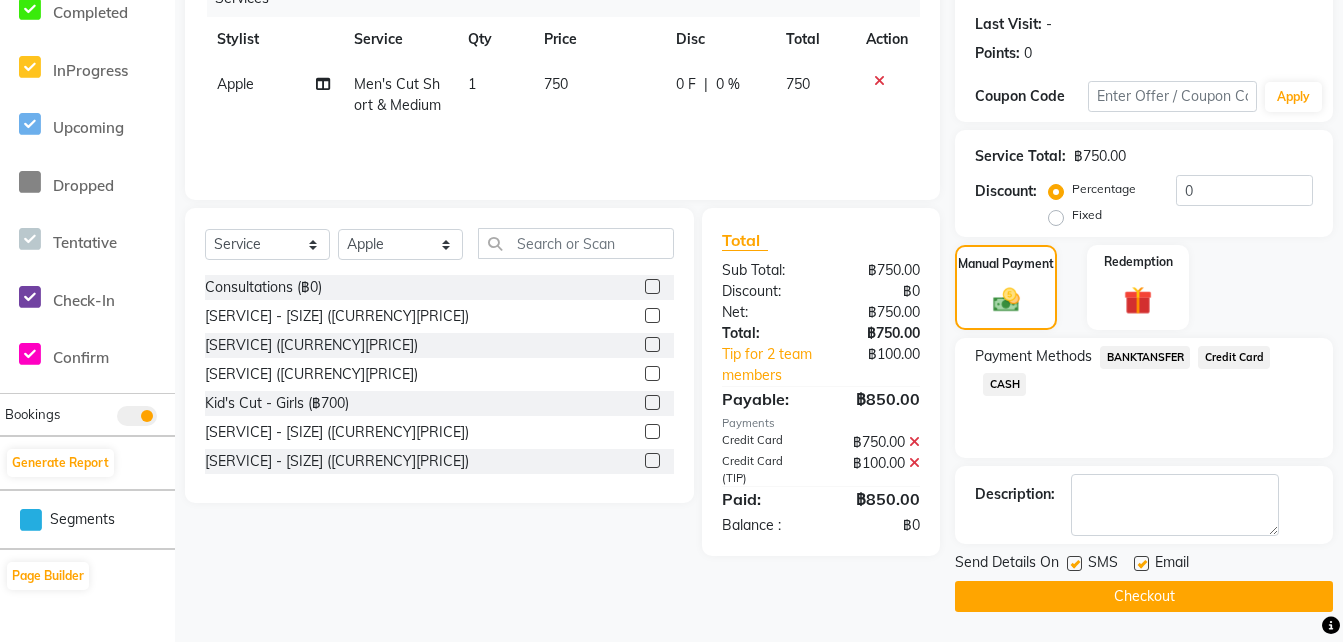 click on "Checkout" 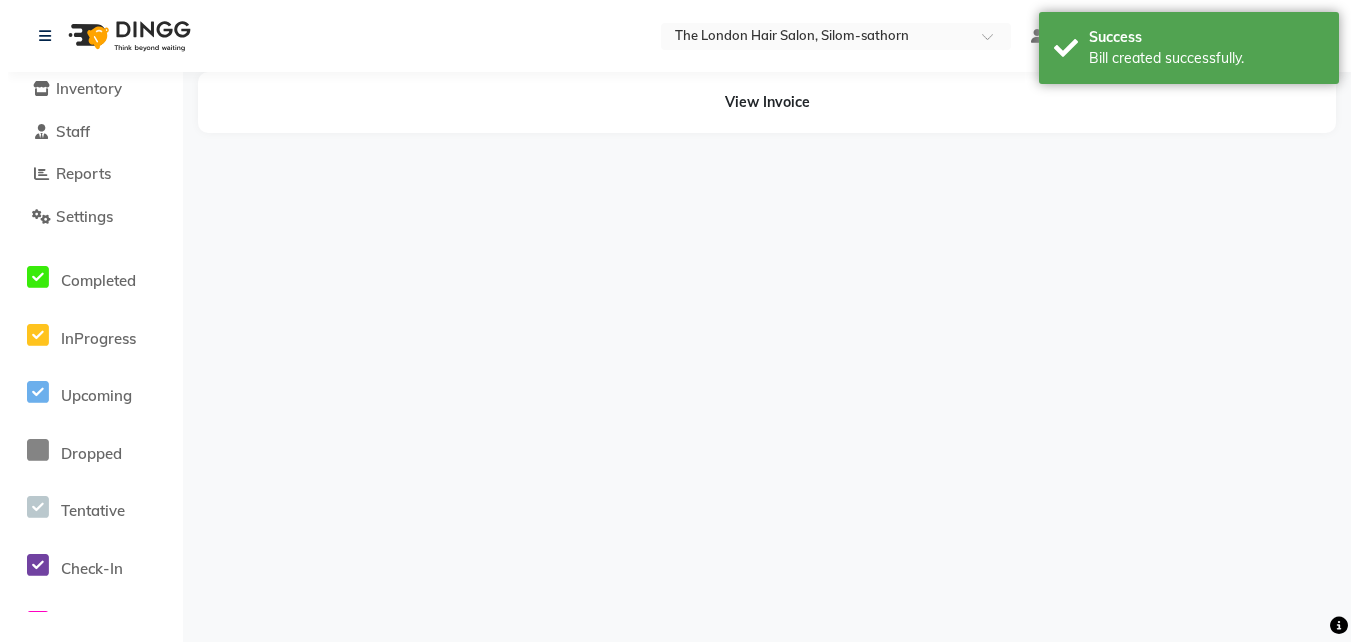 scroll, scrollTop: 0, scrollLeft: 0, axis: both 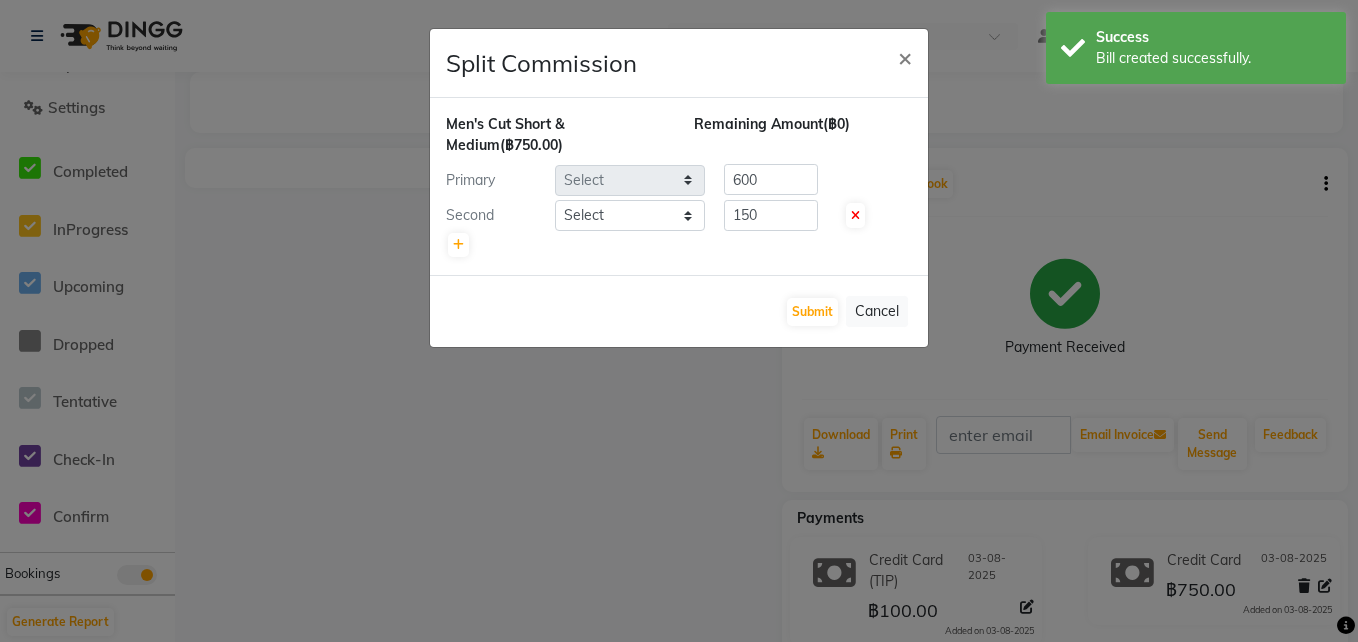 select on "56710" 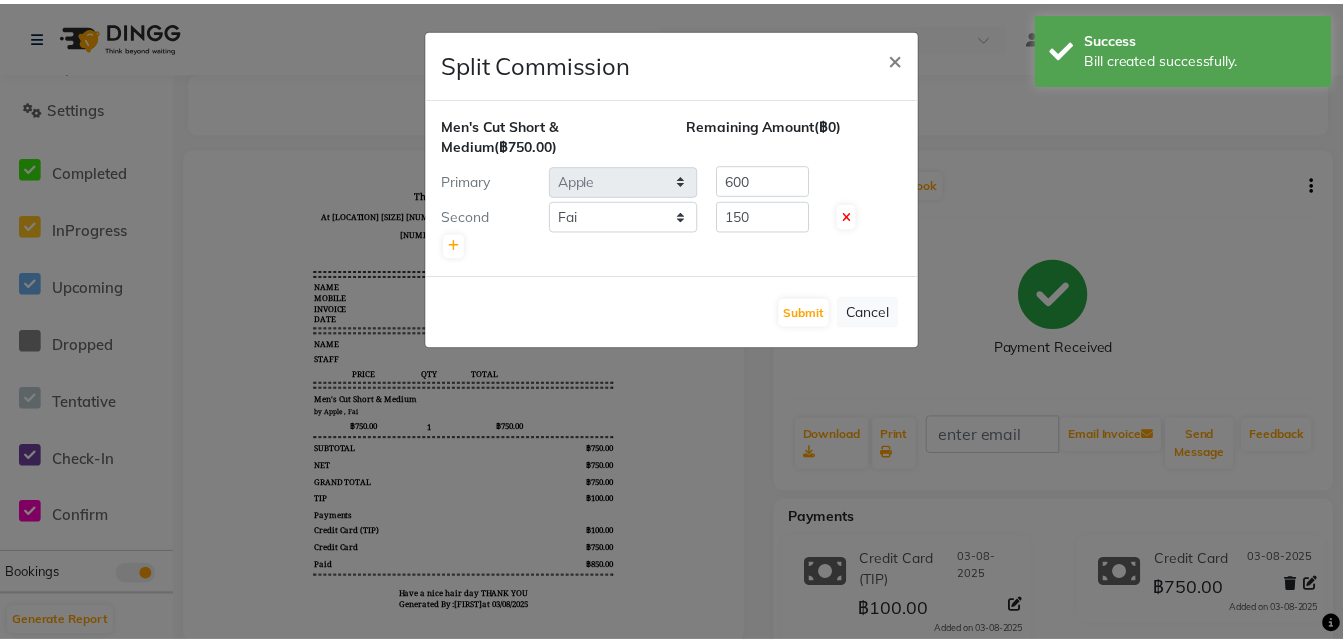scroll, scrollTop: 0, scrollLeft: 0, axis: both 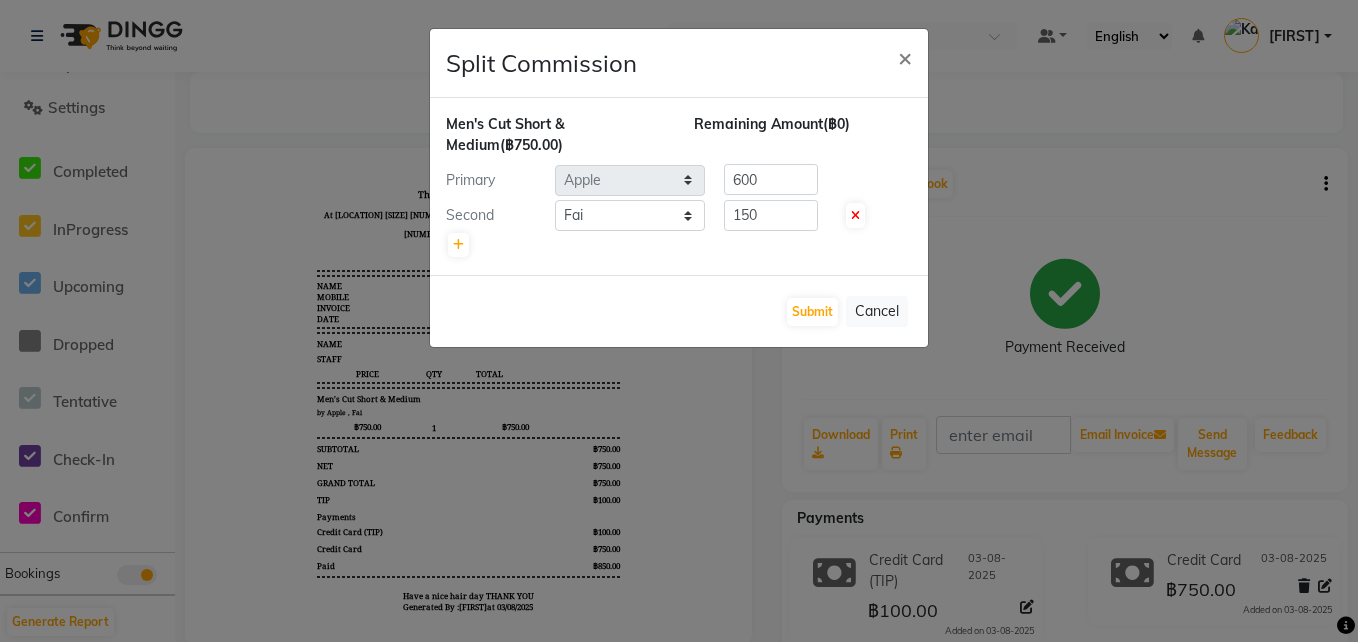 click on "Submit   Cancel" 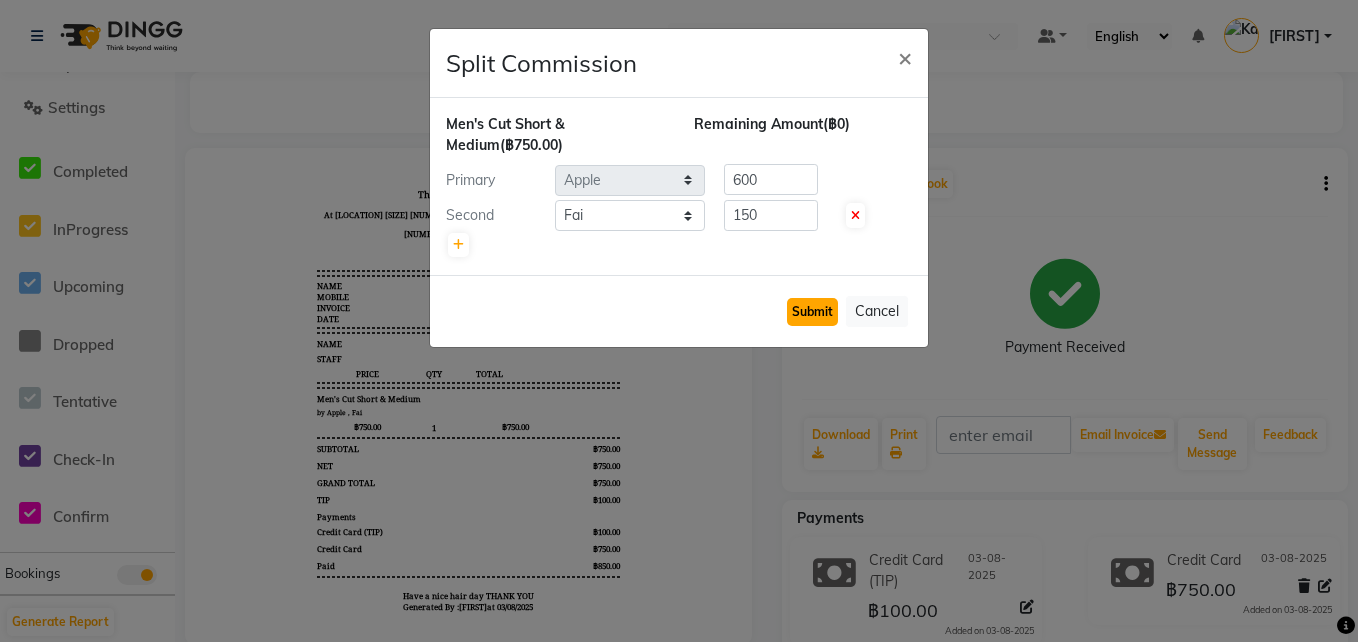 click on "Submit" 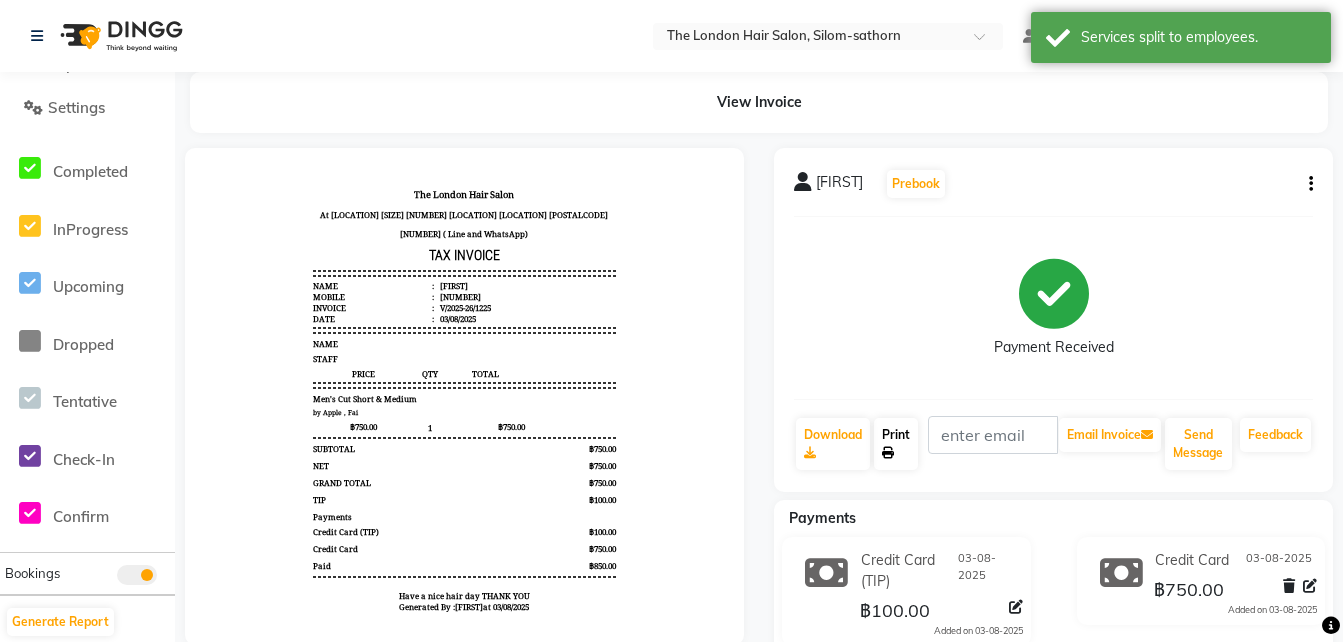 click on "Print" 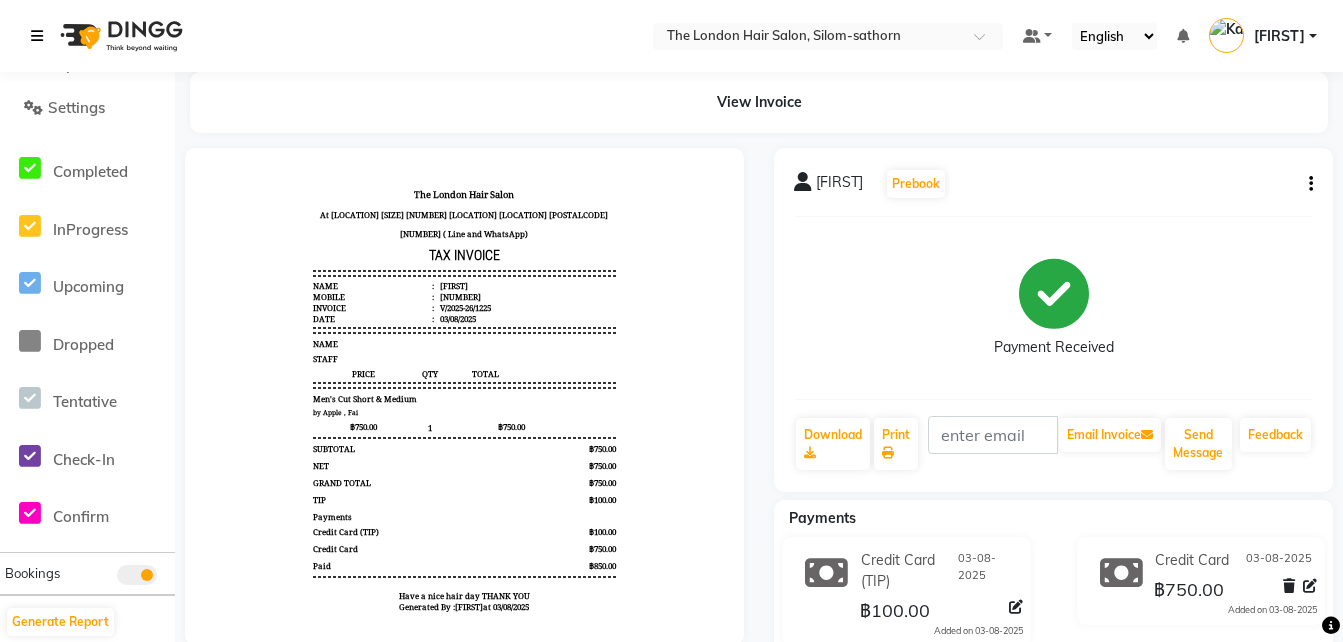 click at bounding box center (37, 36) 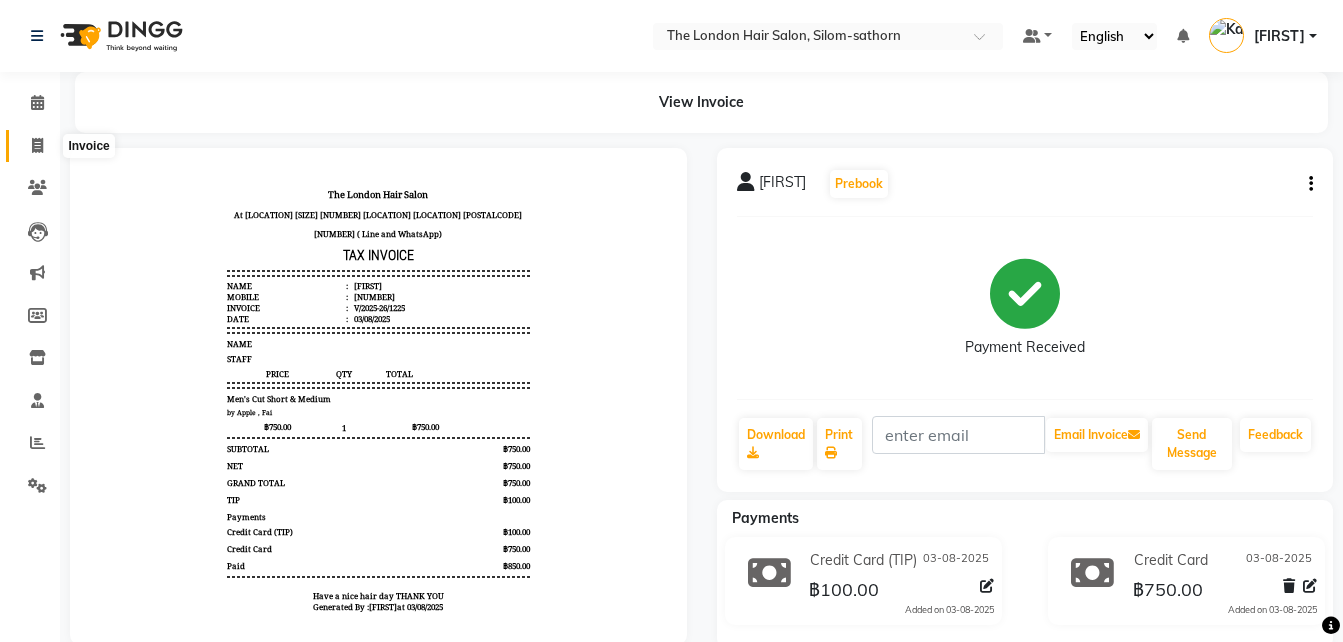 click 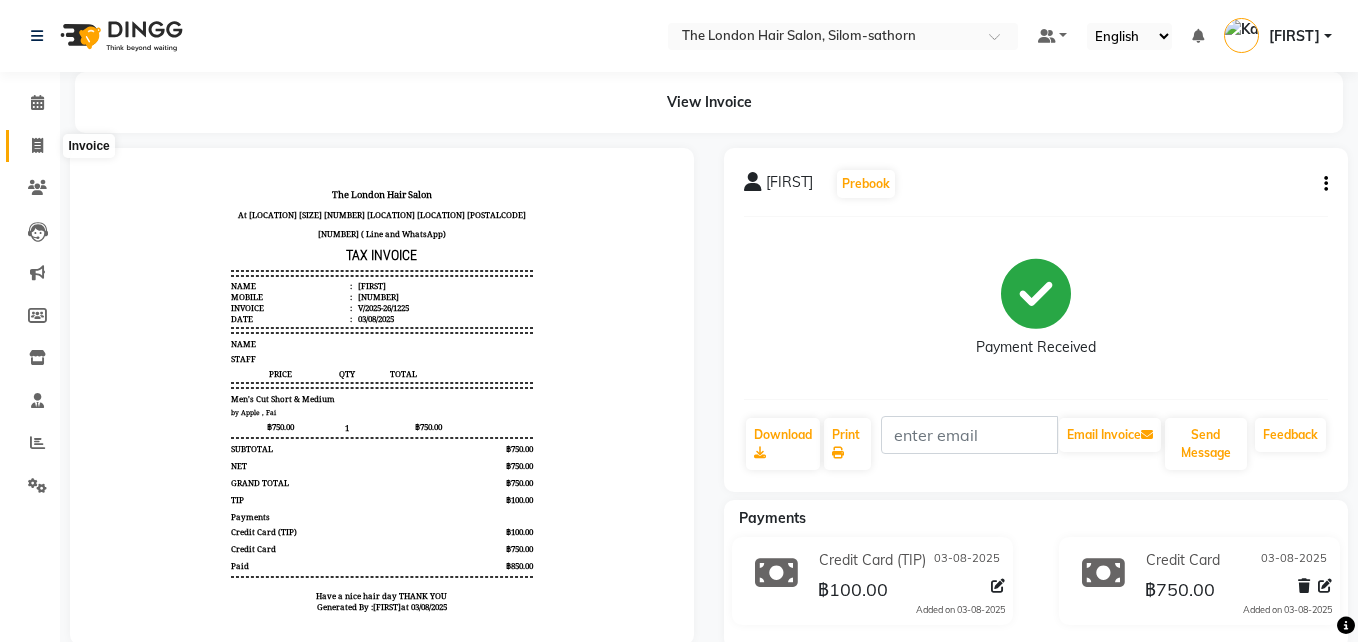 select on "service" 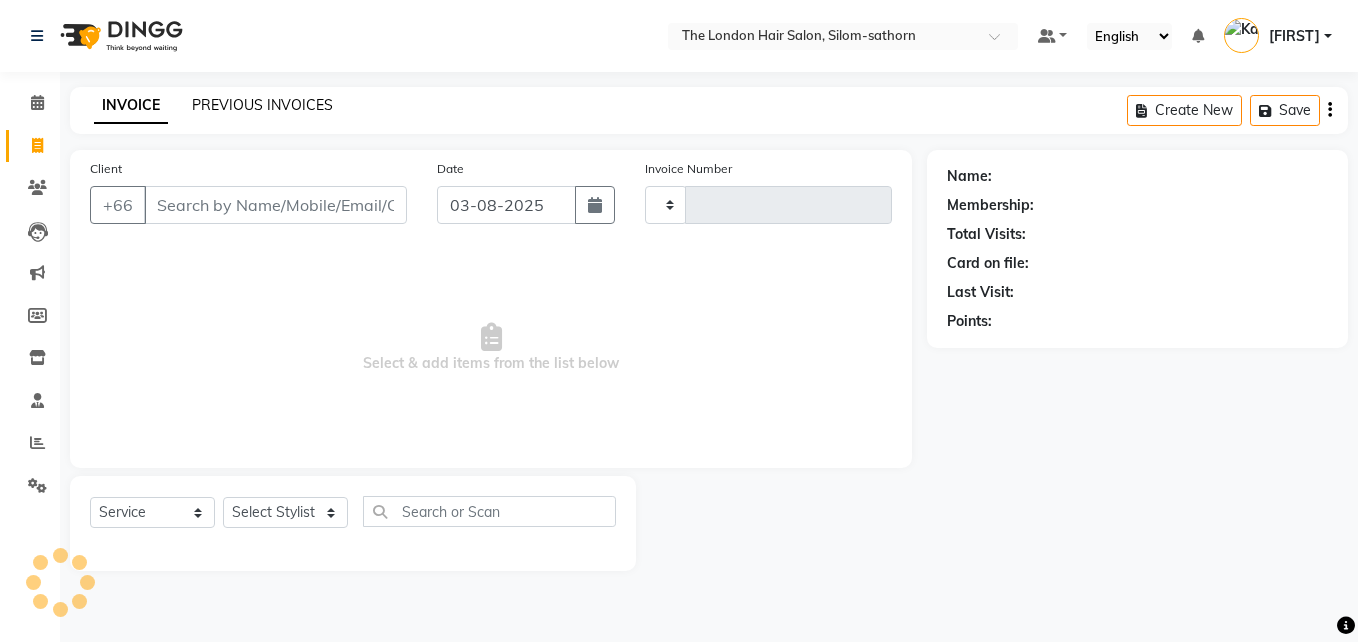 type on "1226" 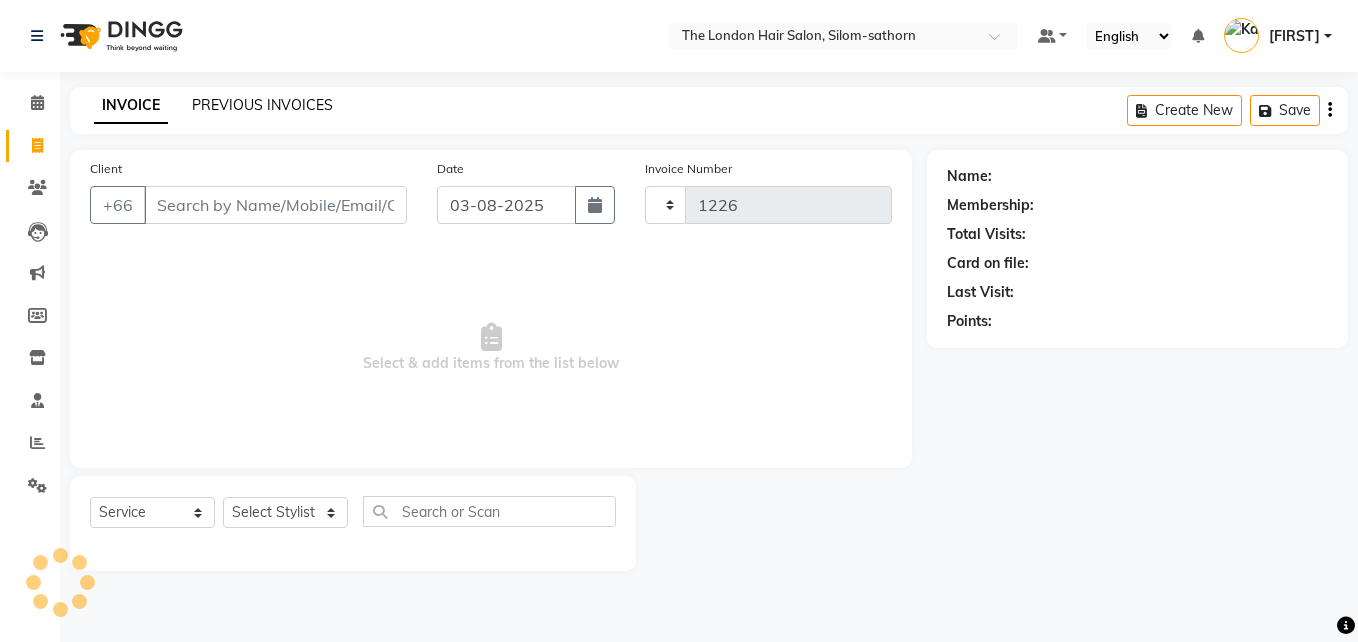 select on "6977" 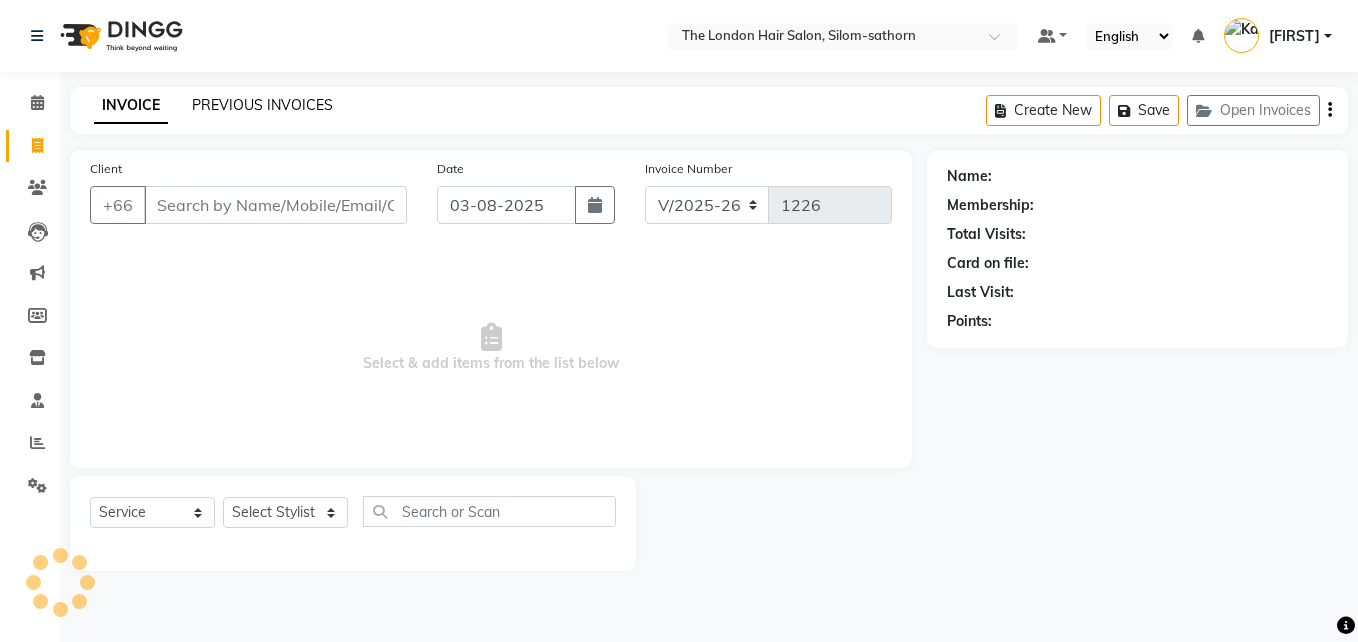 click on "PREVIOUS INVOICES" 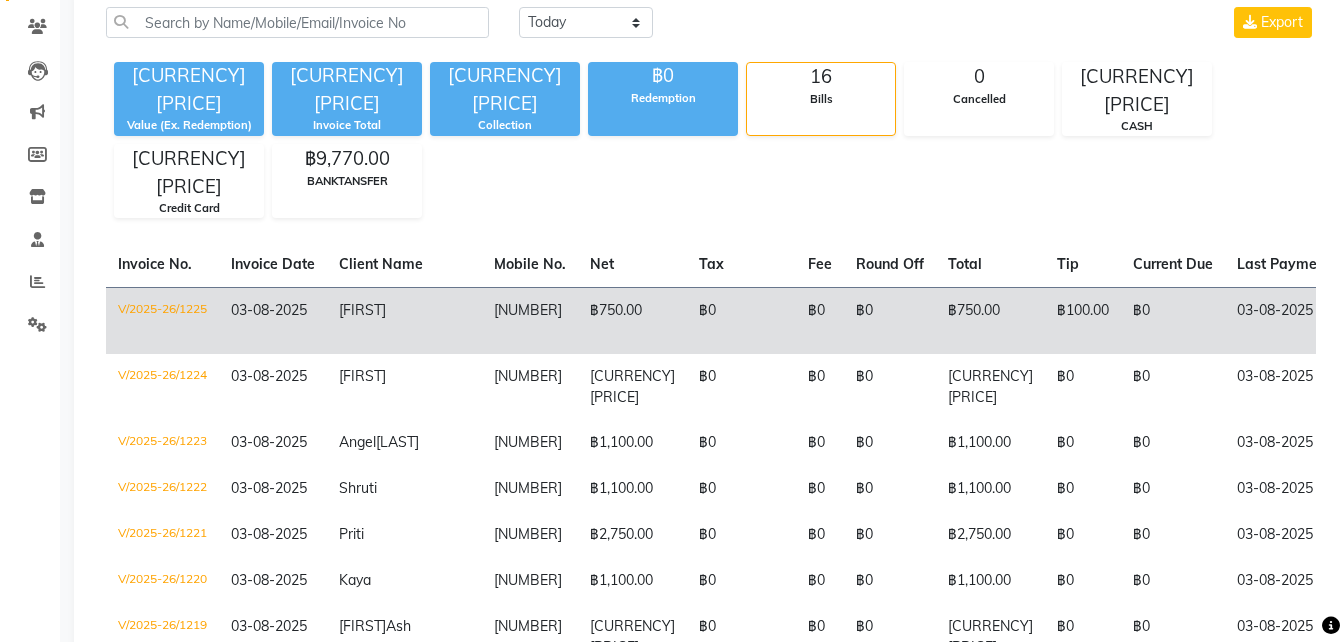 scroll, scrollTop: 163, scrollLeft: 0, axis: vertical 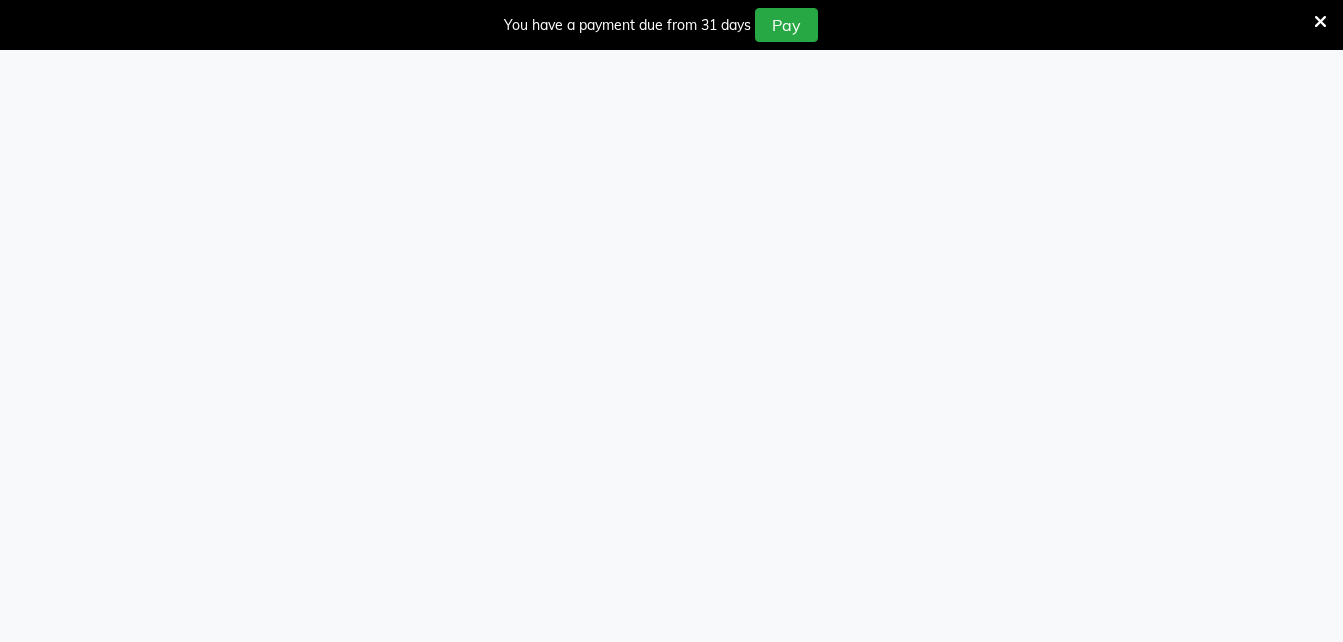 click at bounding box center [1320, 22] 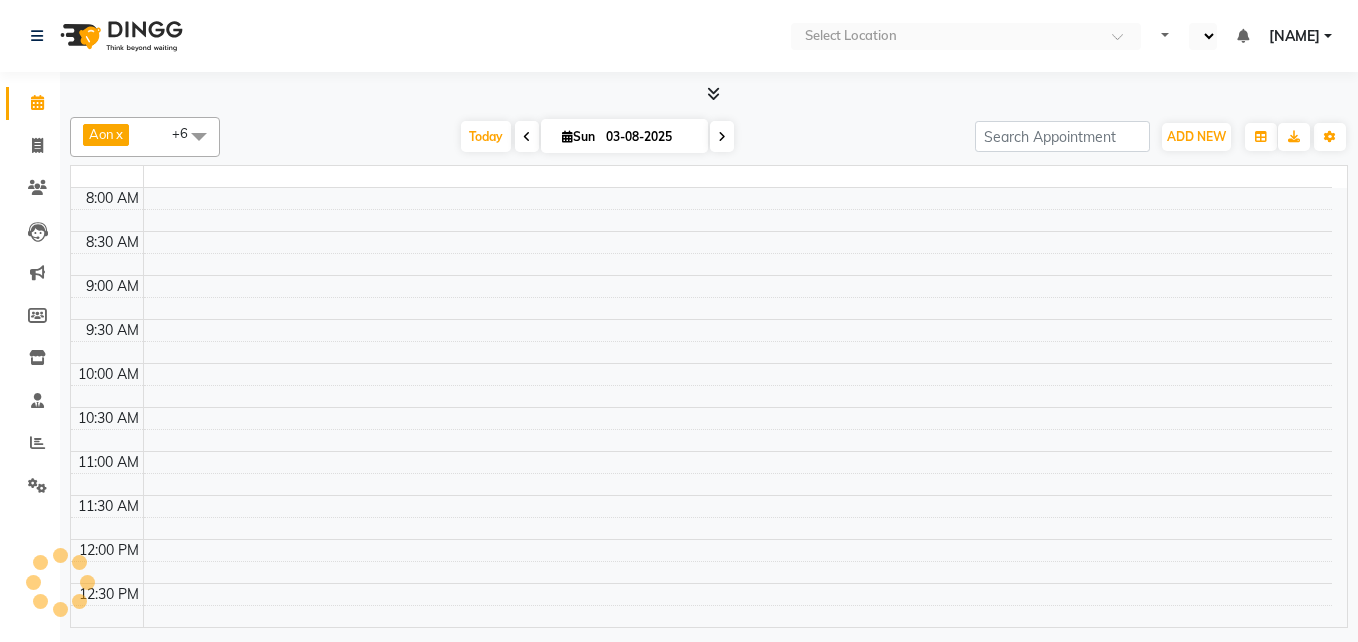 select on "en" 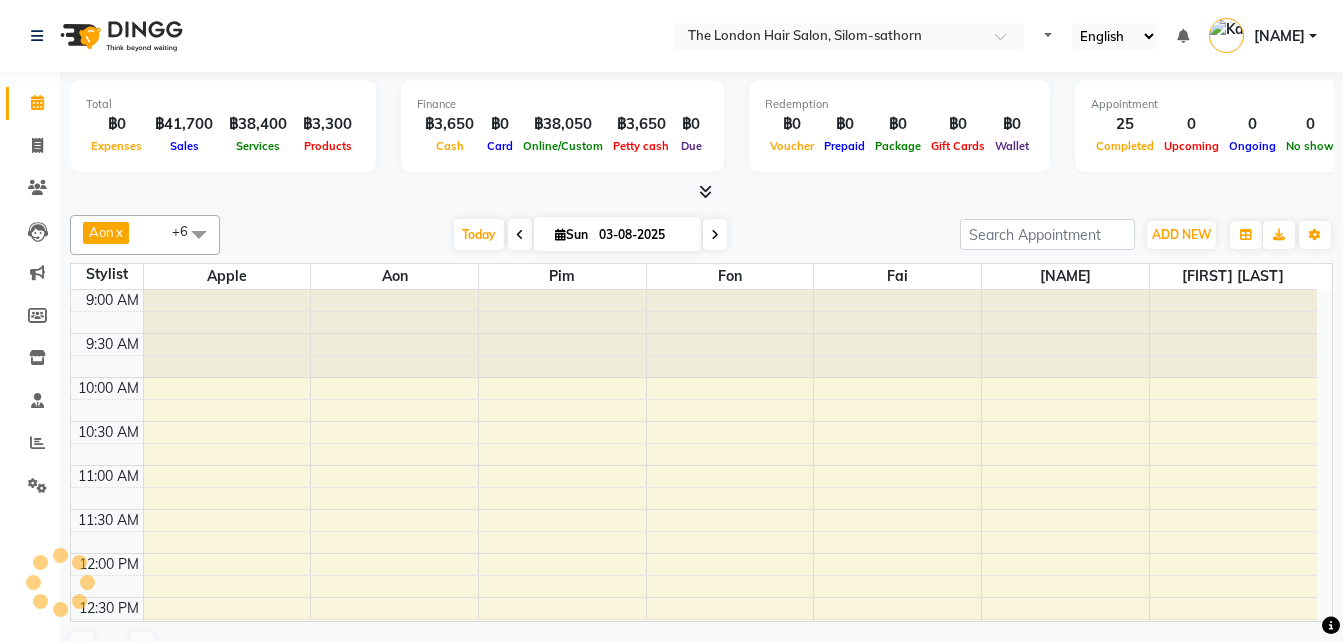 scroll, scrollTop: 724, scrollLeft: 0, axis: vertical 